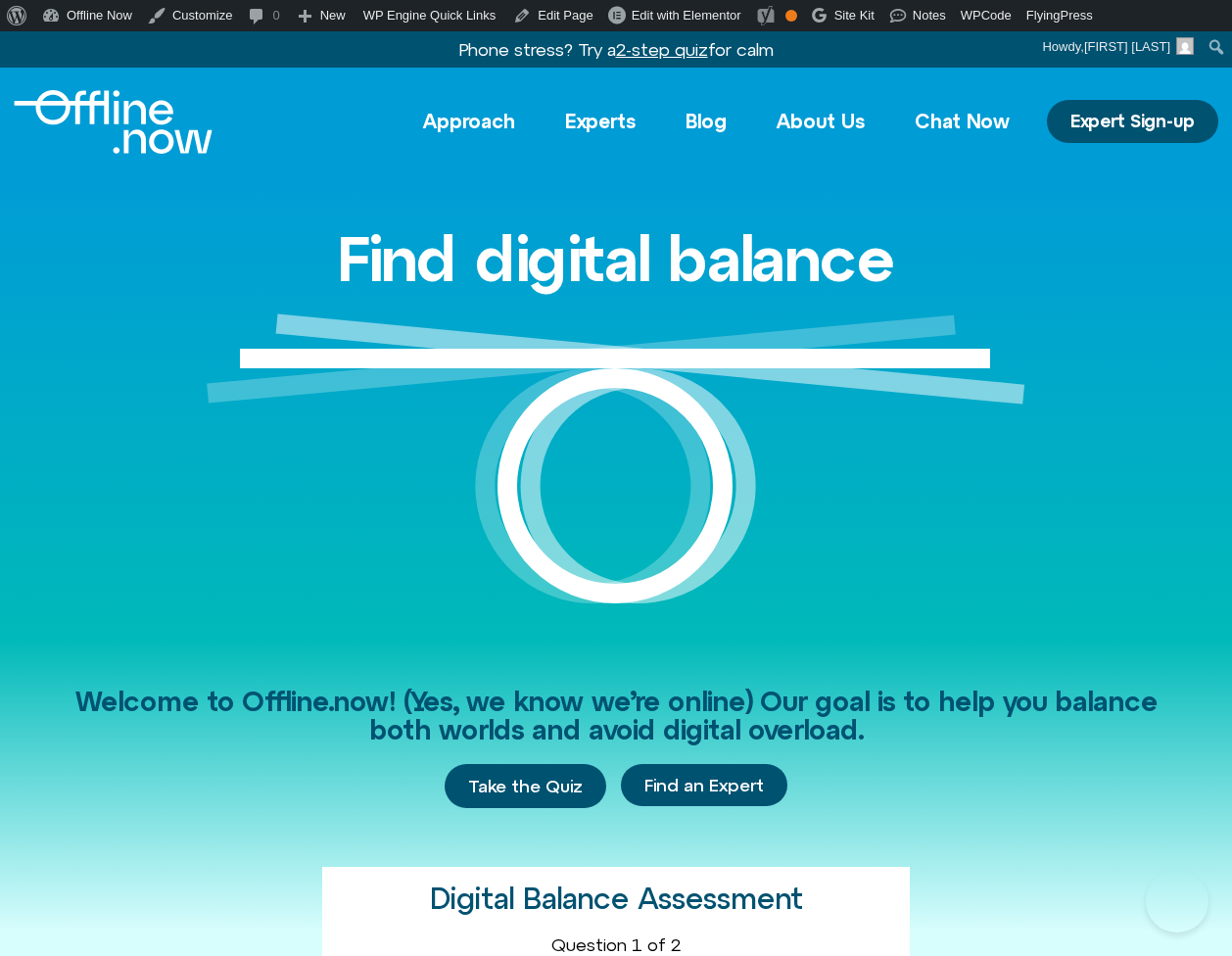 scroll, scrollTop: 5557, scrollLeft: 0, axis: vertical 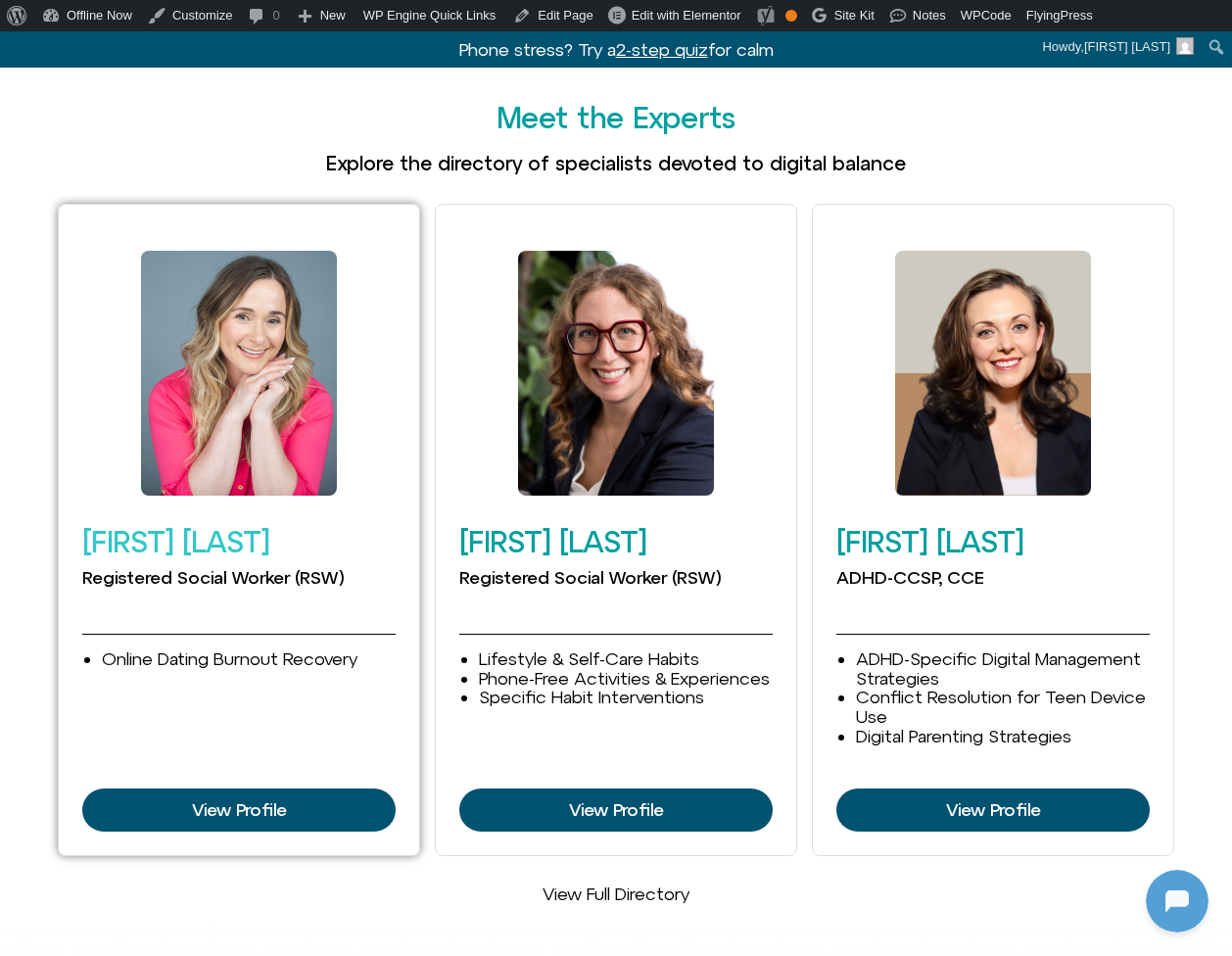click on "[FIRST] [LAST]" 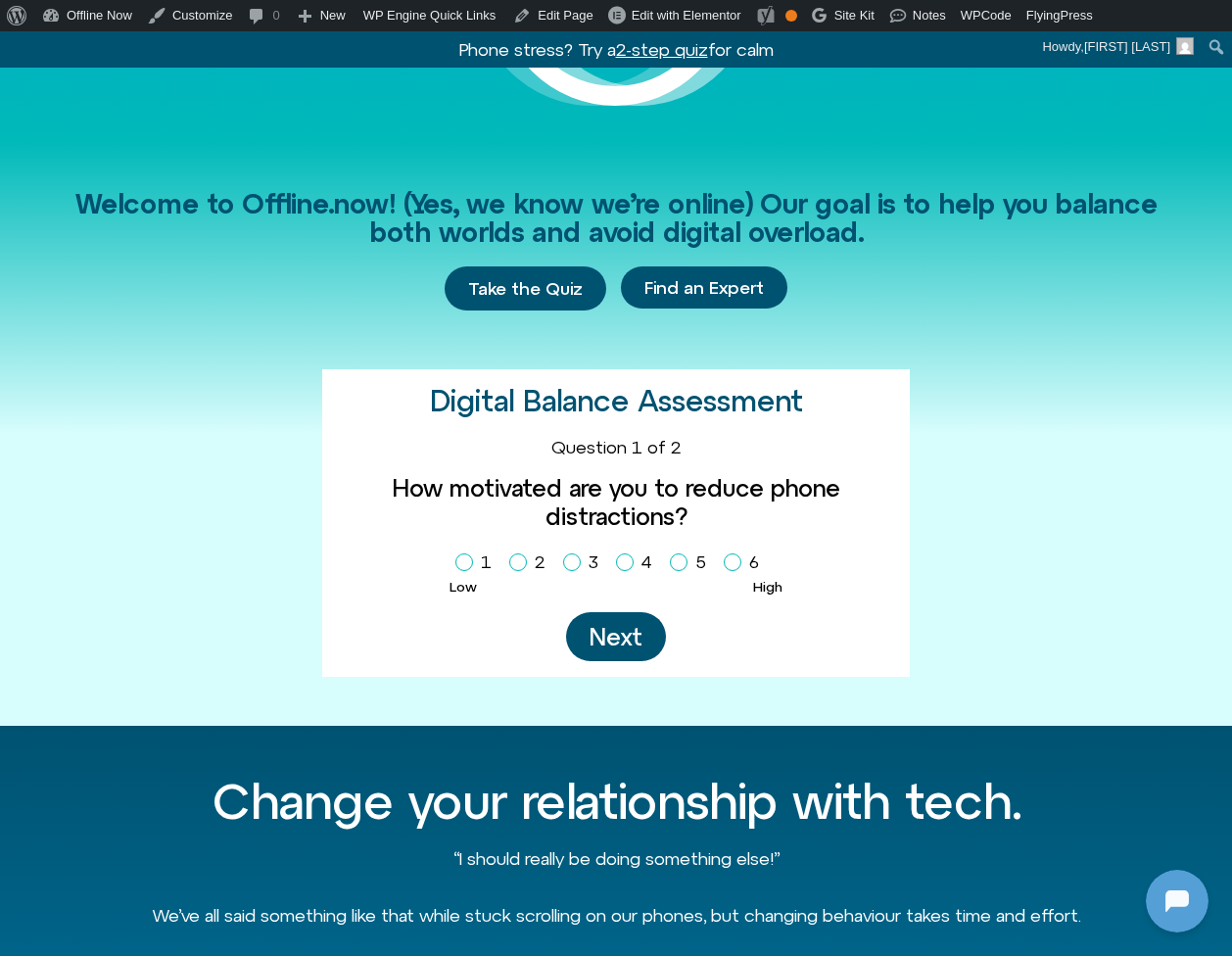 scroll, scrollTop: 0, scrollLeft: 0, axis: both 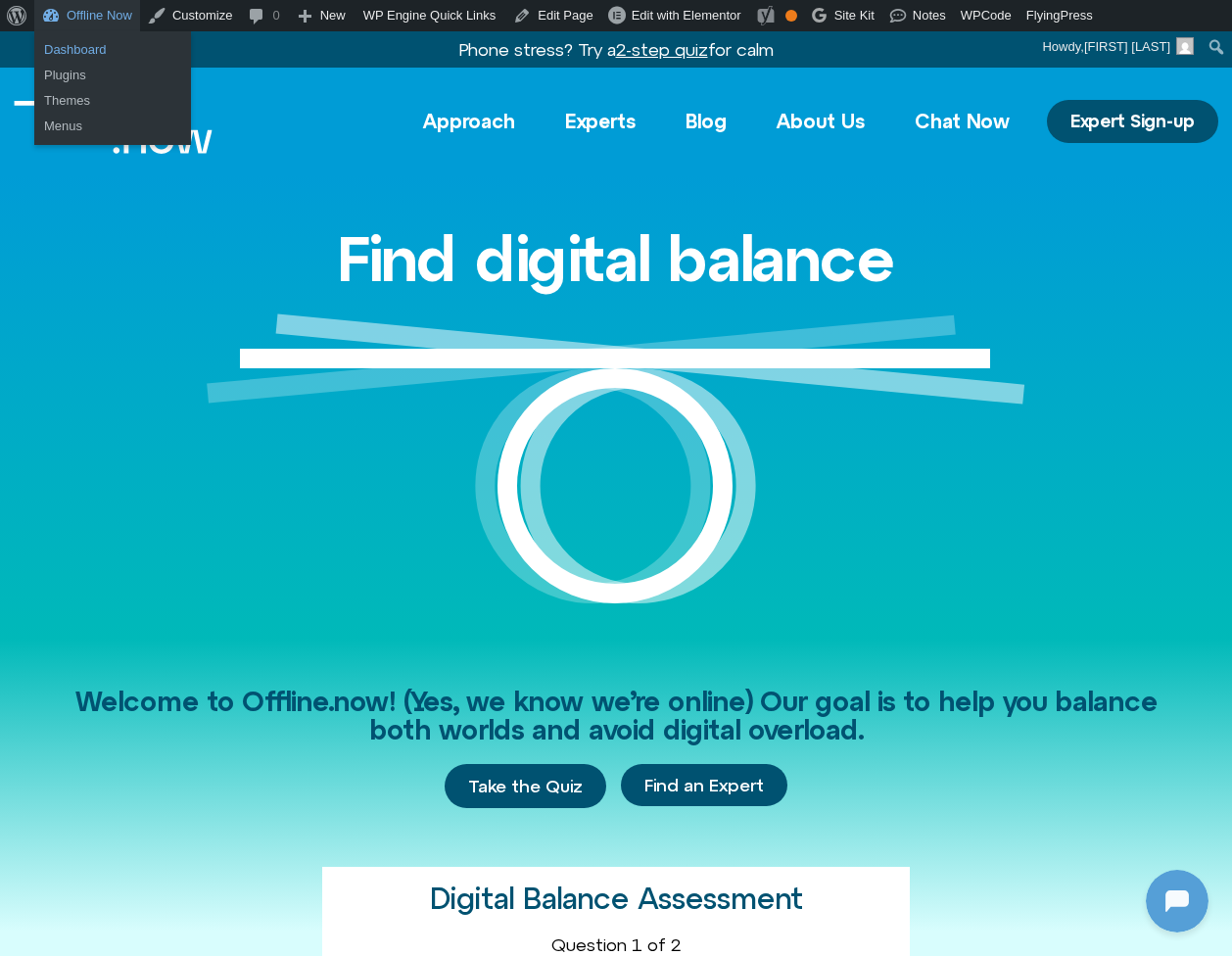 click on "Dashboard" at bounding box center (113, 50) 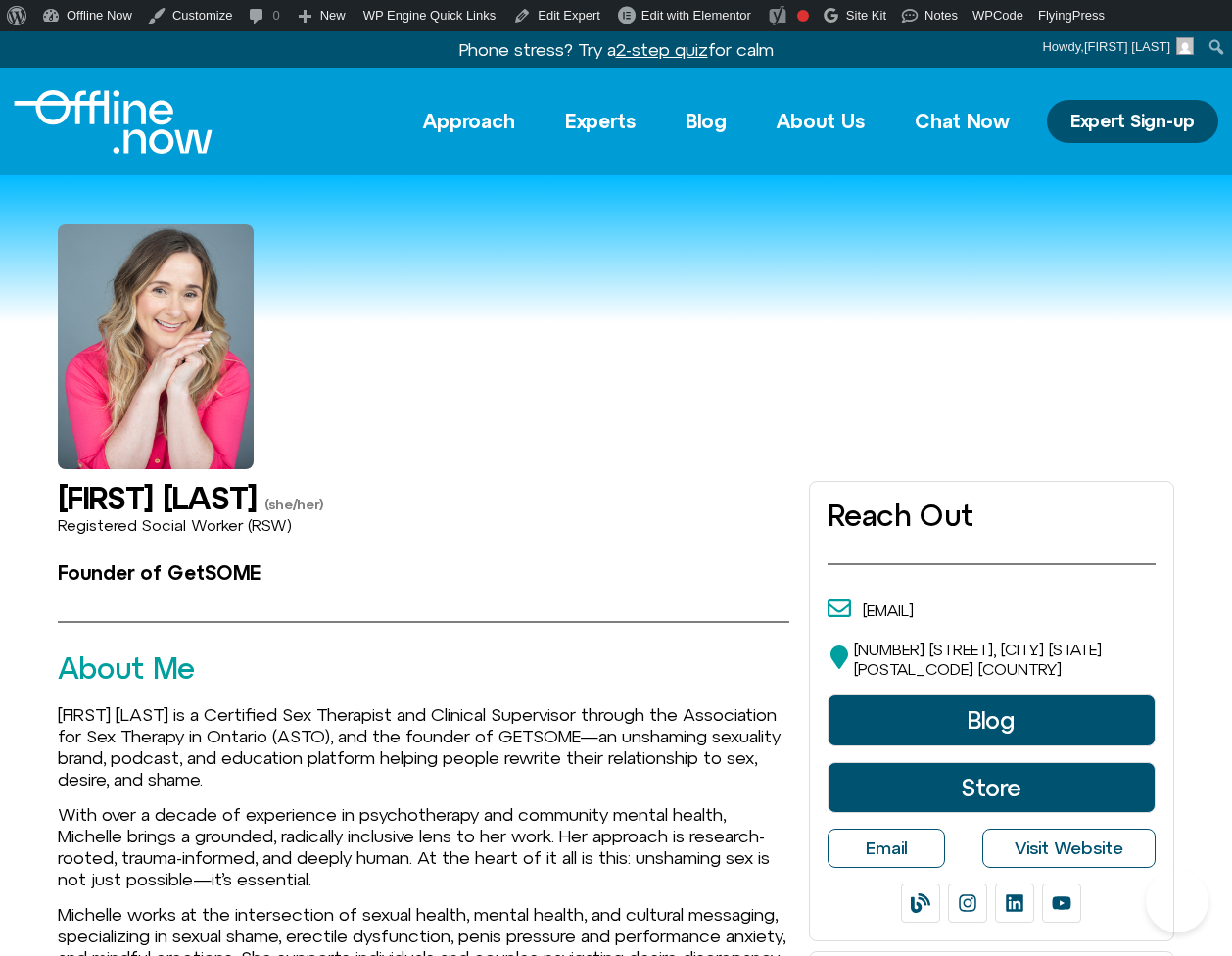 scroll, scrollTop: 0, scrollLeft: 0, axis: both 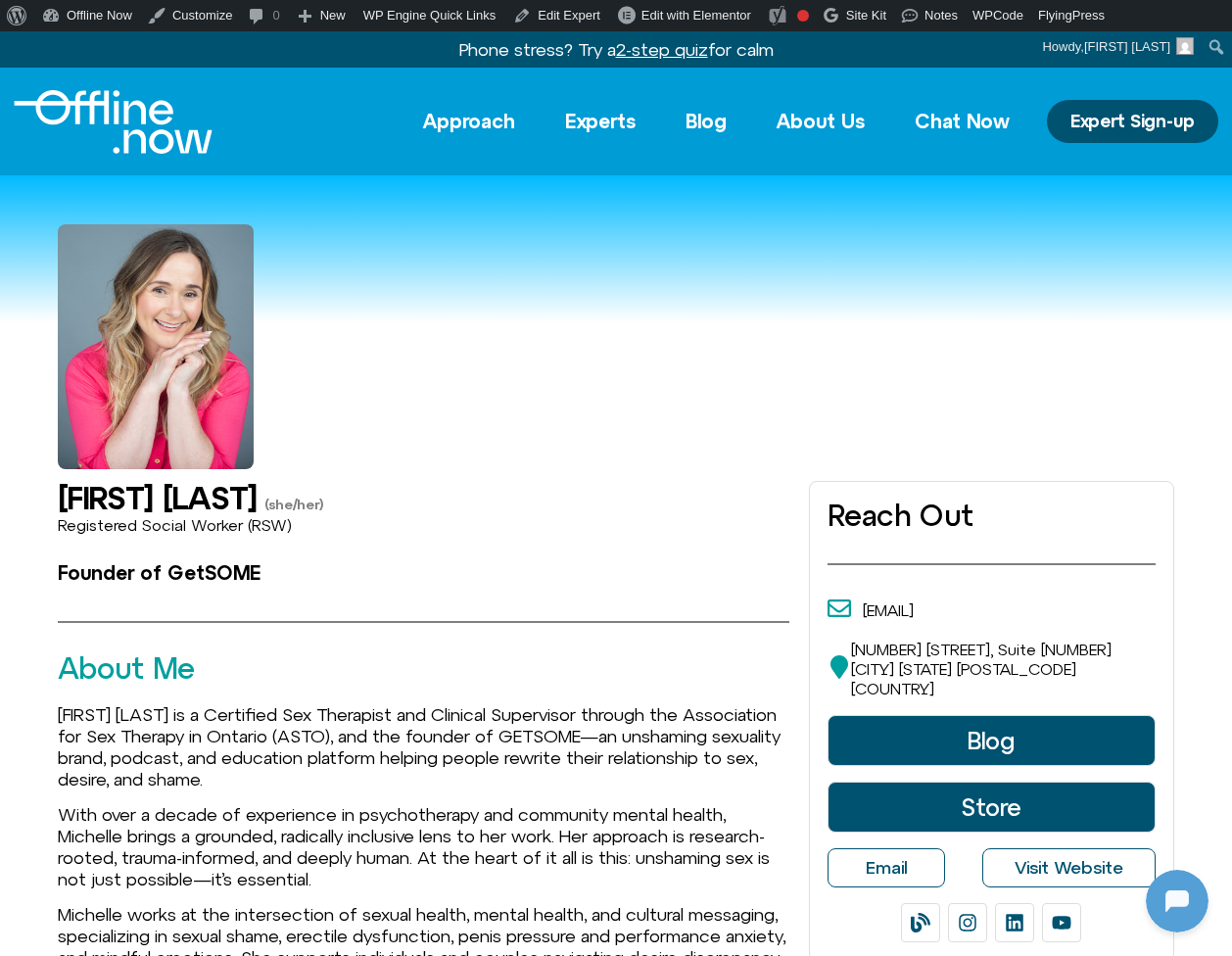 click at bounding box center (113, 121) 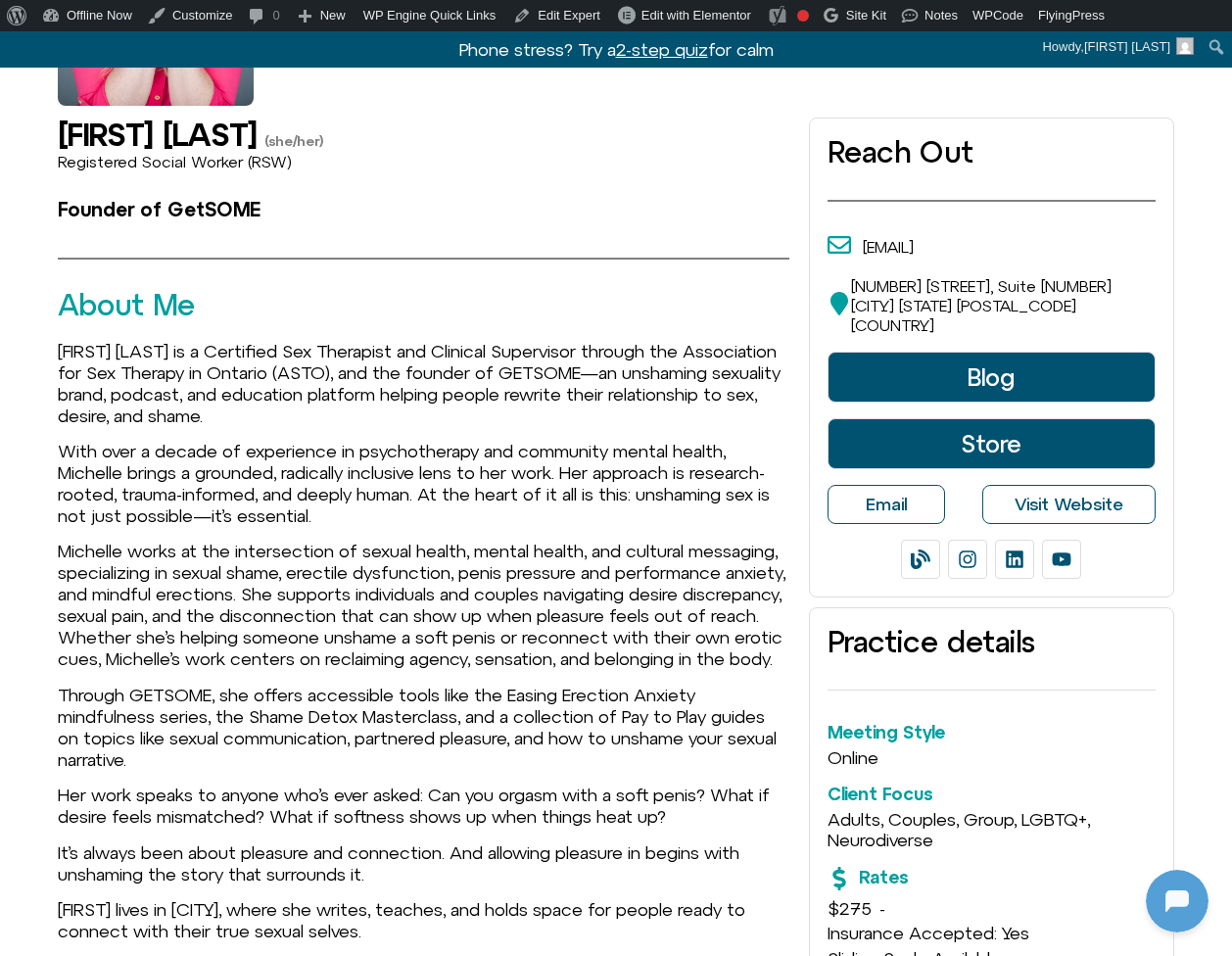 scroll, scrollTop: 873, scrollLeft: 0, axis: vertical 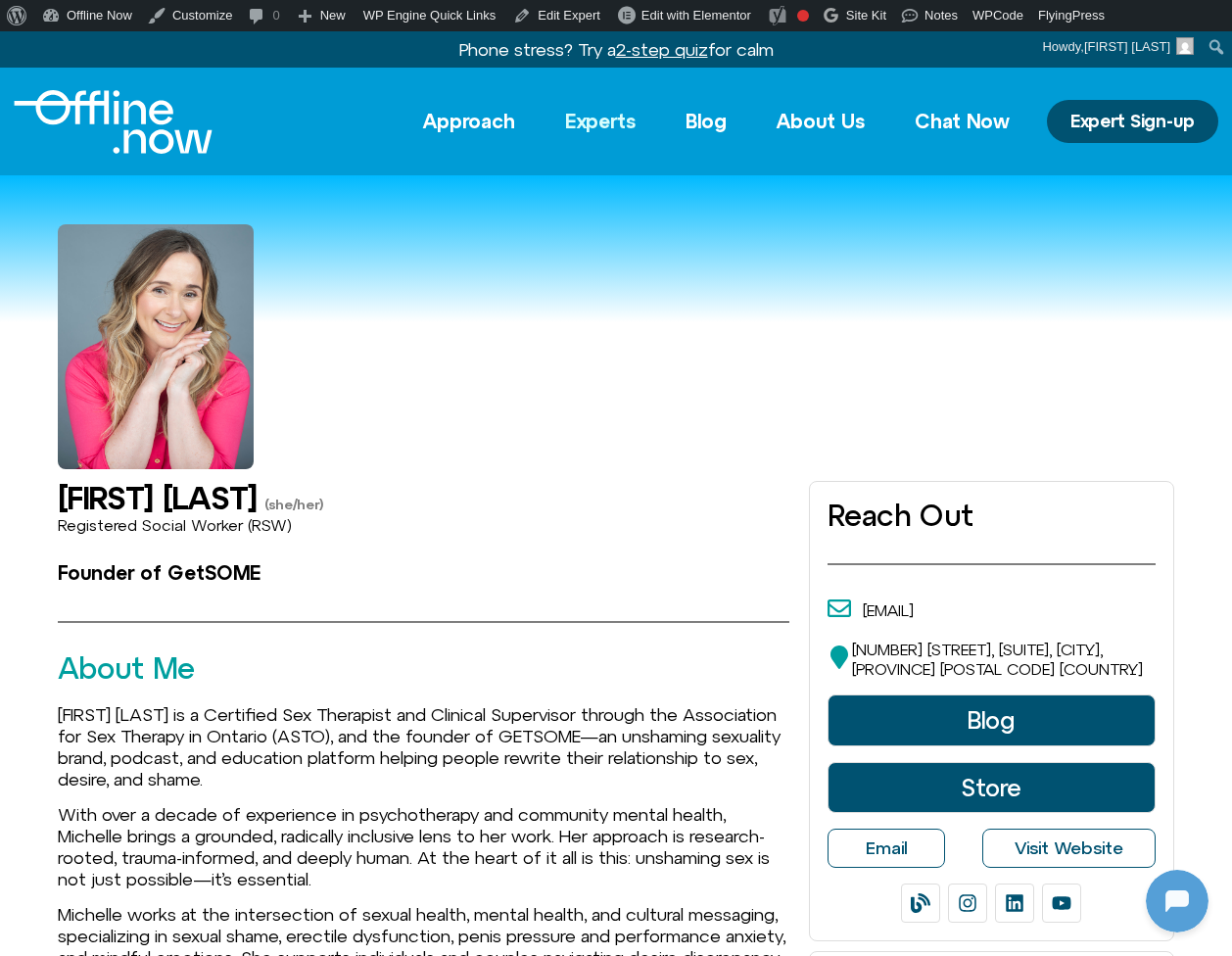 click on "Experts" 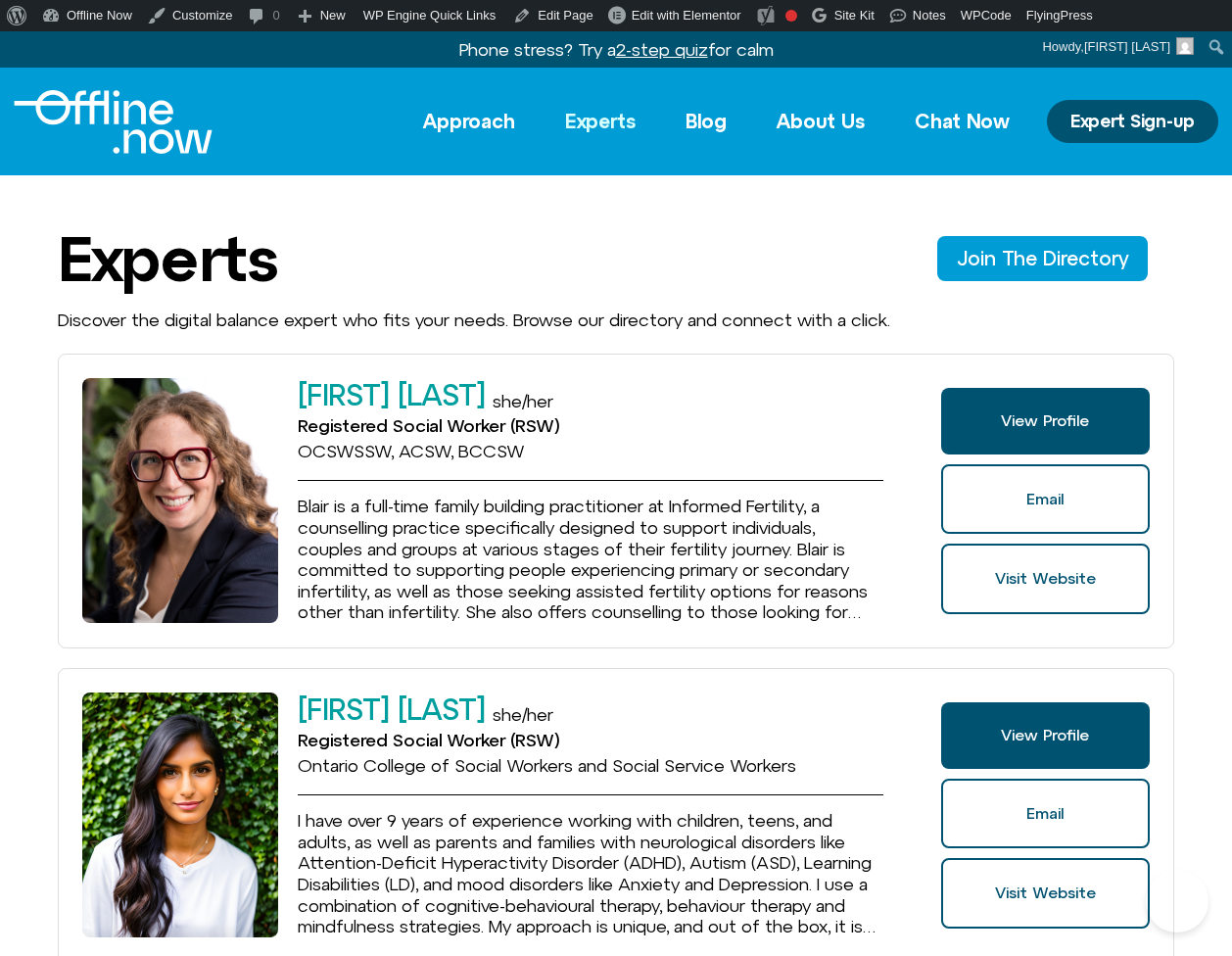 scroll, scrollTop: 0, scrollLeft: 0, axis: both 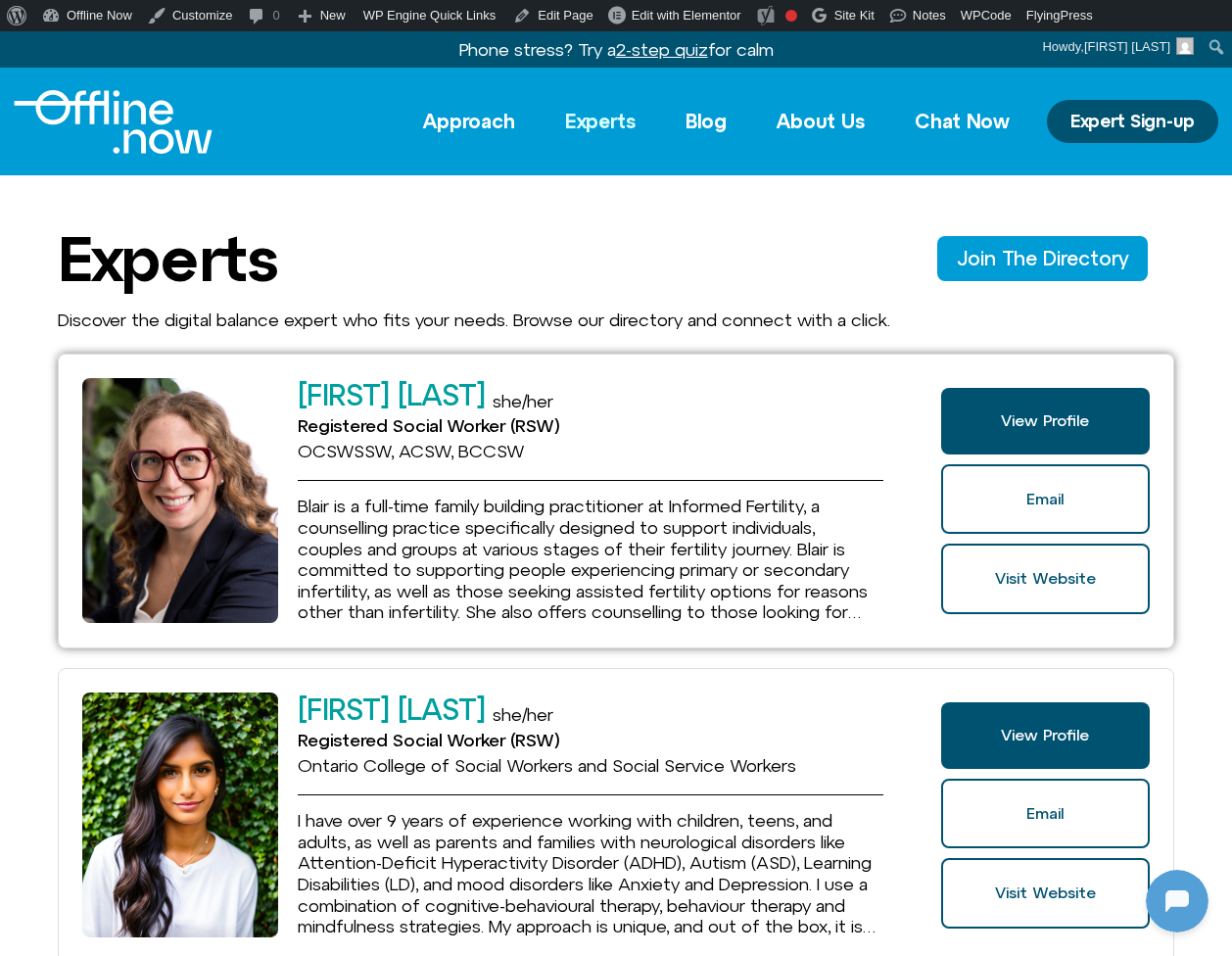 click on "[FIRST] [LAST]" 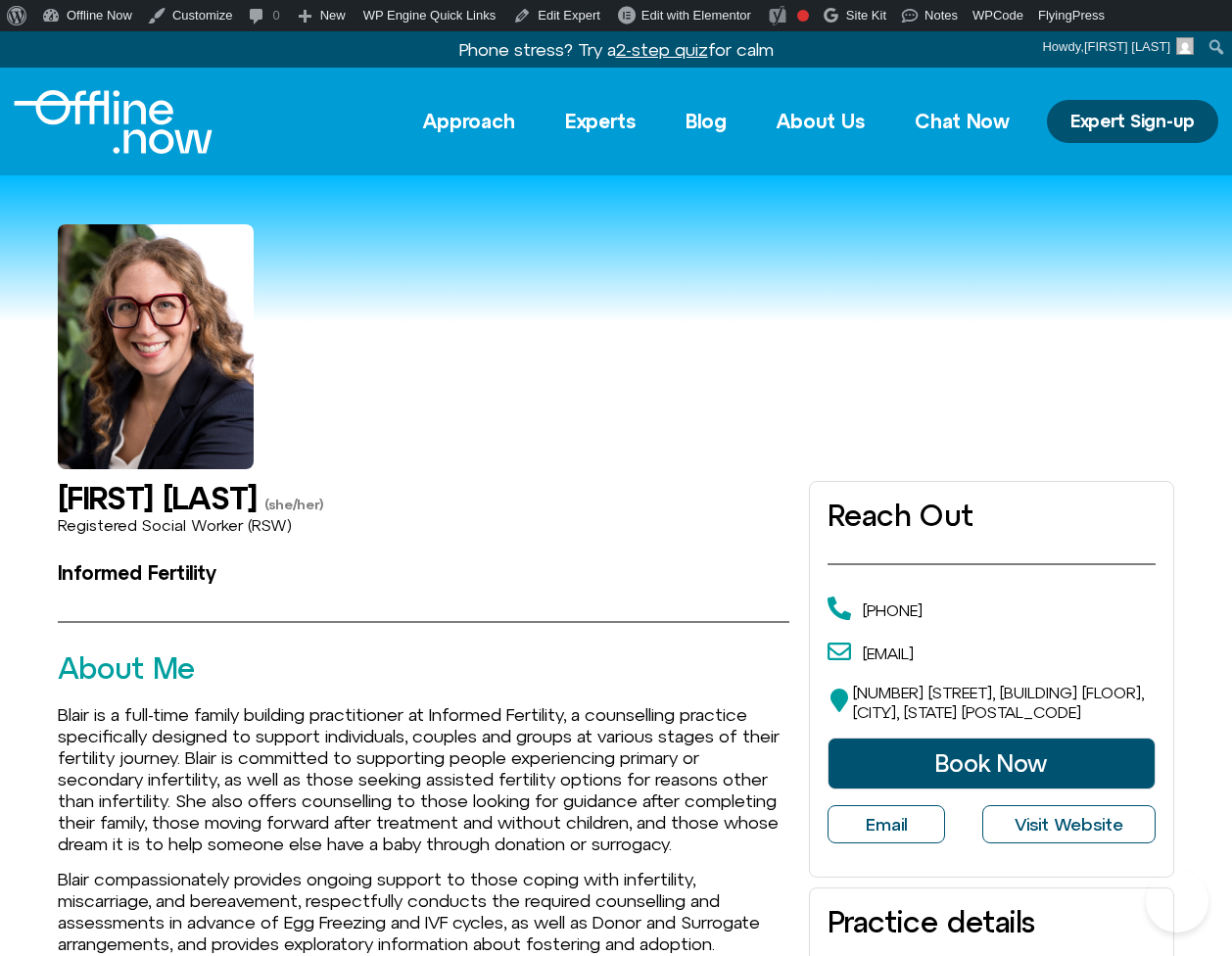 scroll, scrollTop: 0, scrollLeft: 0, axis: both 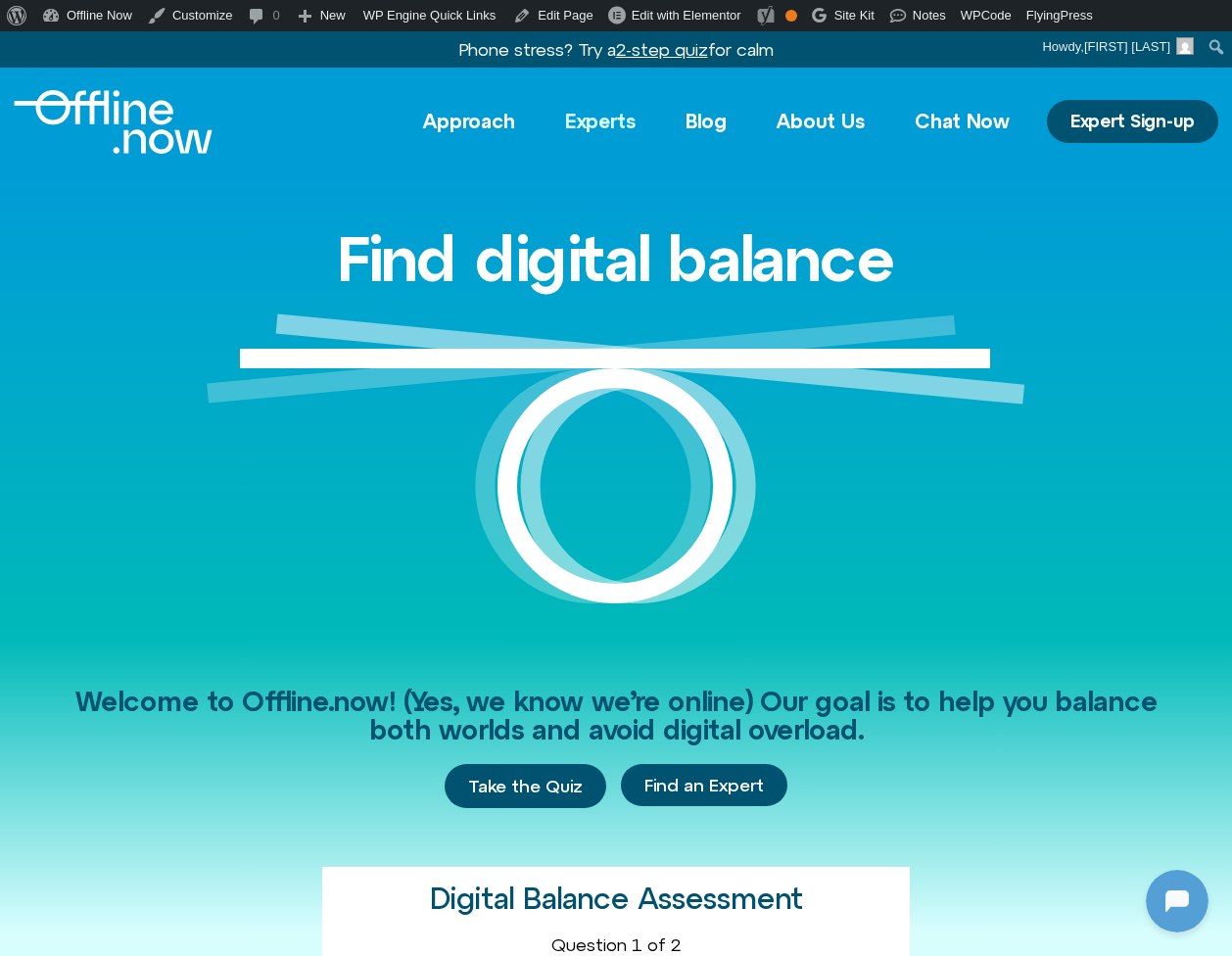 click on "Experts" 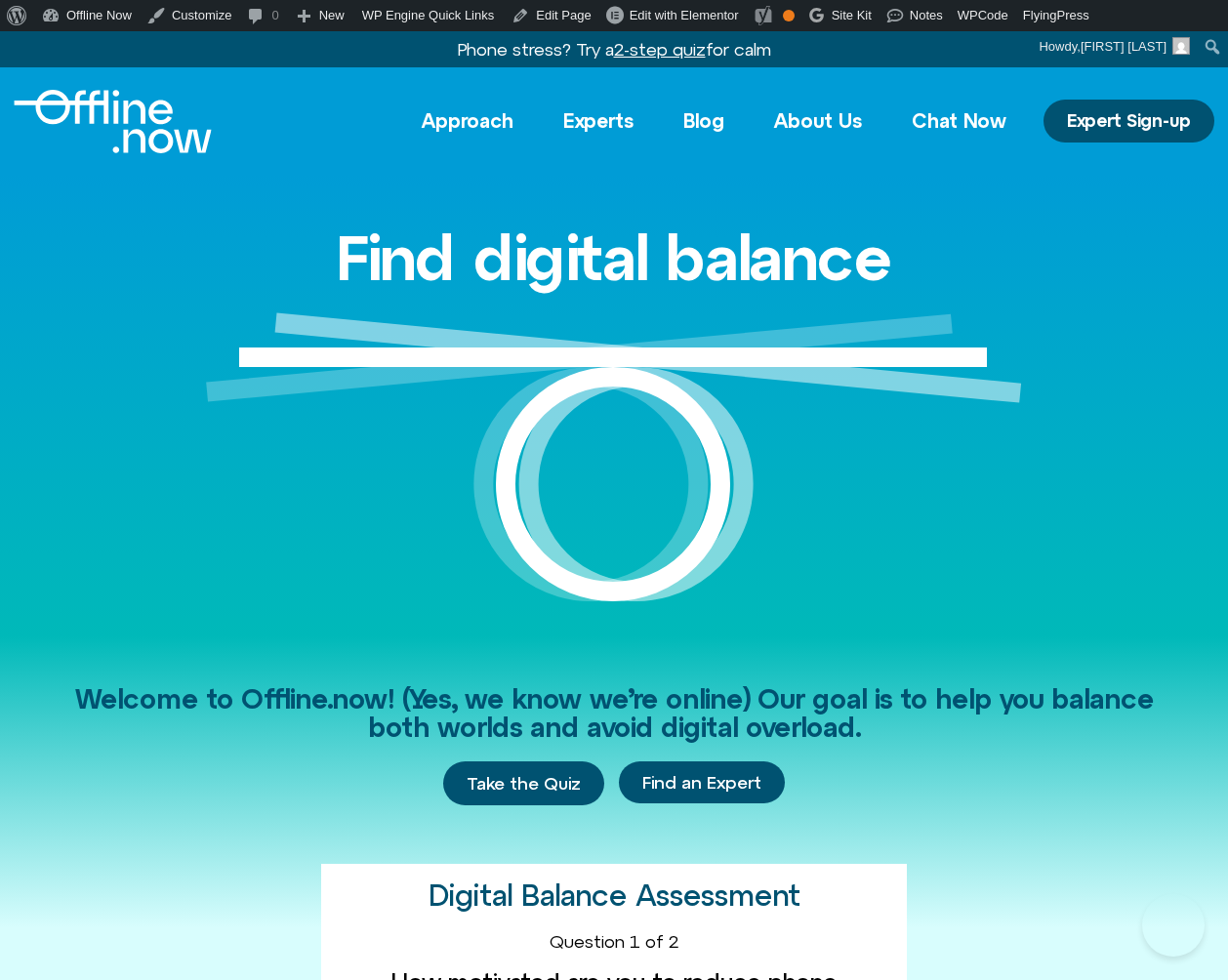 scroll, scrollTop: 0, scrollLeft: 0, axis: both 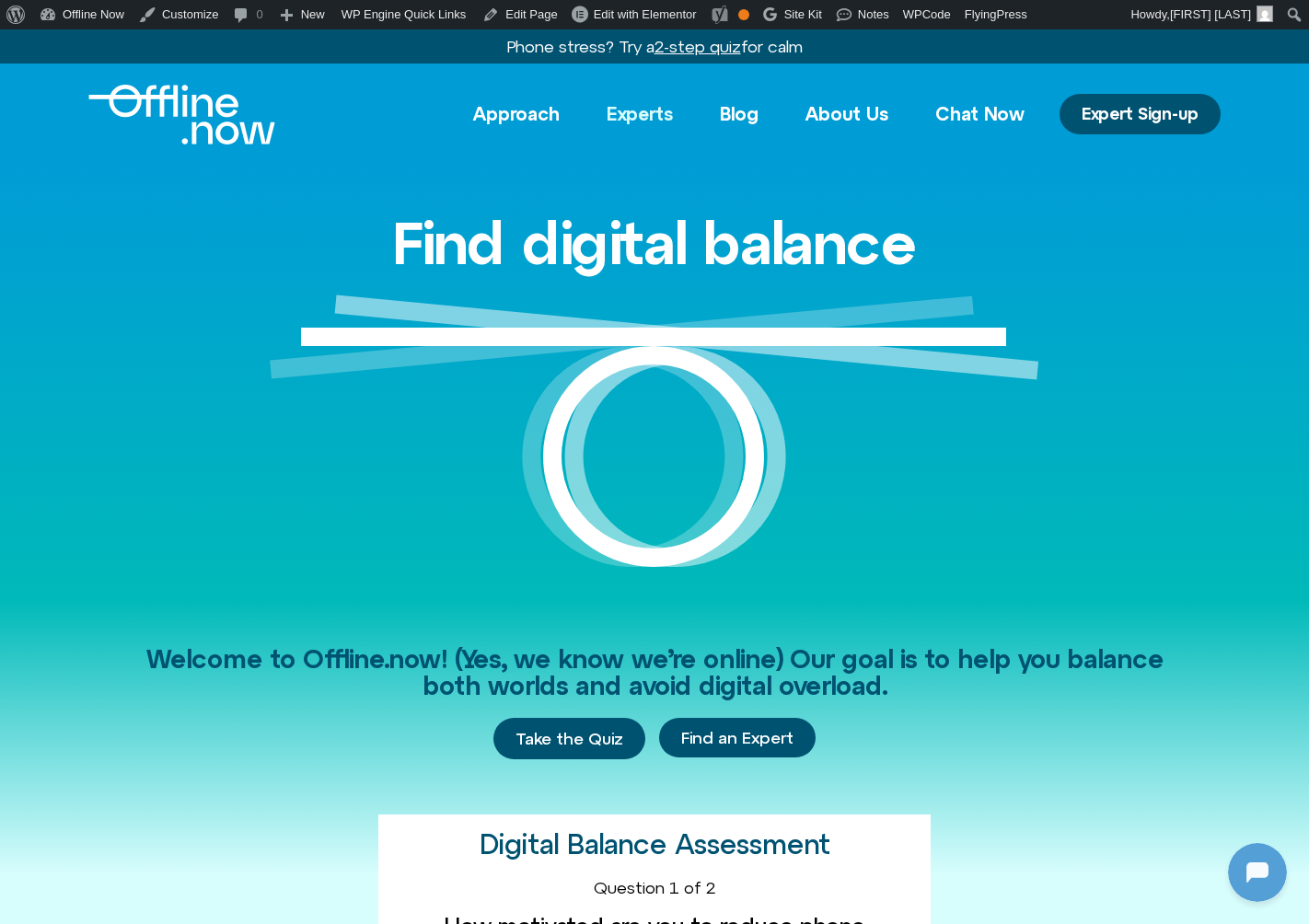 click on "Experts" 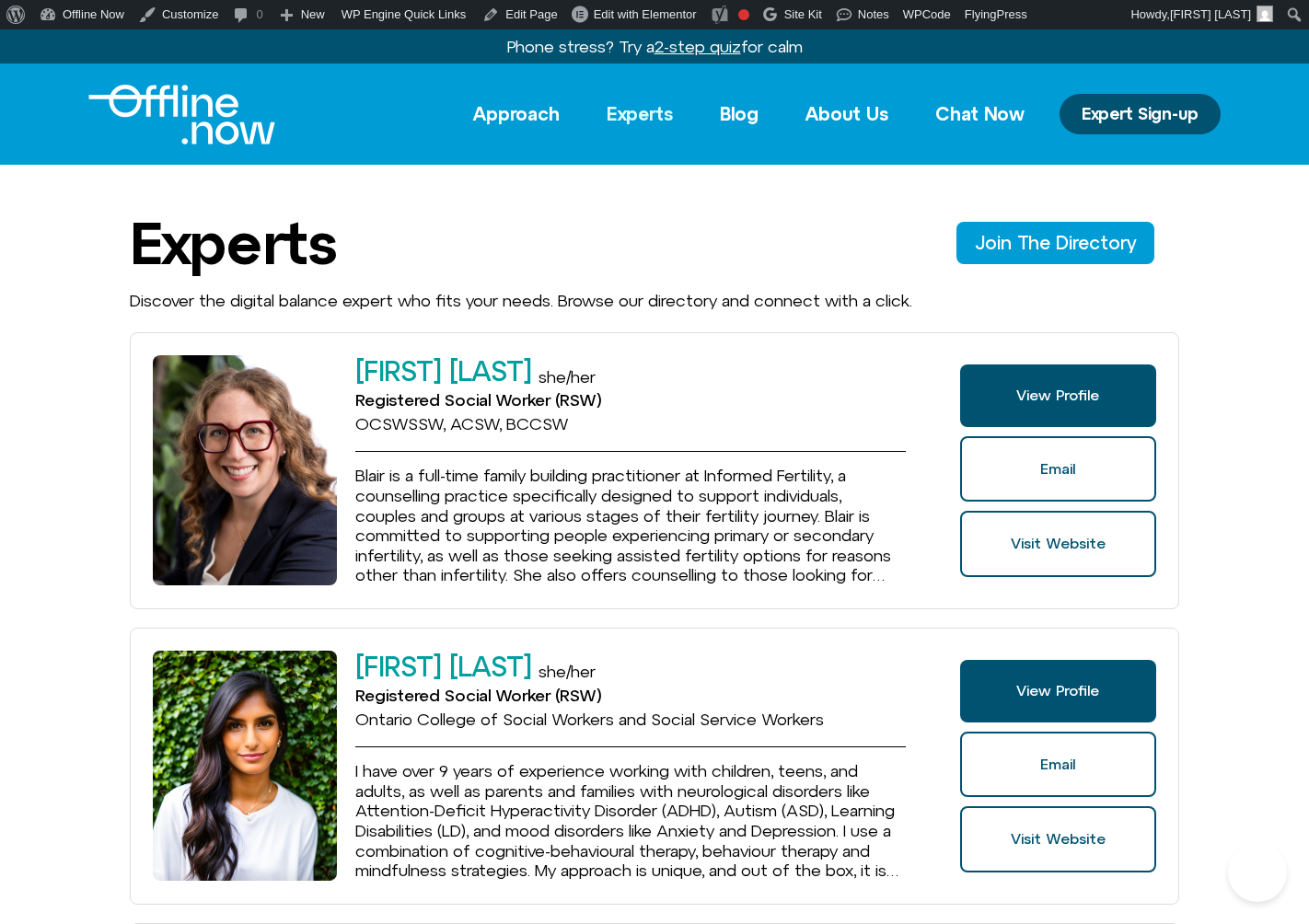 scroll, scrollTop: 536, scrollLeft: 0, axis: vertical 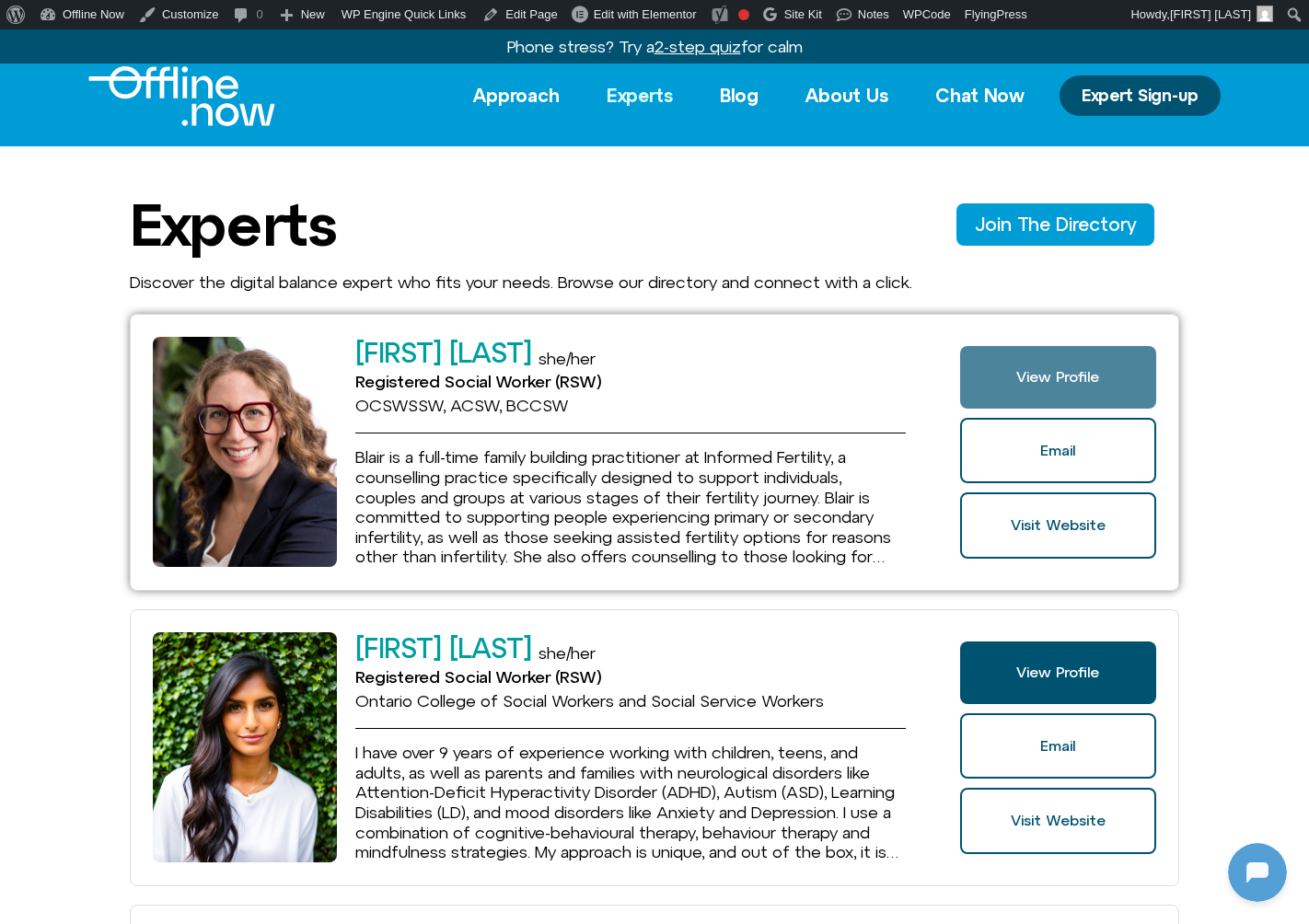click on "View Profile" 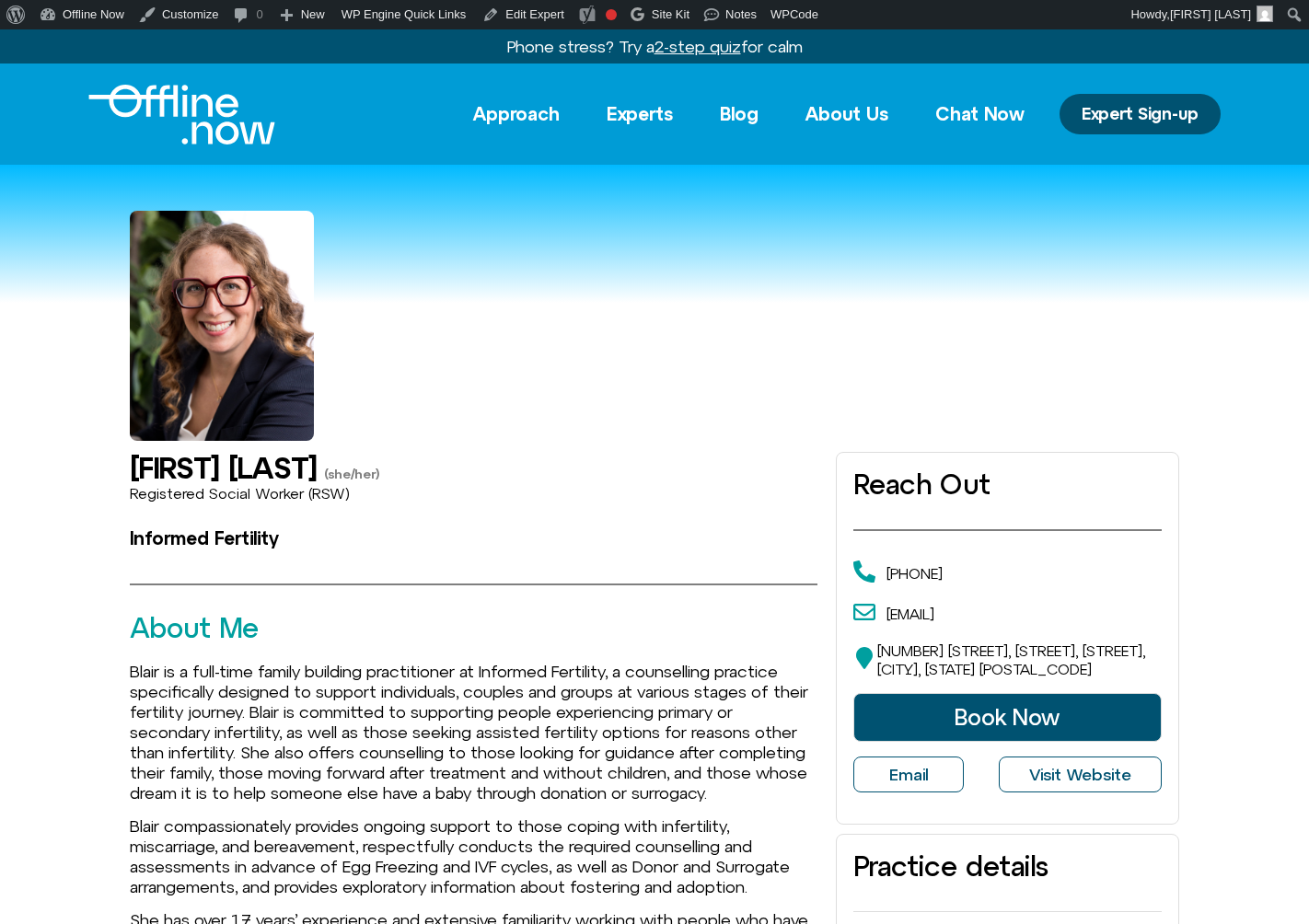 scroll, scrollTop: 0, scrollLeft: 0, axis: both 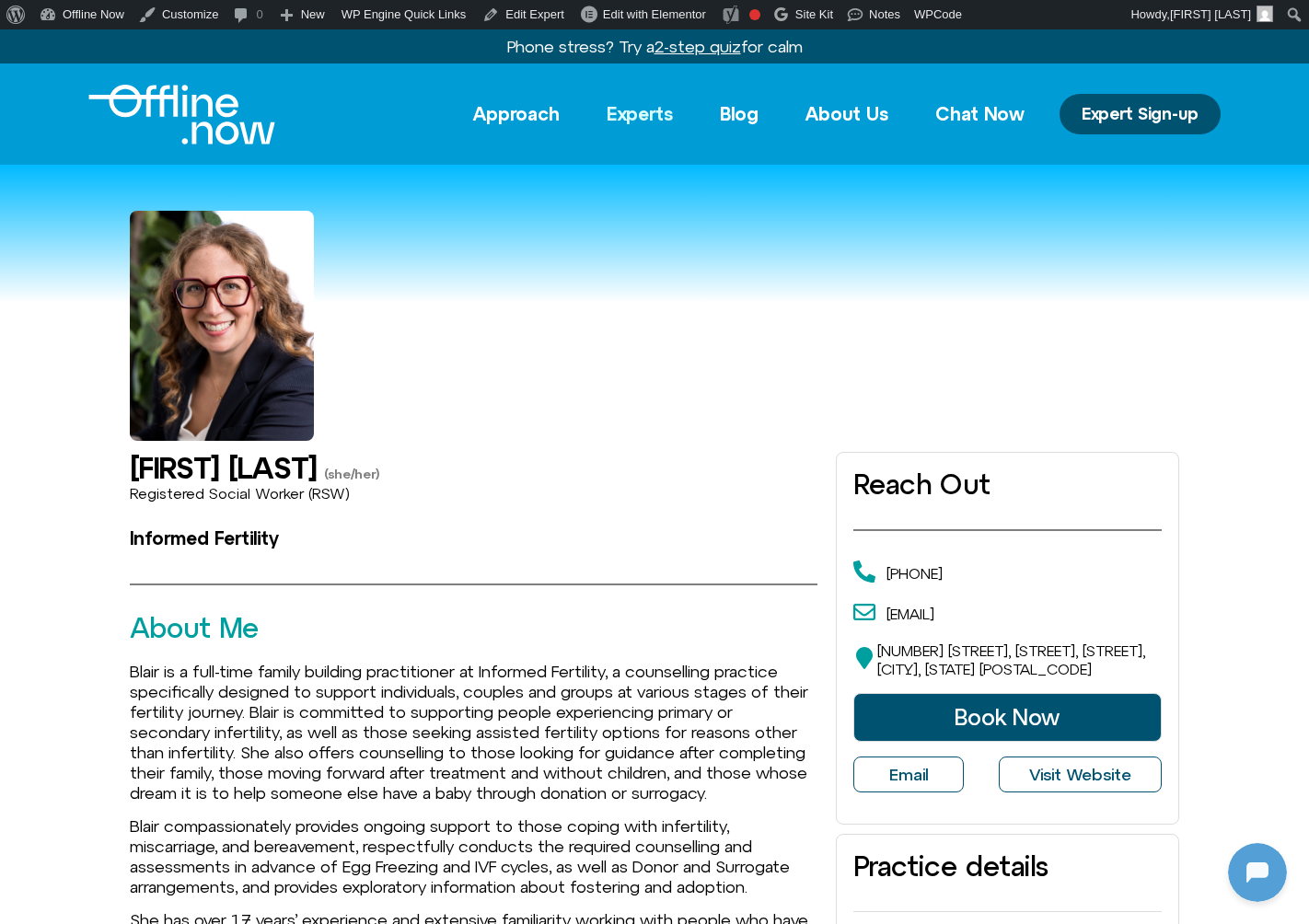 click on "Experts" 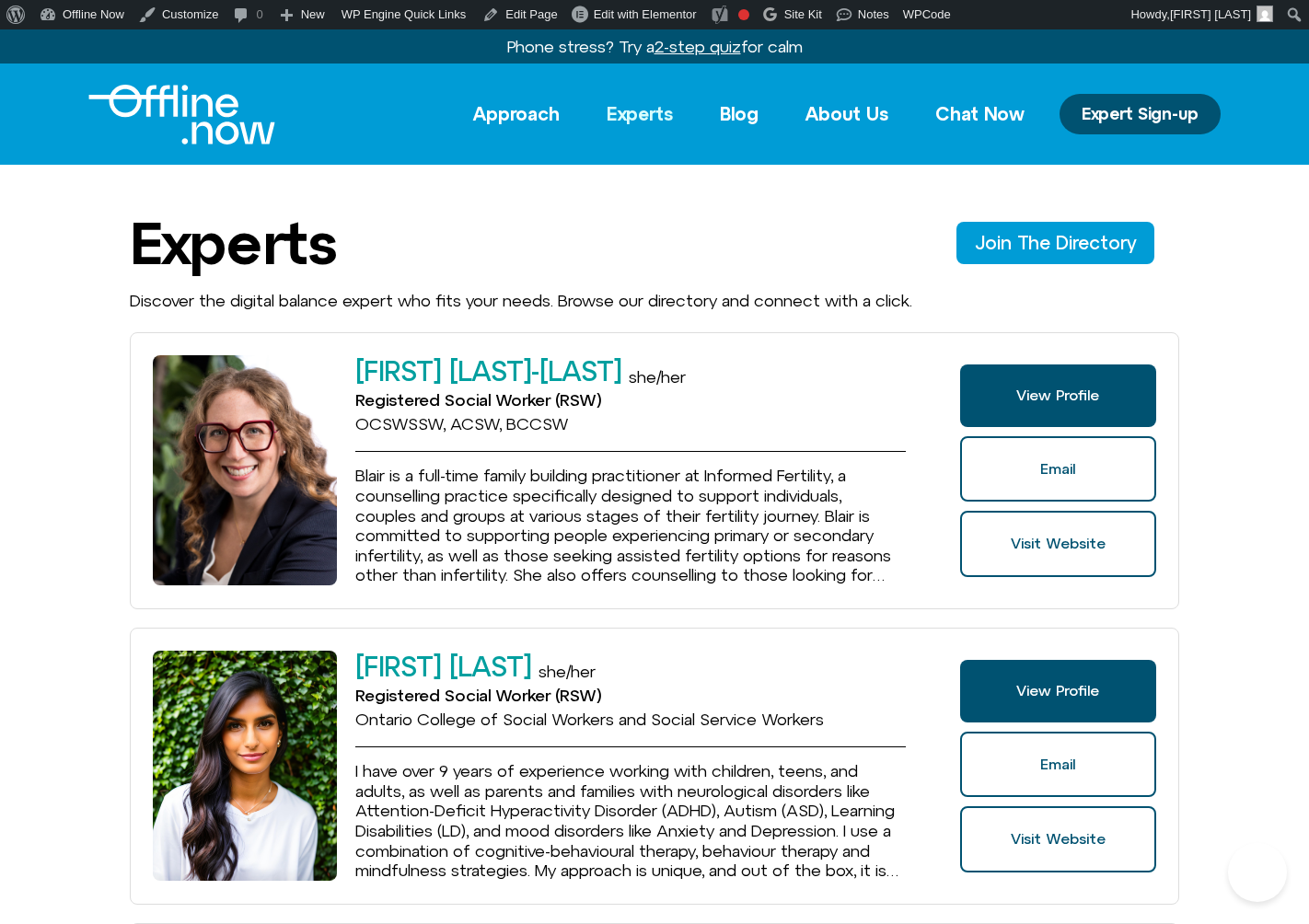 scroll, scrollTop: 0, scrollLeft: 0, axis: both 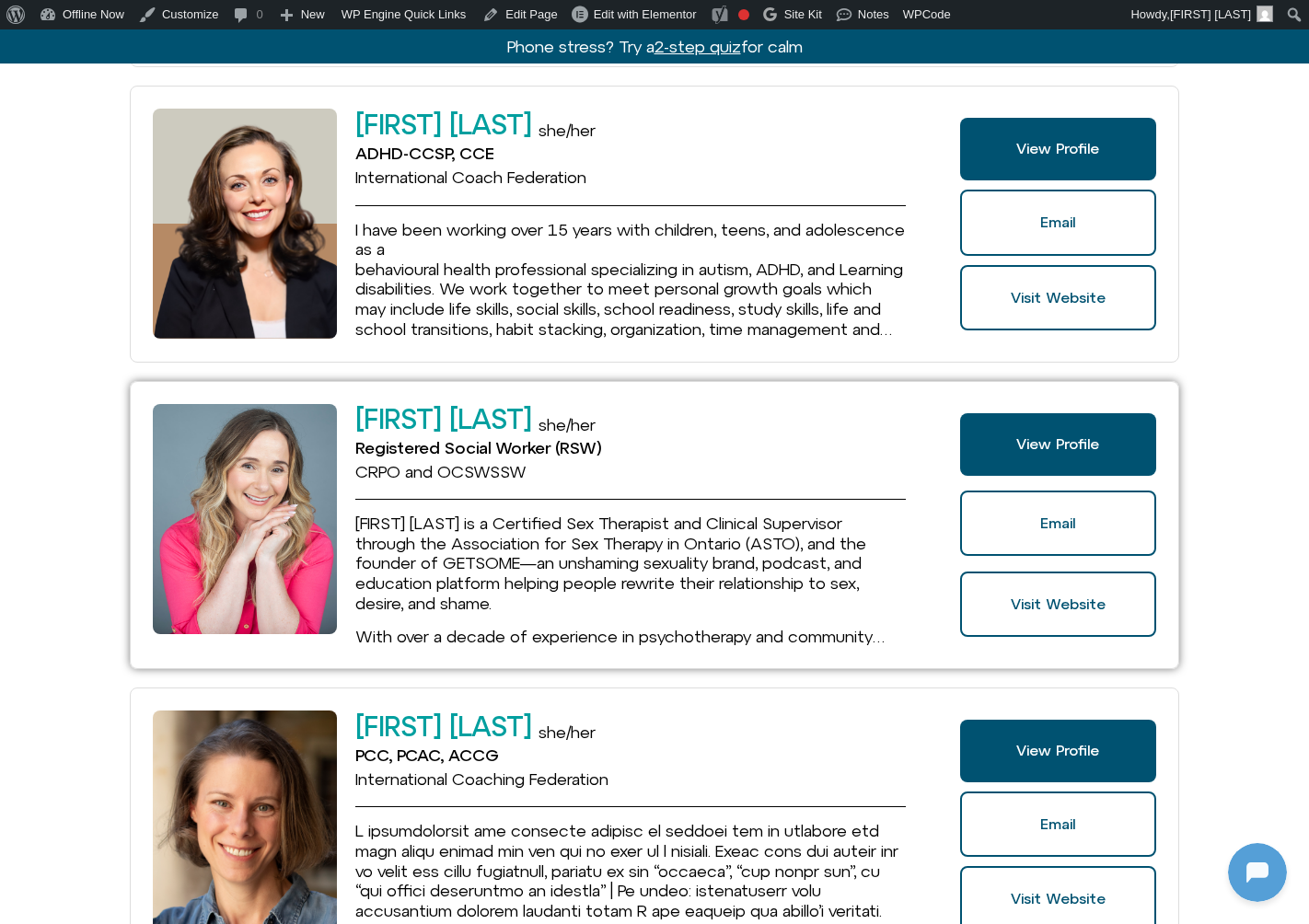 click on "[FIRST] [LAST]" 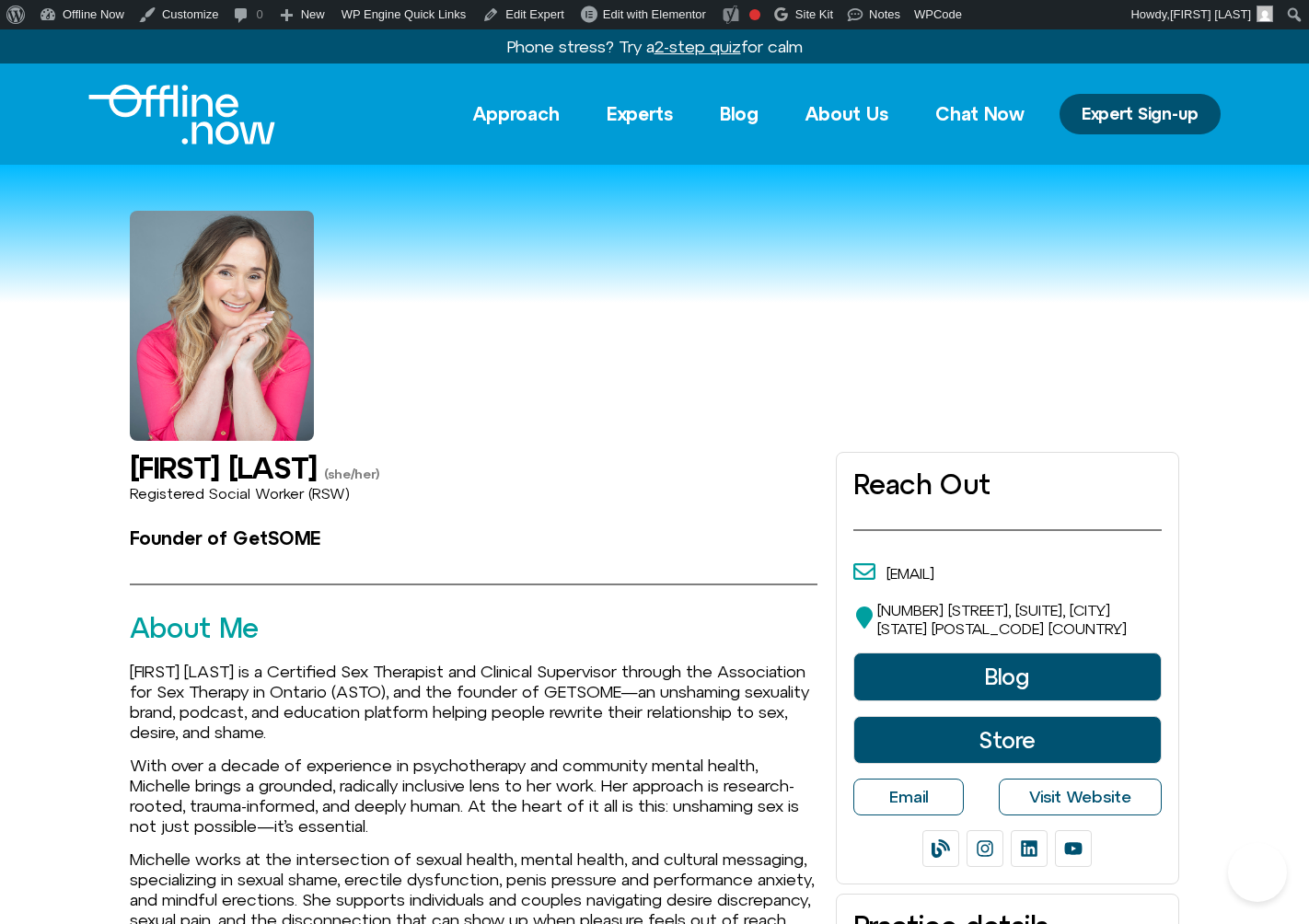 scroll, scrollTop: 0, scrollLeft: 0, axis: both 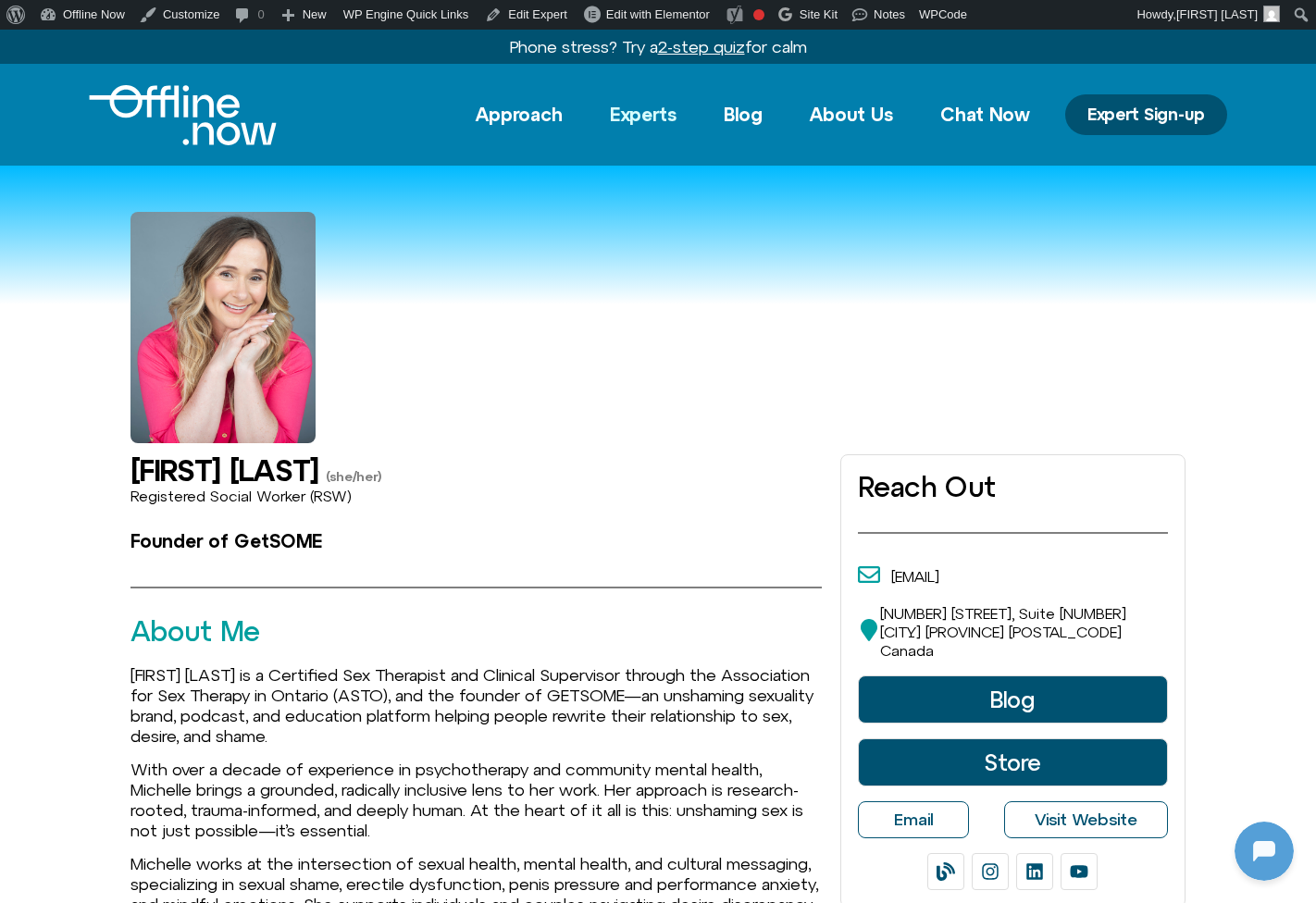 click on "Experts" 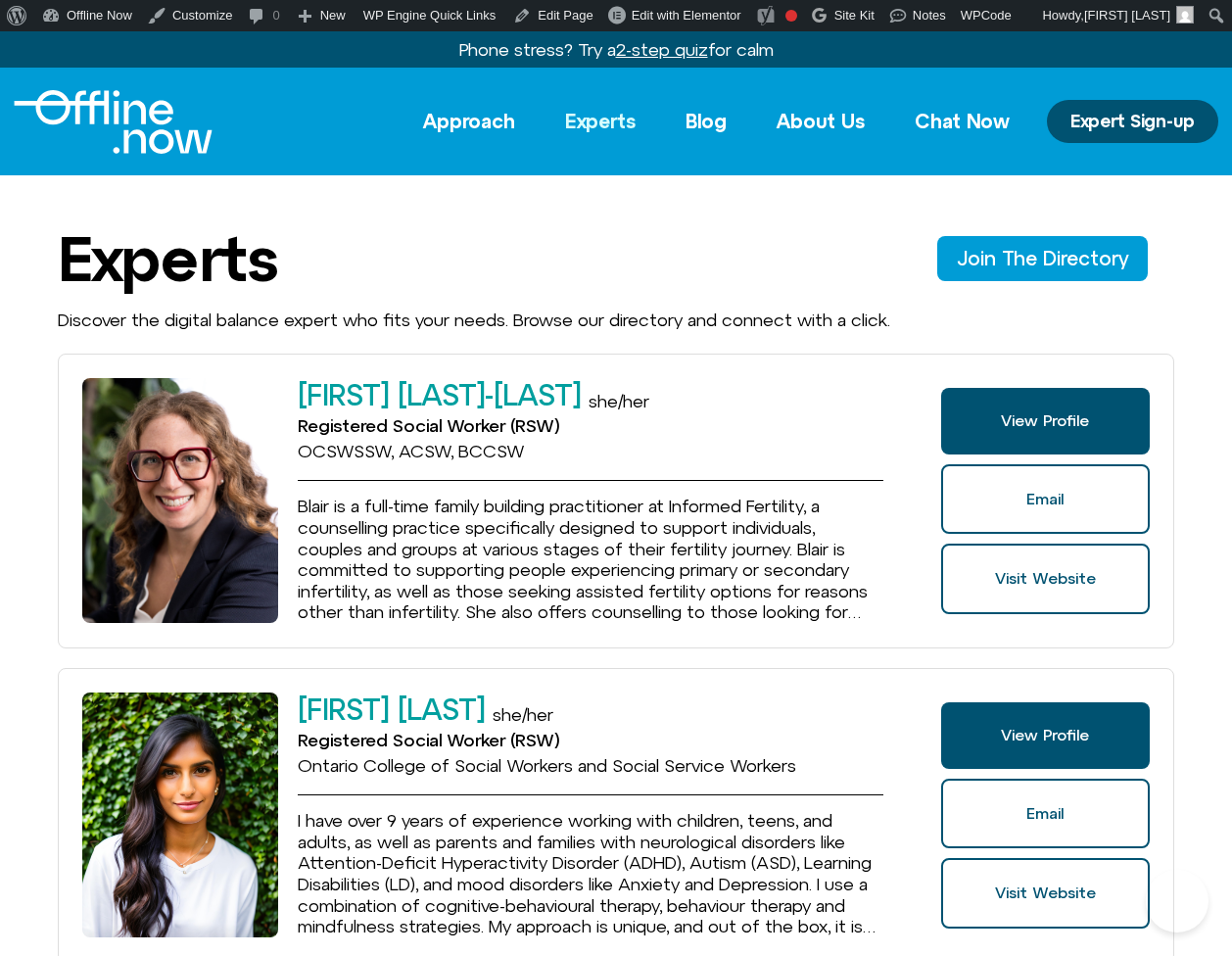 scroll, scrollTop: 0, scrollLeft: 0, axis: both 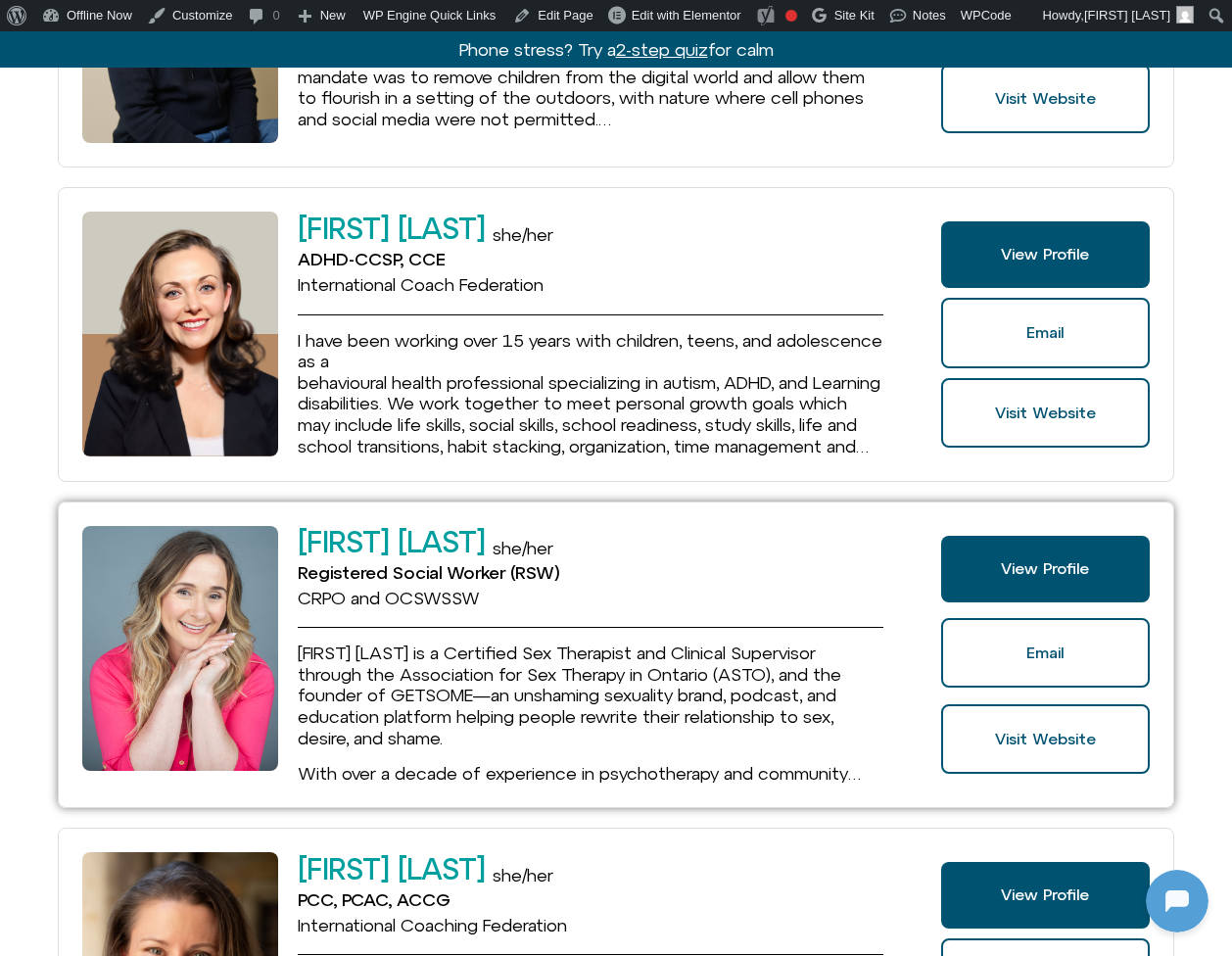 click on "[FIRST] [LAST]" 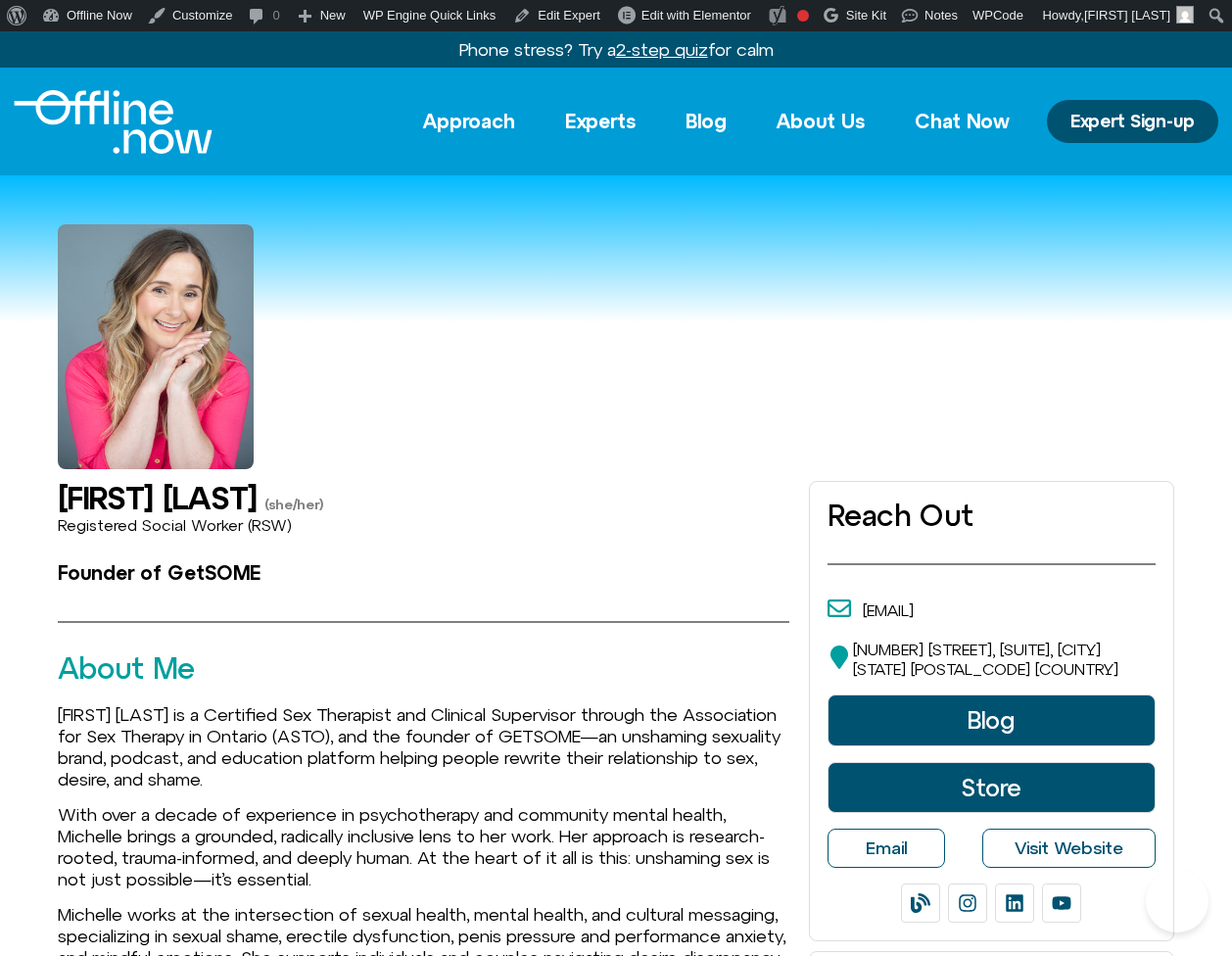 scroll, scrollTop: 0, scrollLeft: 0, axis: both 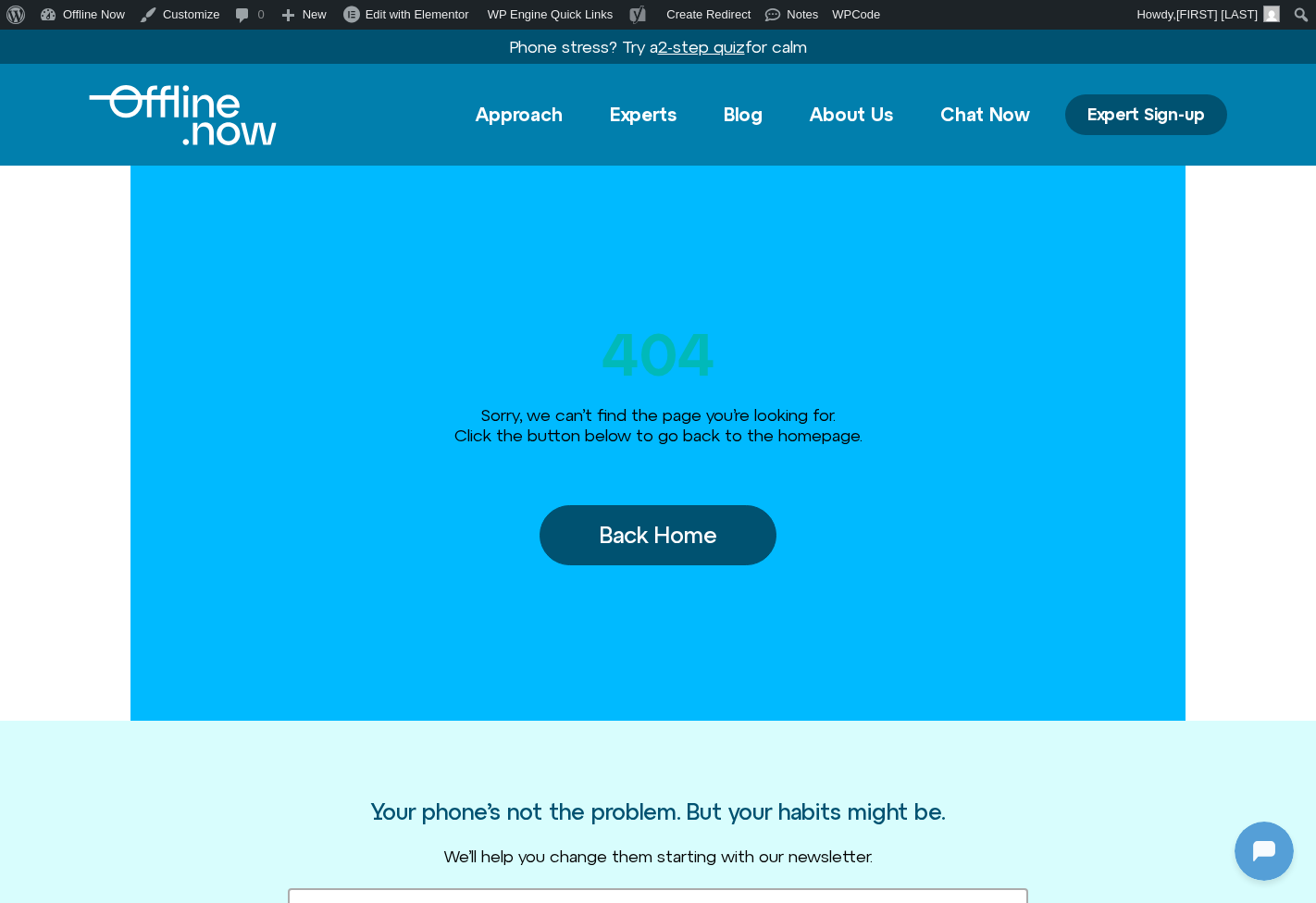 click at bounding box center (182, 115) 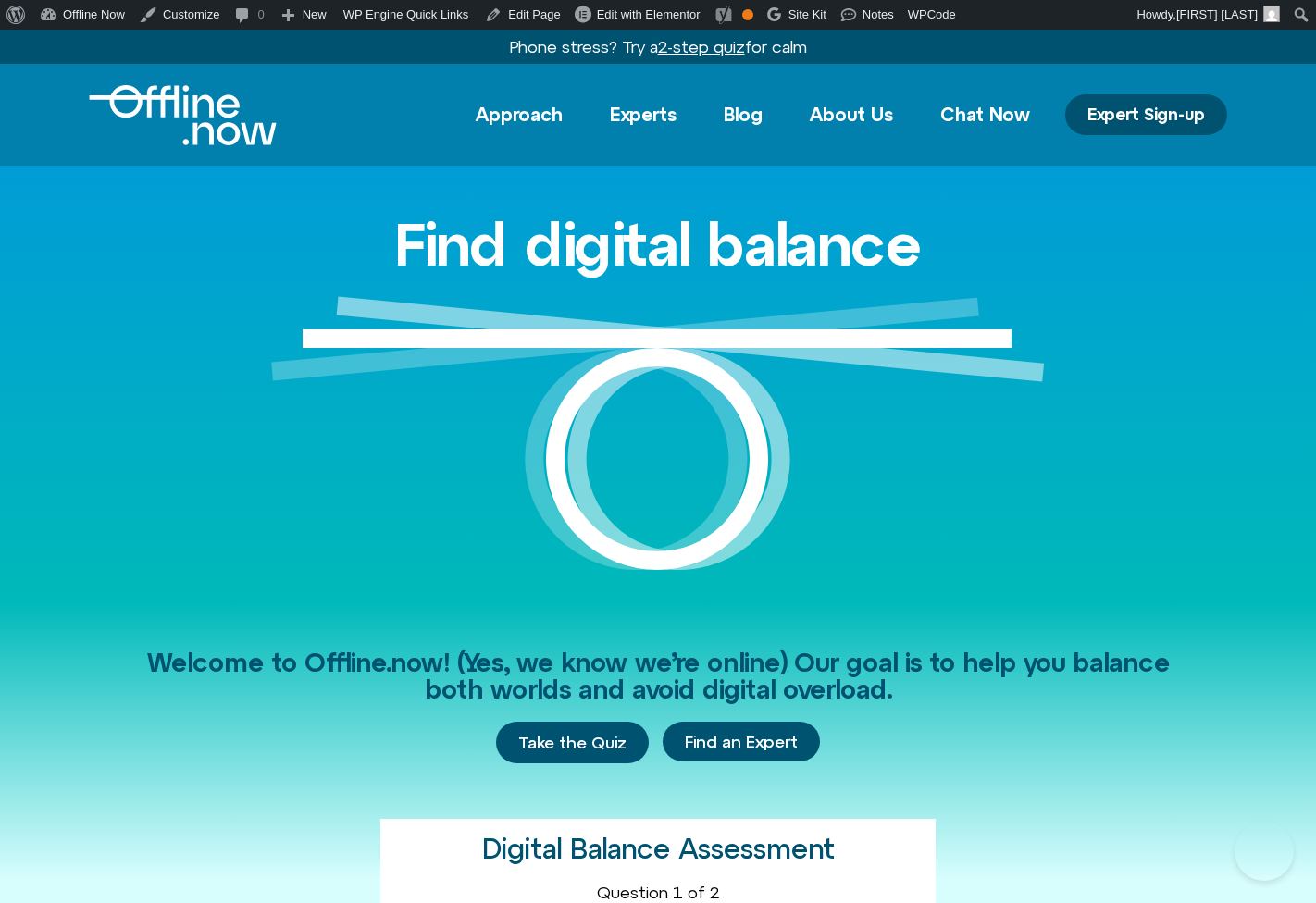 scroll, scrollTop: 0, scrollLeft: 0, axis: both 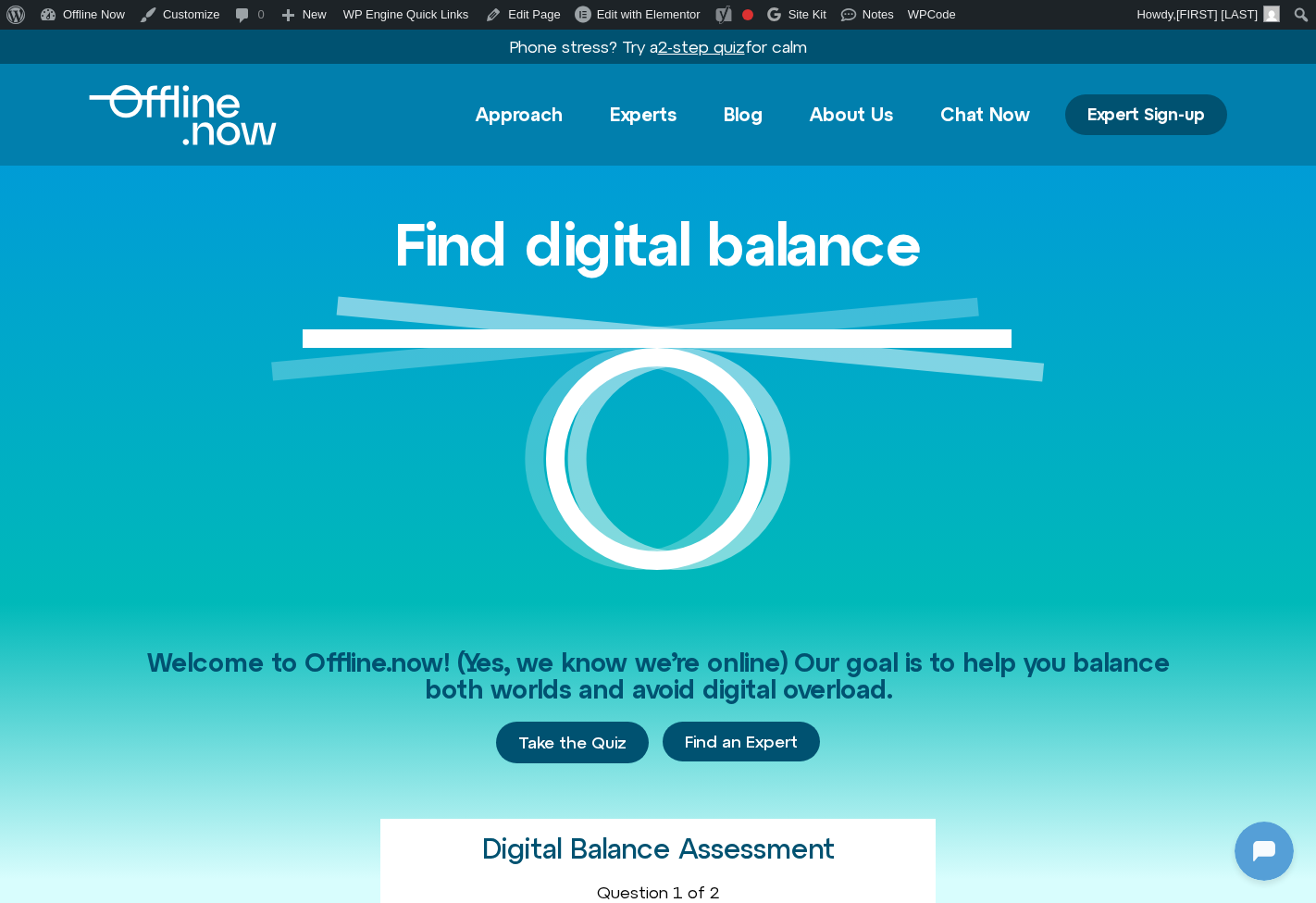 click at bounding box center (182, 115) 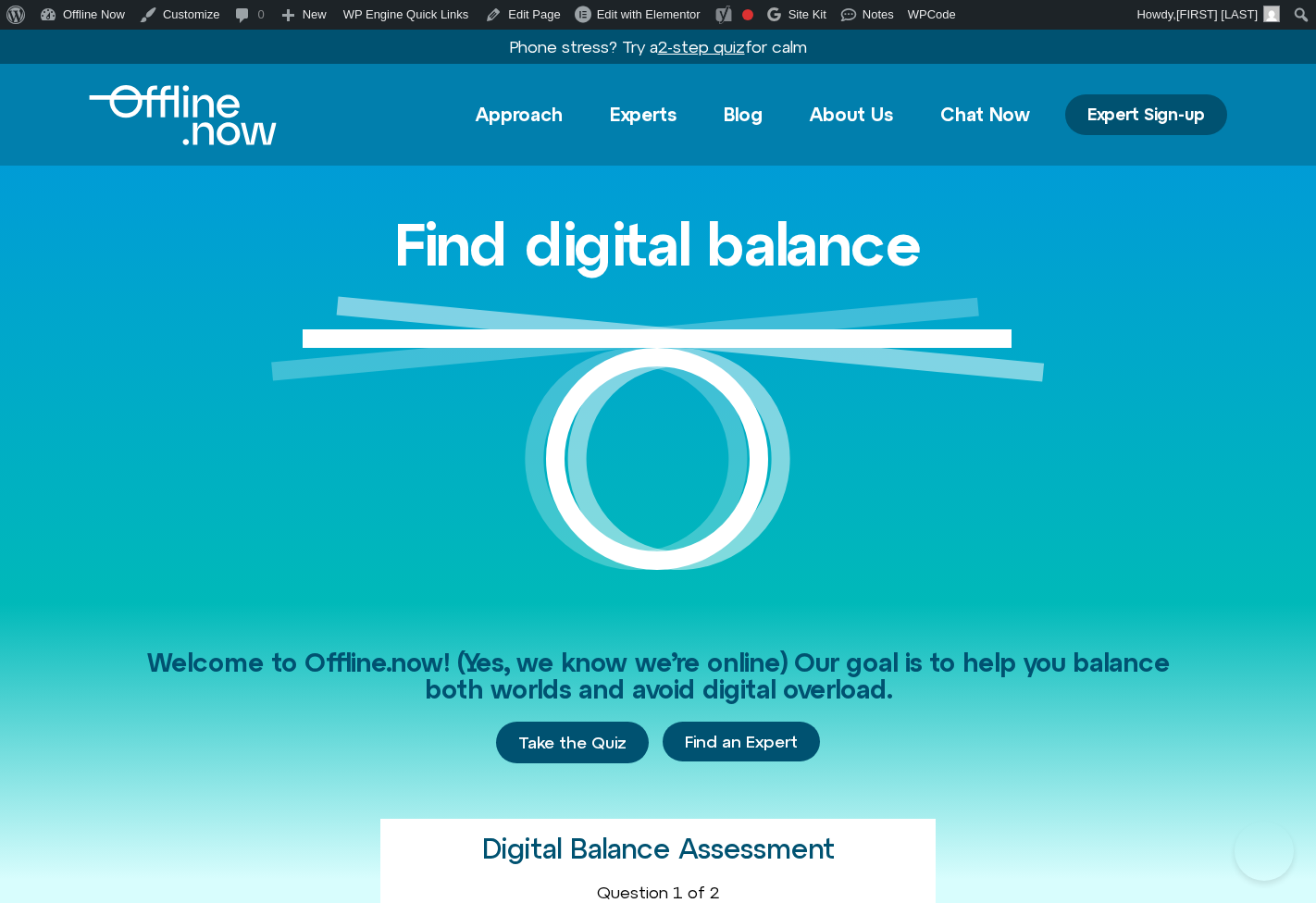 scroll, scrollTop: 0, scrollLeft: 0, axis: both 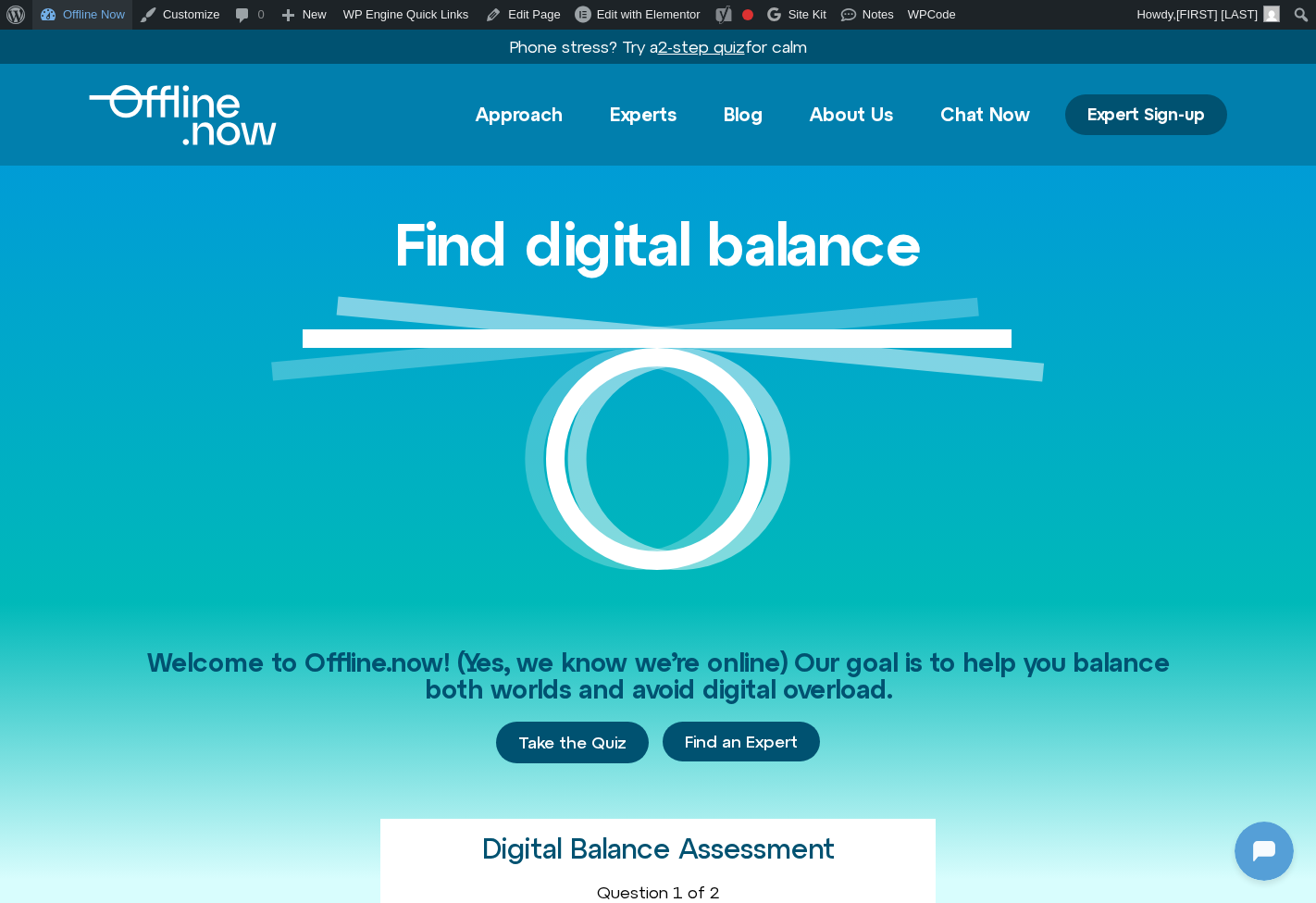 click on "Offline Now" at bounding box center (82, 15) 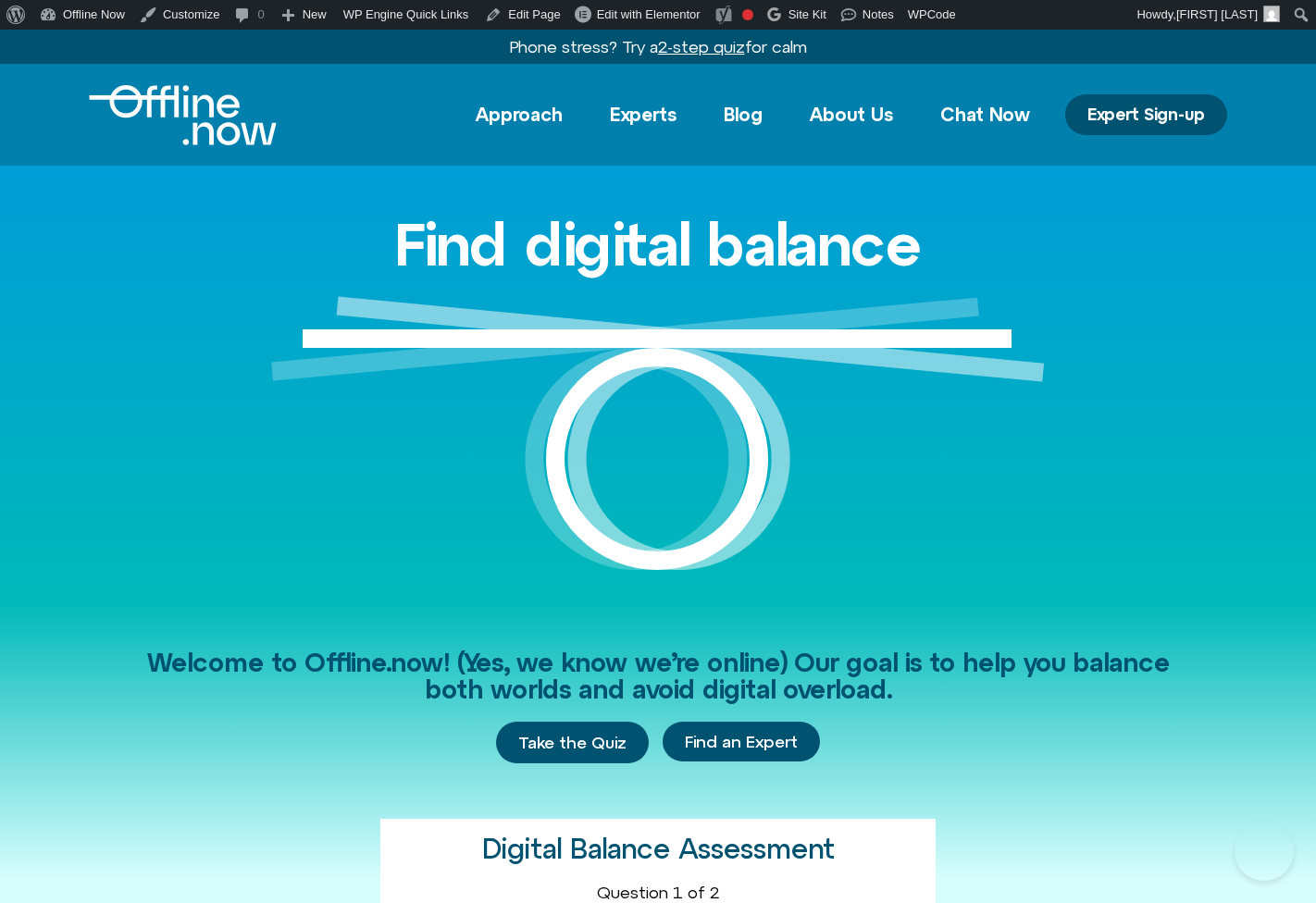 scroll, scrollTop: 0, scrollLeft: 0, axis: both 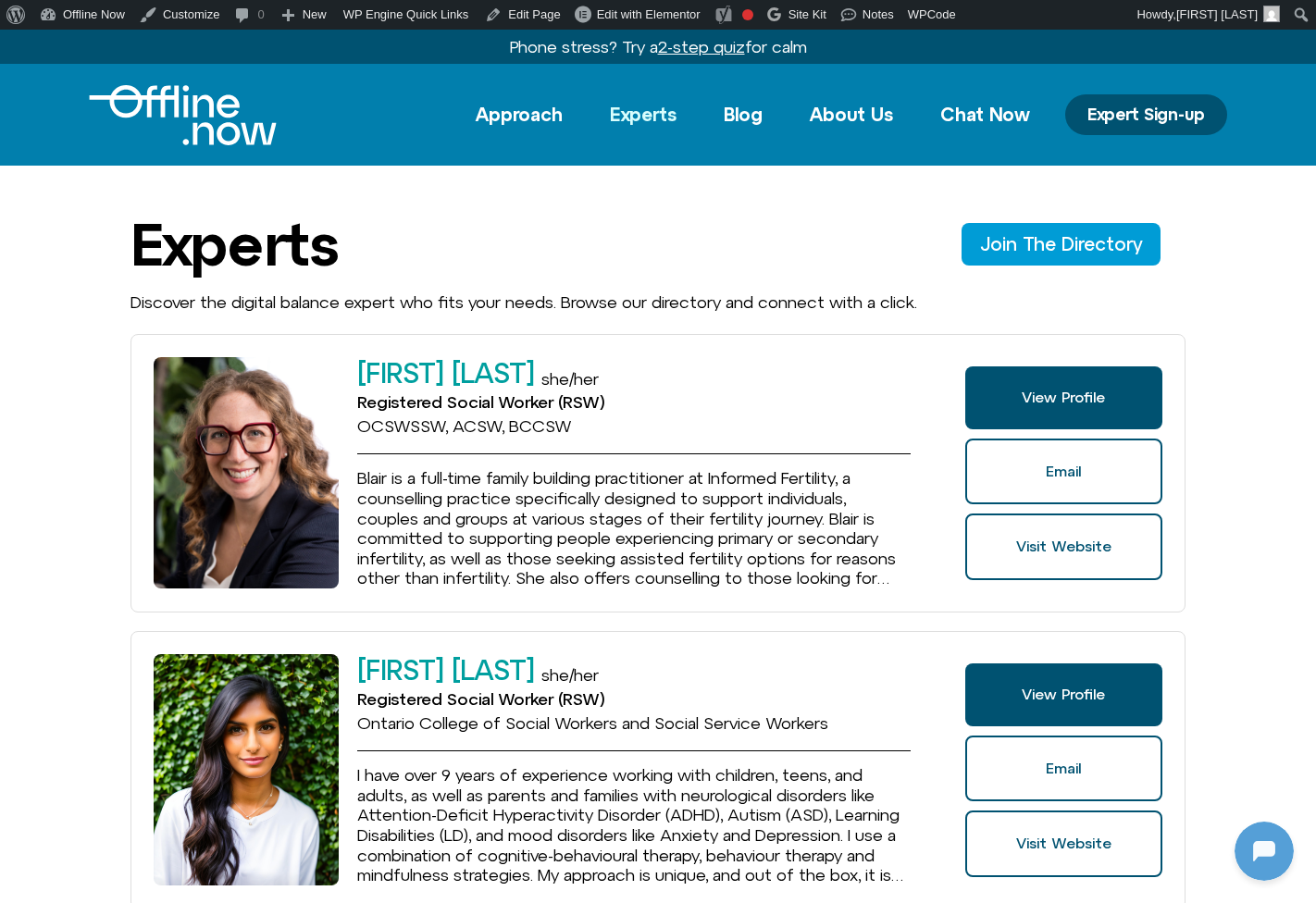 click at bounding box center [182, 115] 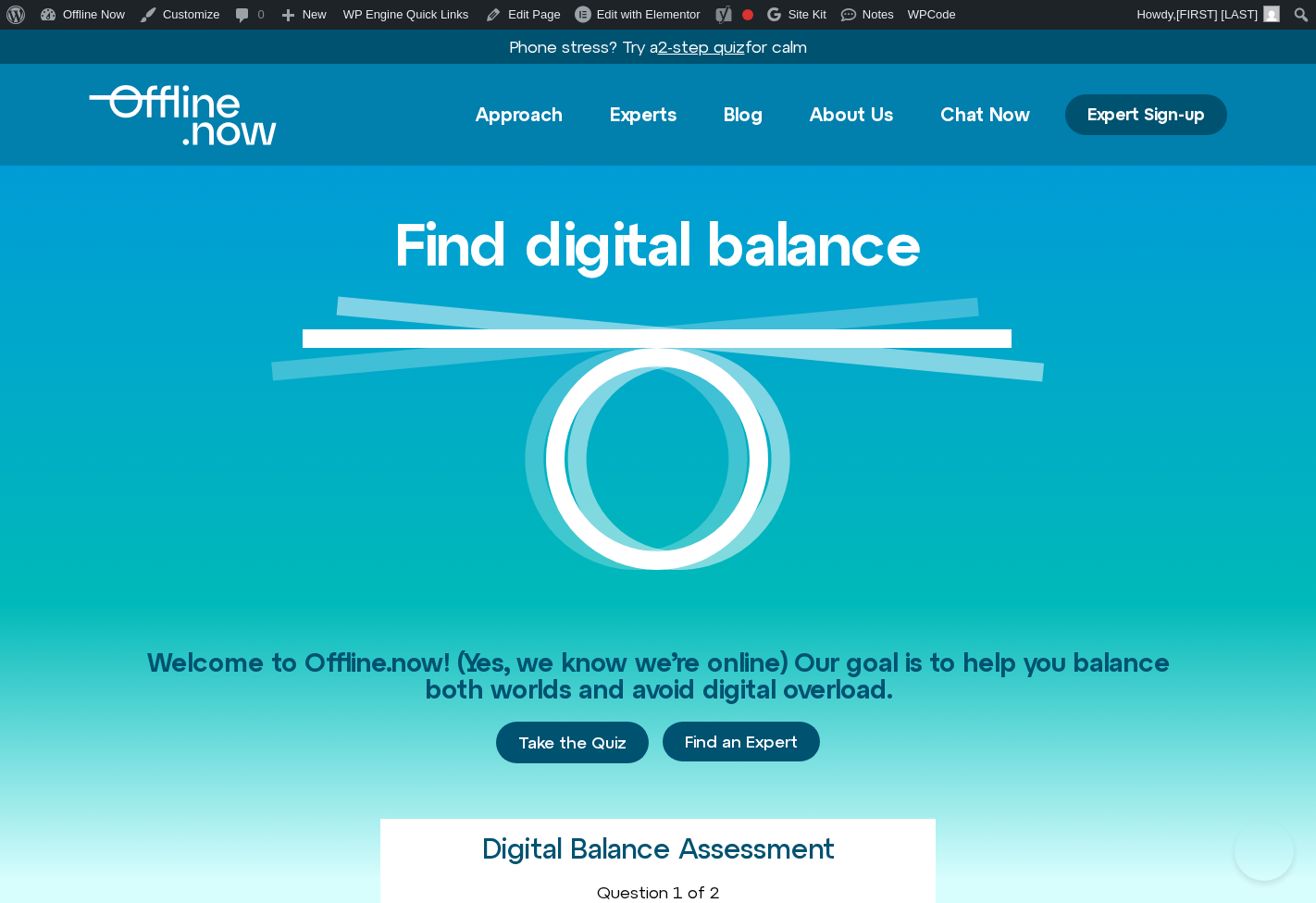 scroll, scrollTop: 0, scrollLeft: 0, axis: both 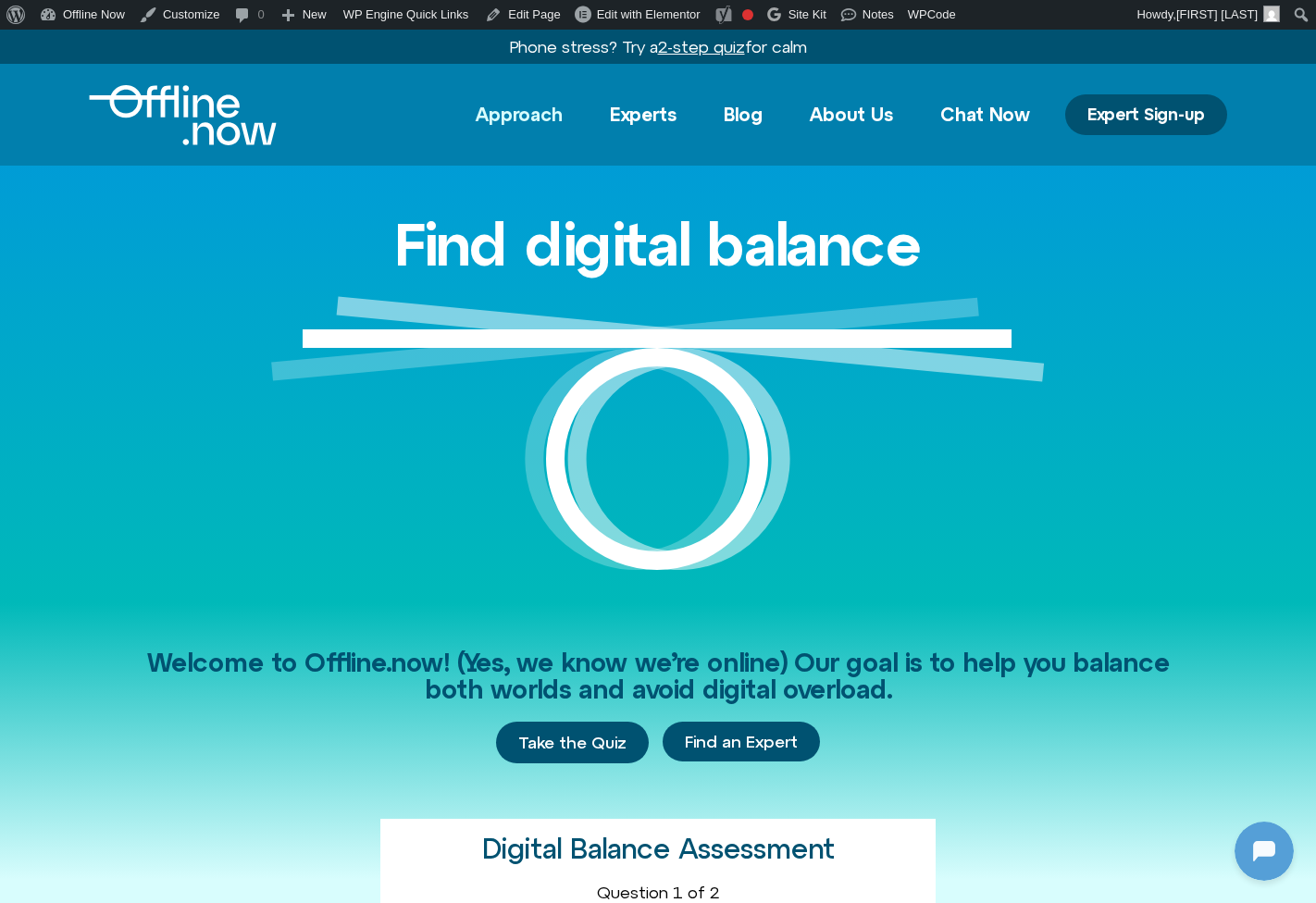 click on "Approach" 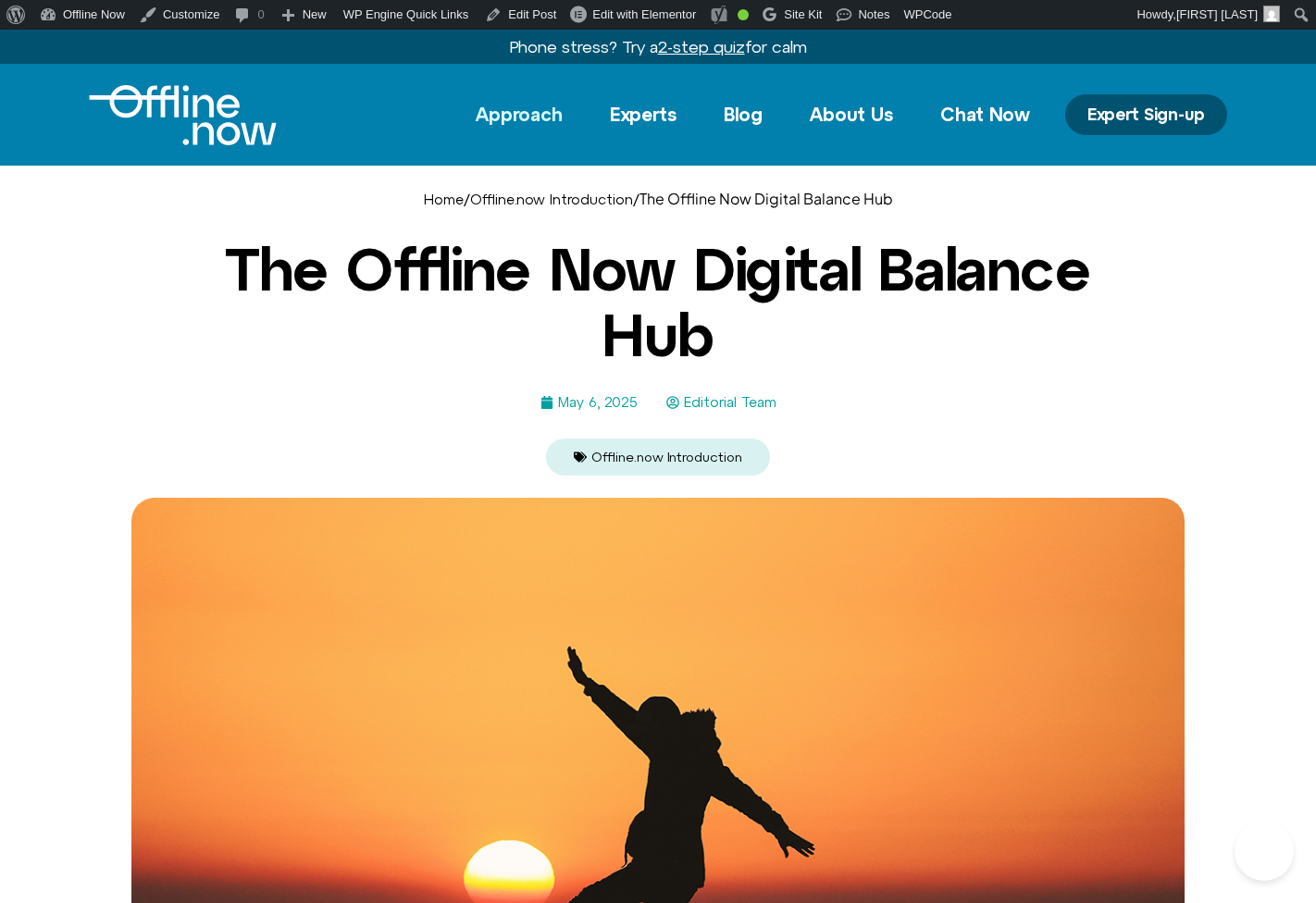 scroll, scrollTop: 0, scrollLeft: 0, axis: both 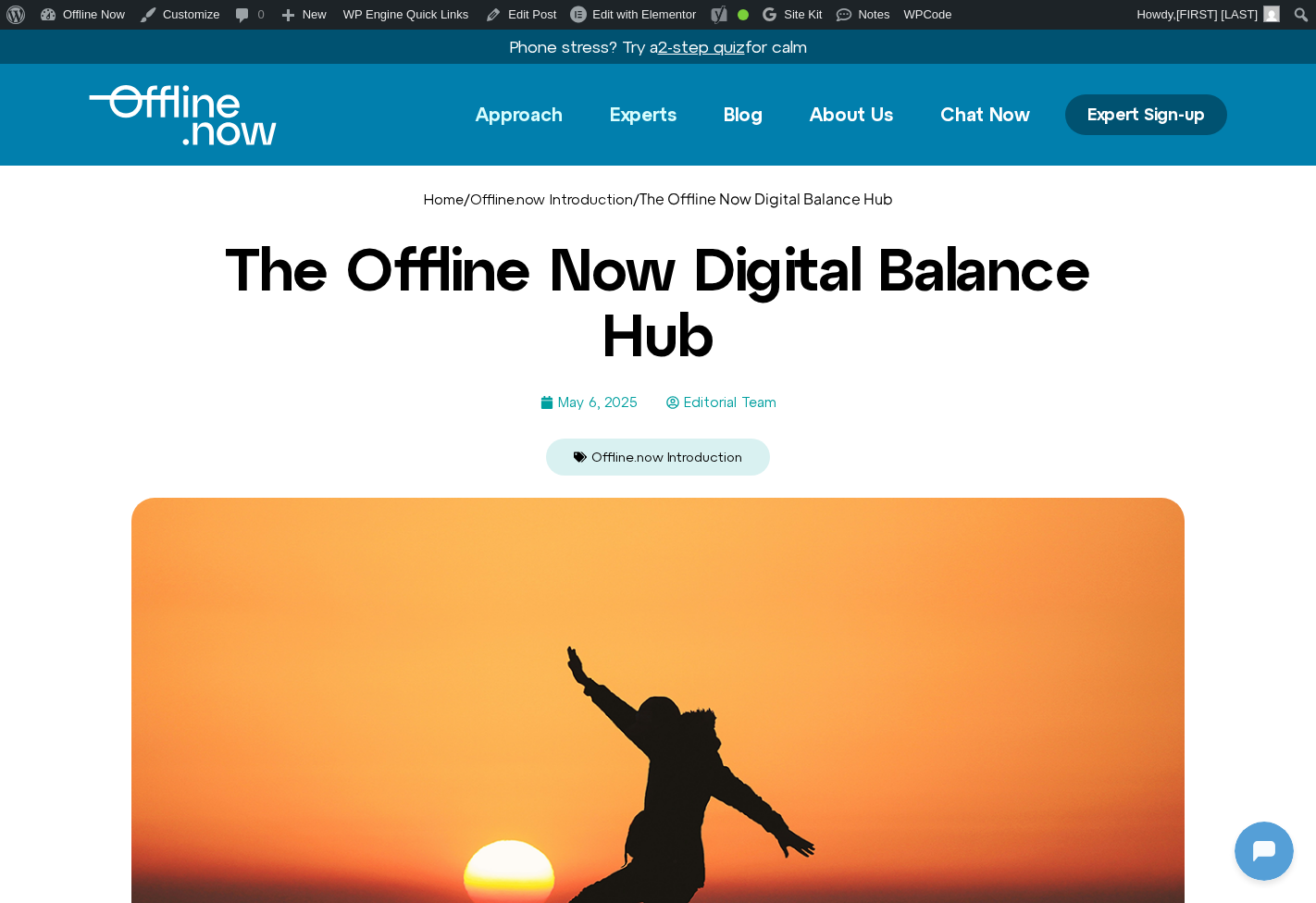 click on "Experts" 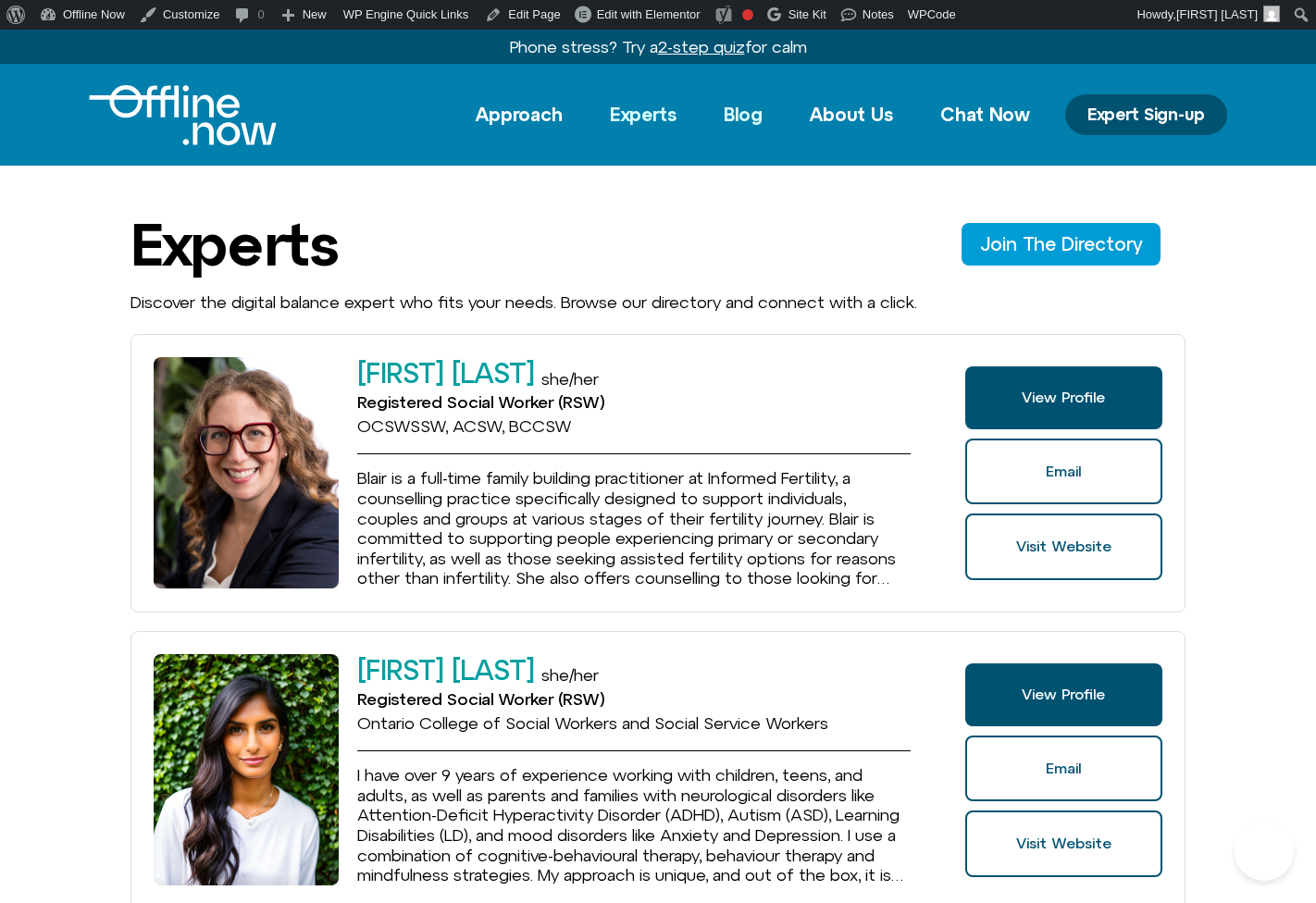 scroll, scrollTop: 0, scrollLeft: 0, axis: both 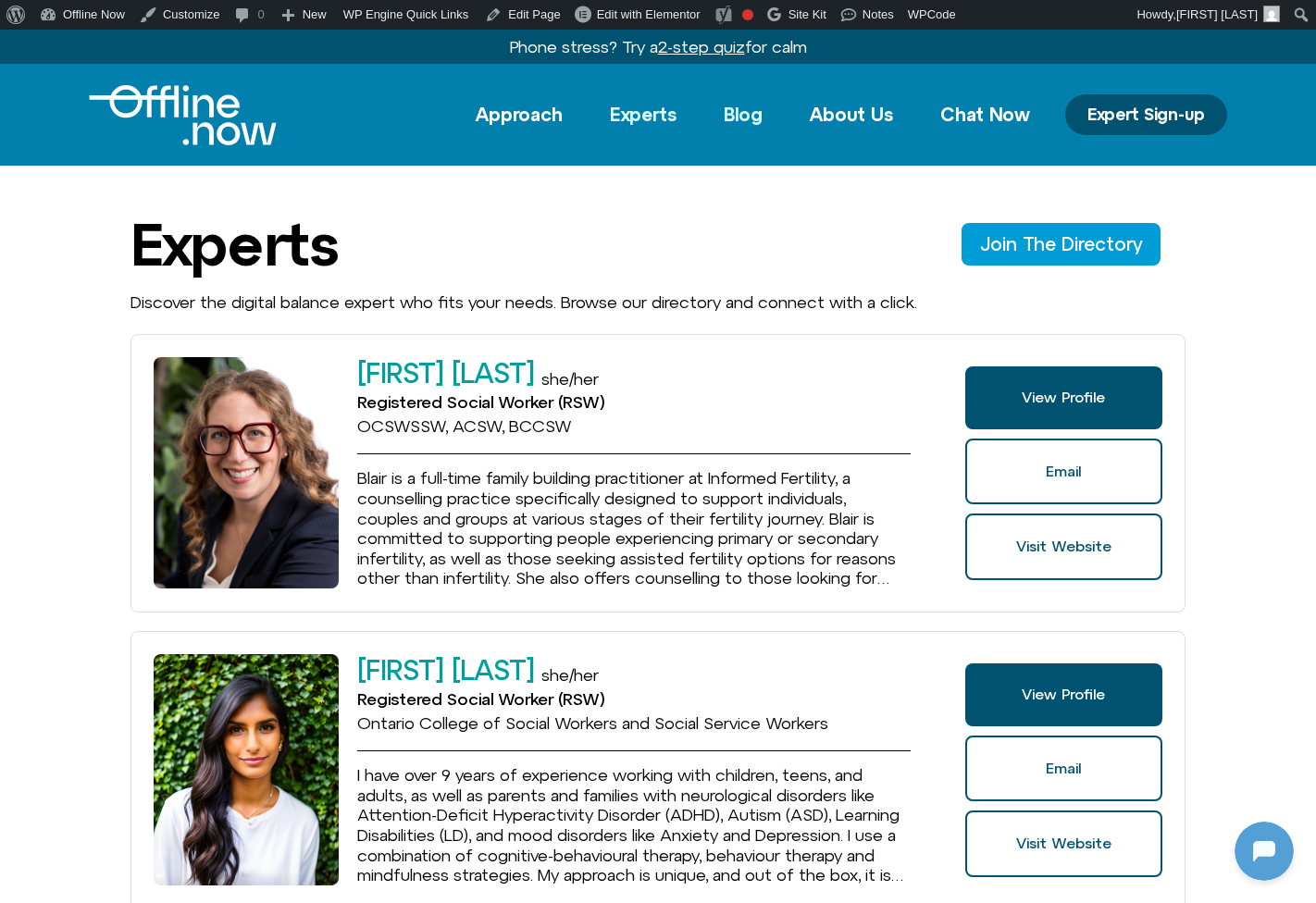 click on "Blog" 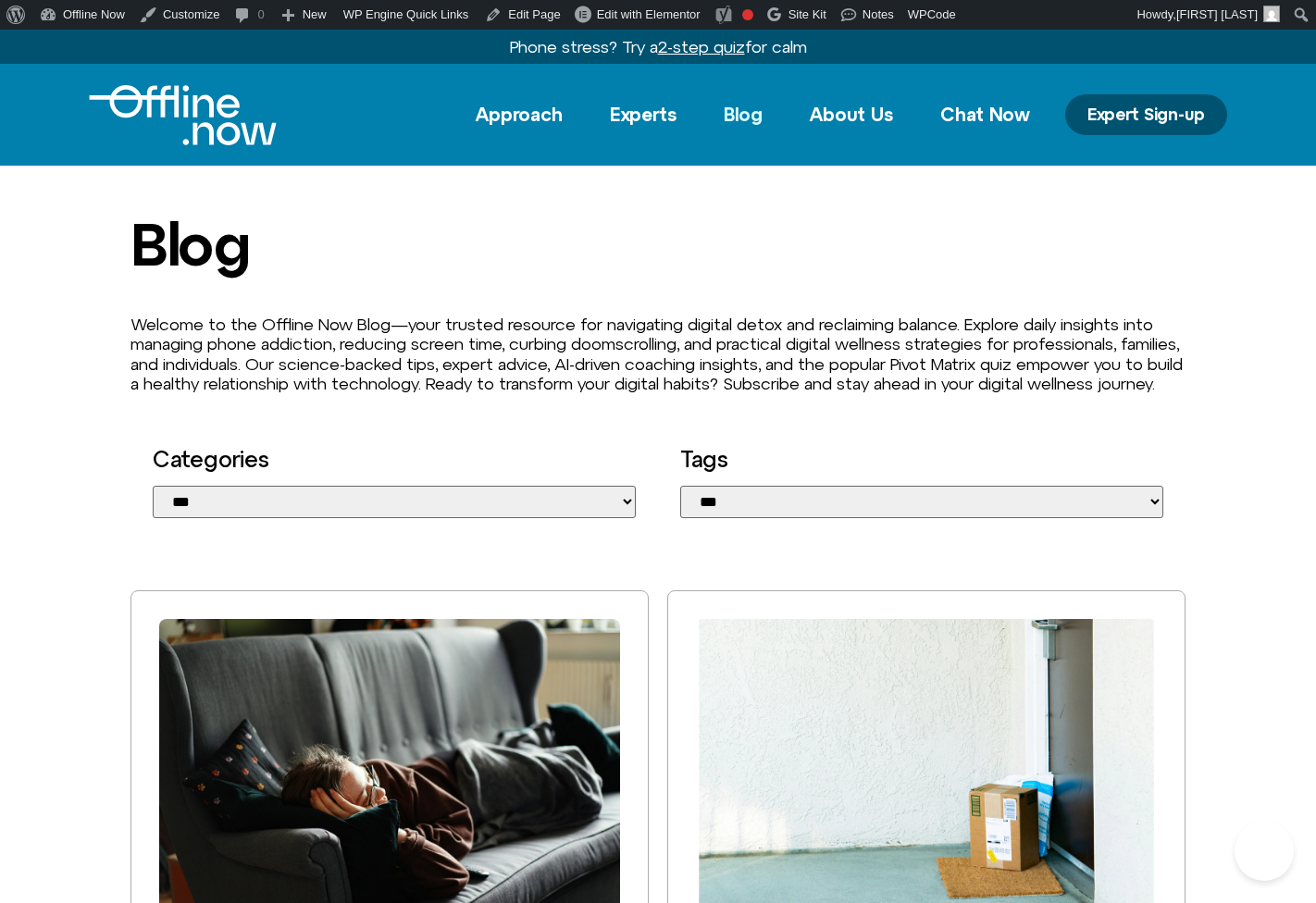 scroll, scrollTop: 0, scrollLeft: 0, axis: both 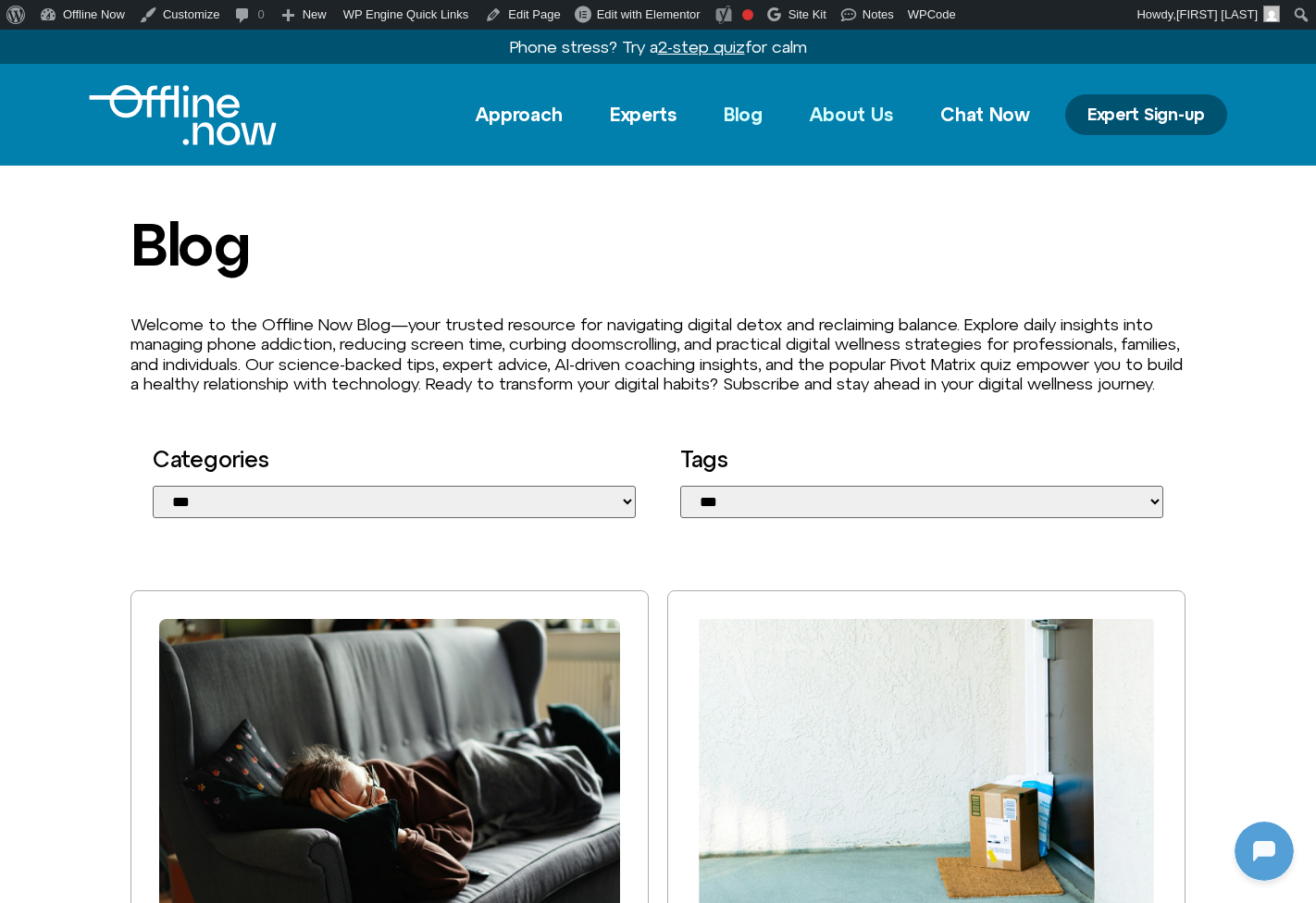 click on "About Us" 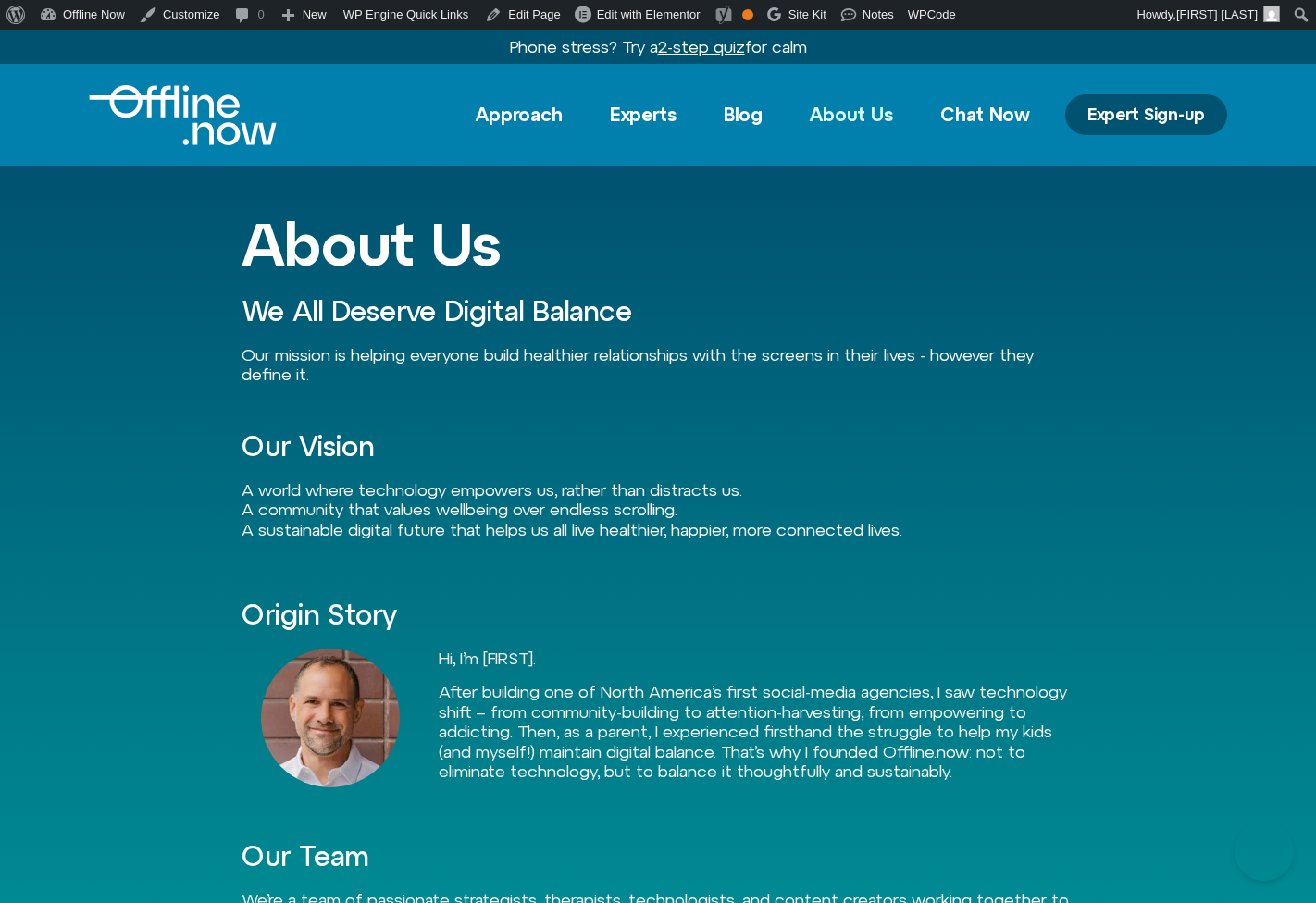 scroll, scrollTop: 0, scrollLeft: 0, axis: both 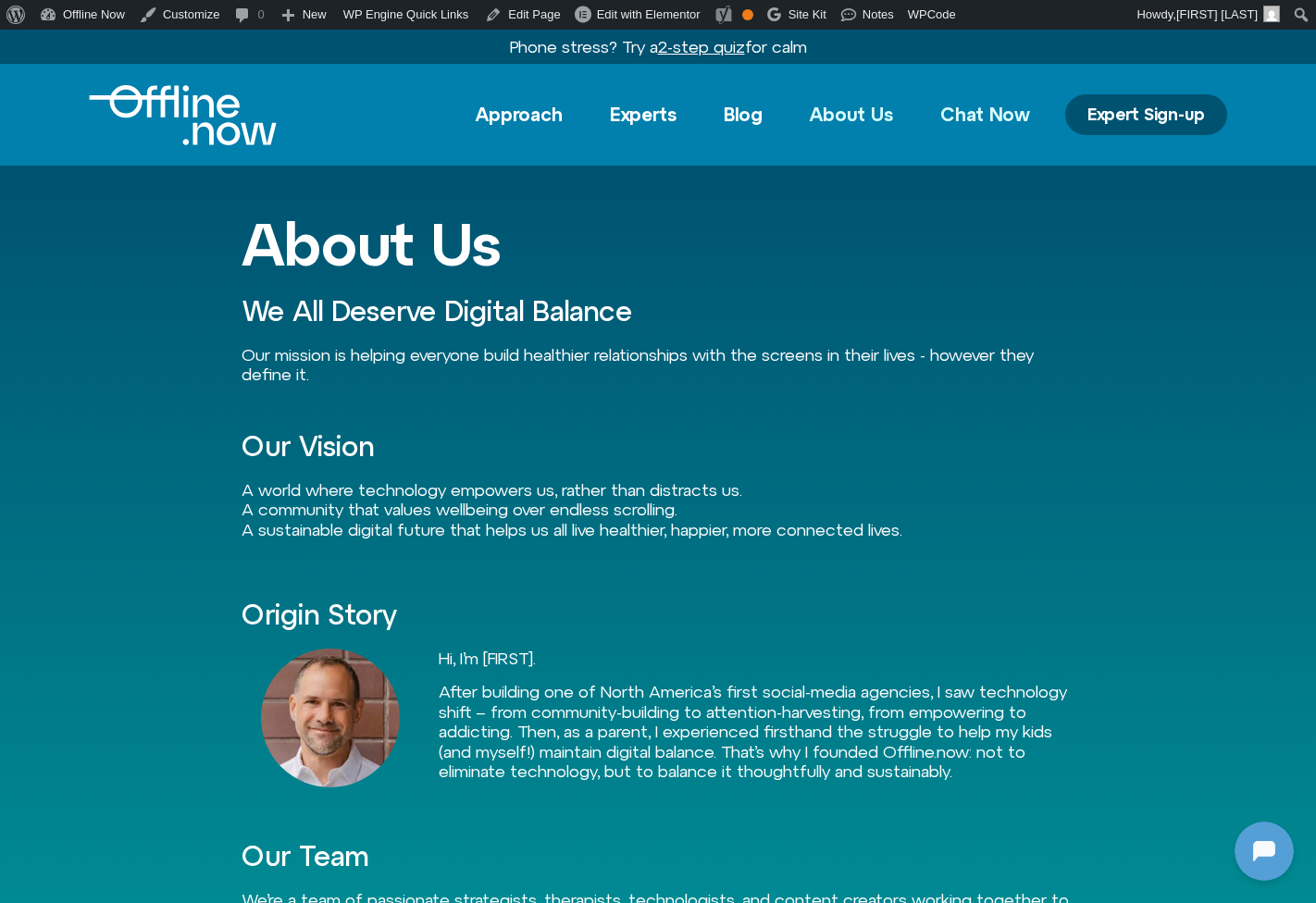 click on "Chat Now" 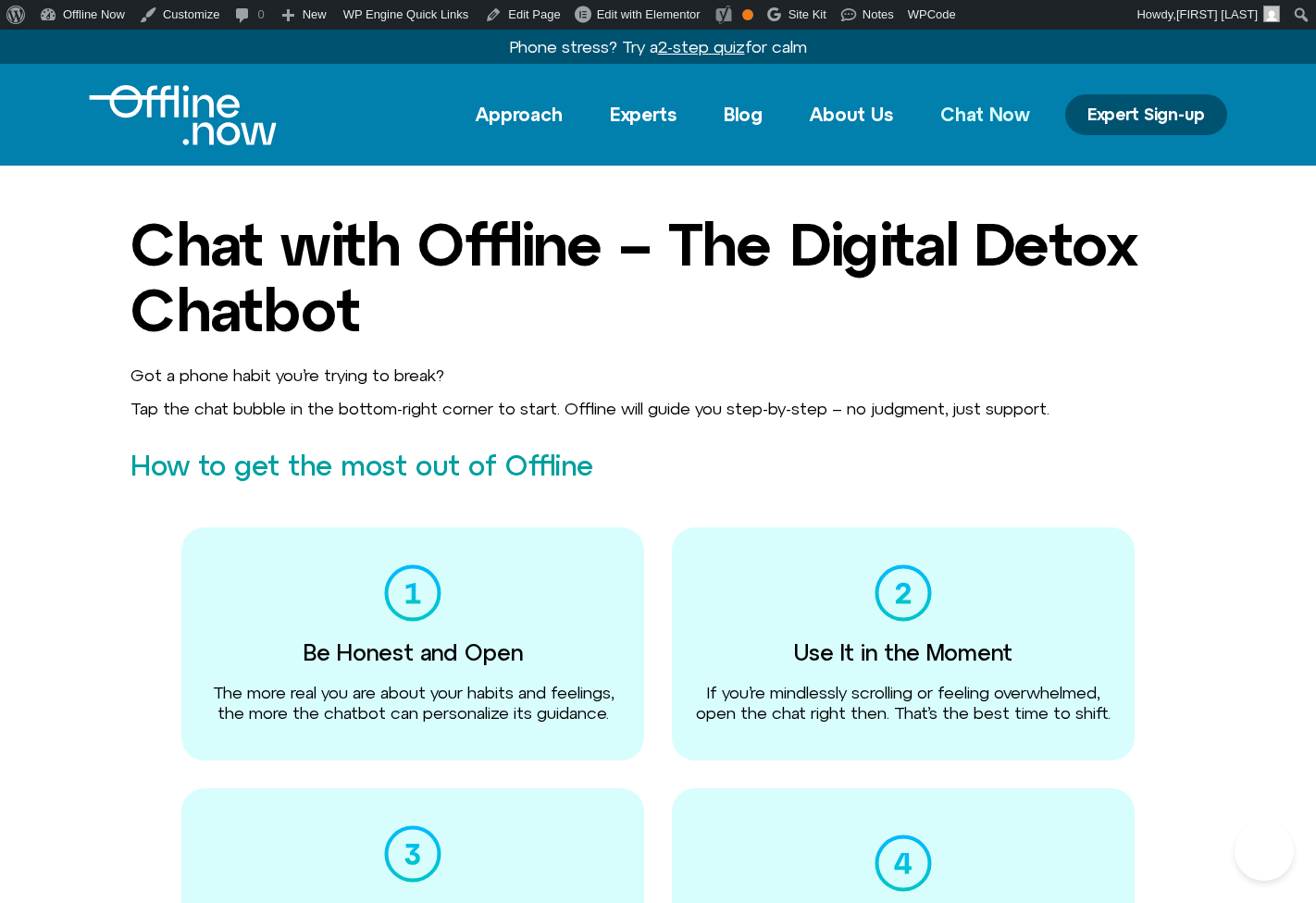 scroll, scrollTop: 0, scrollLeft: 0, axis: both 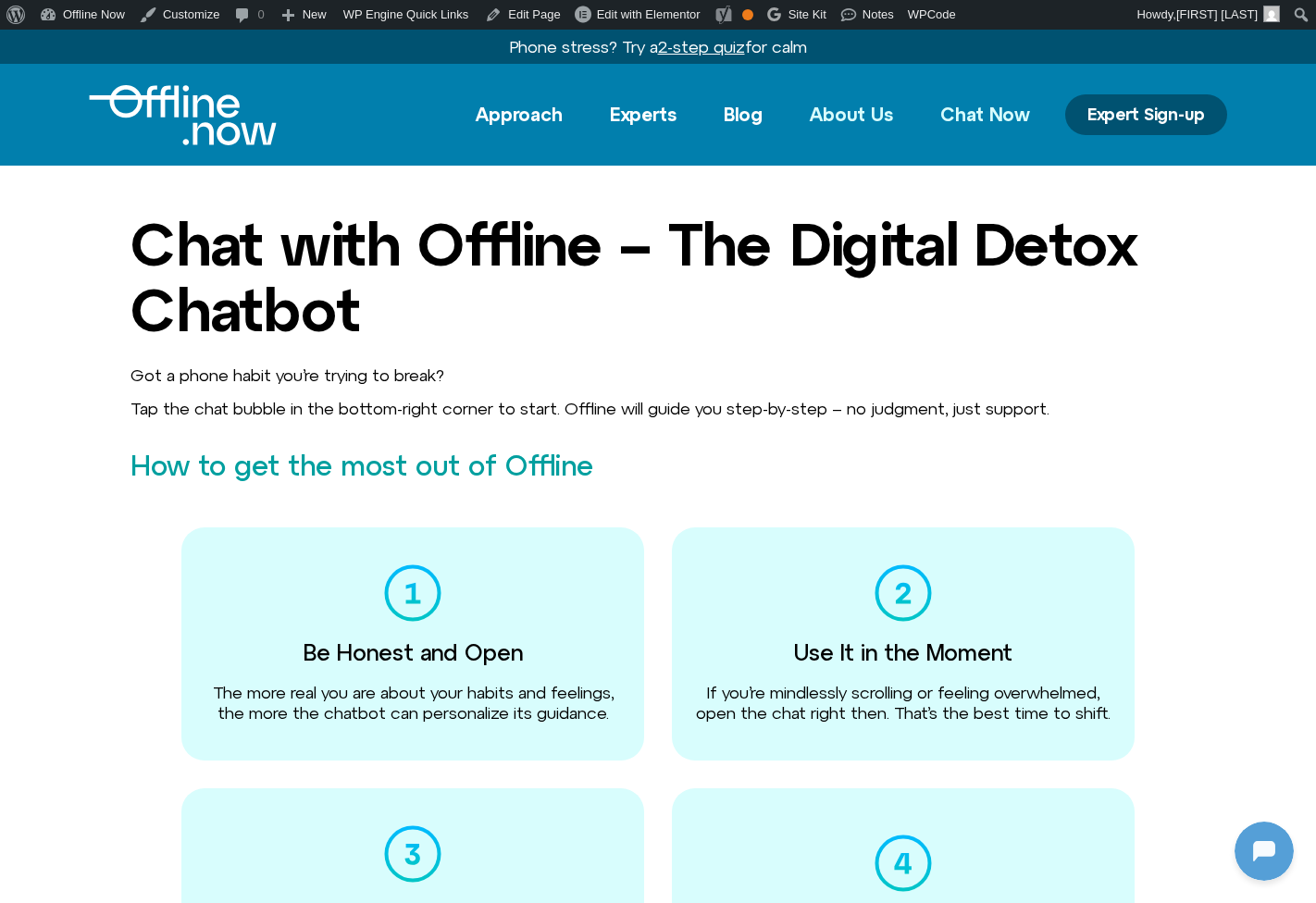 click on "About Us" 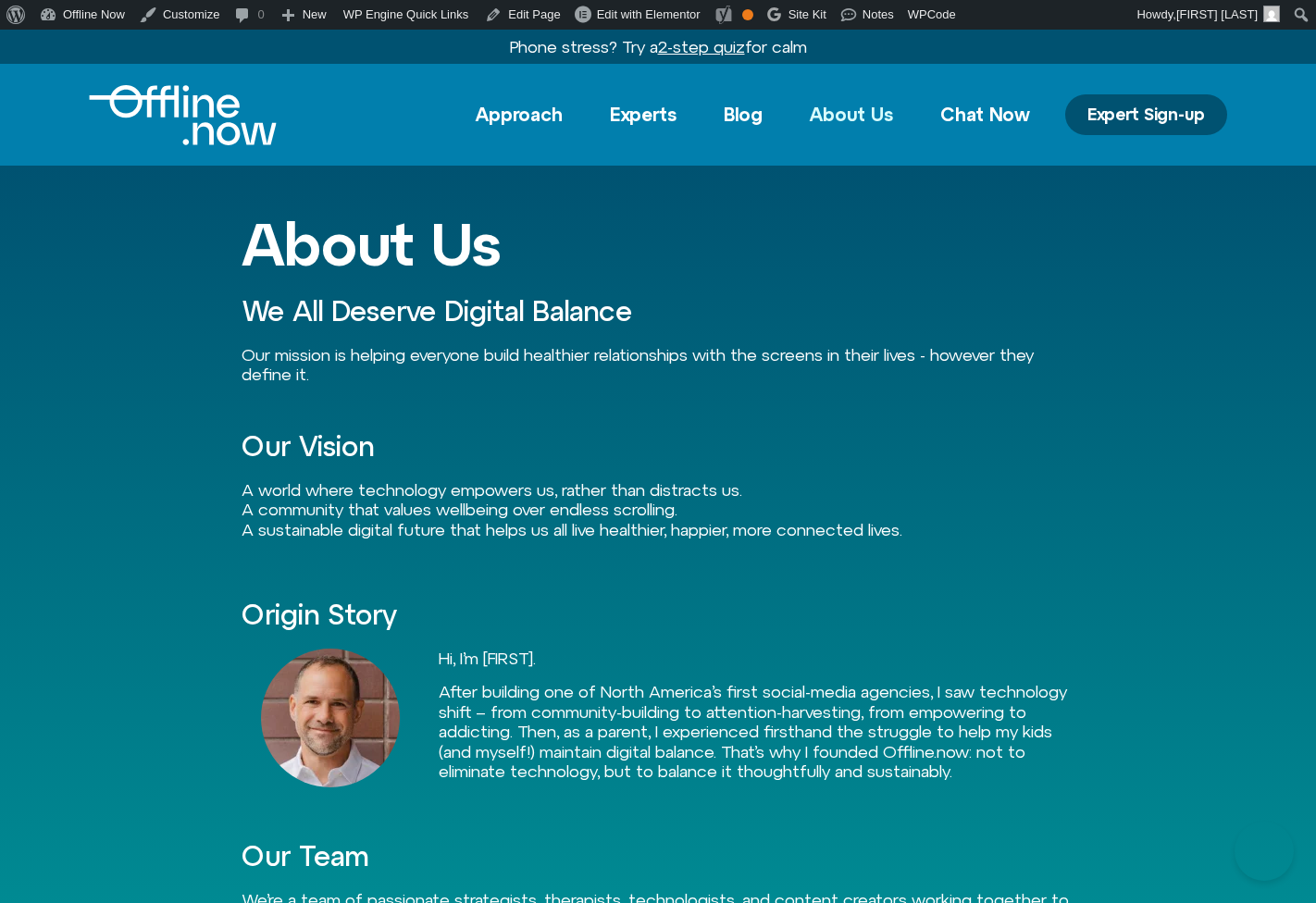 scroll, scrollTop: 0, scrollLeft: 0, axis: both 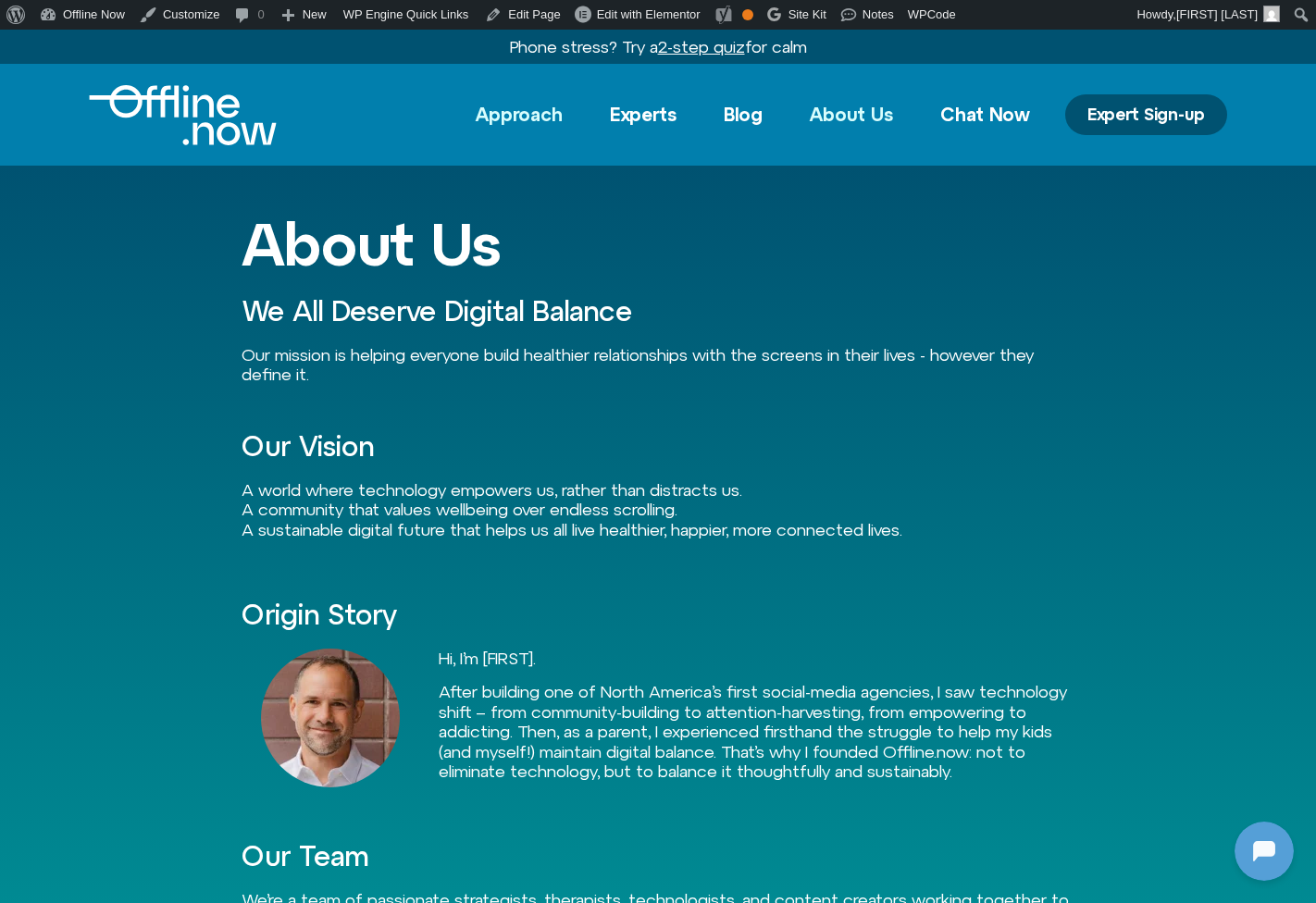 click on "Approach" 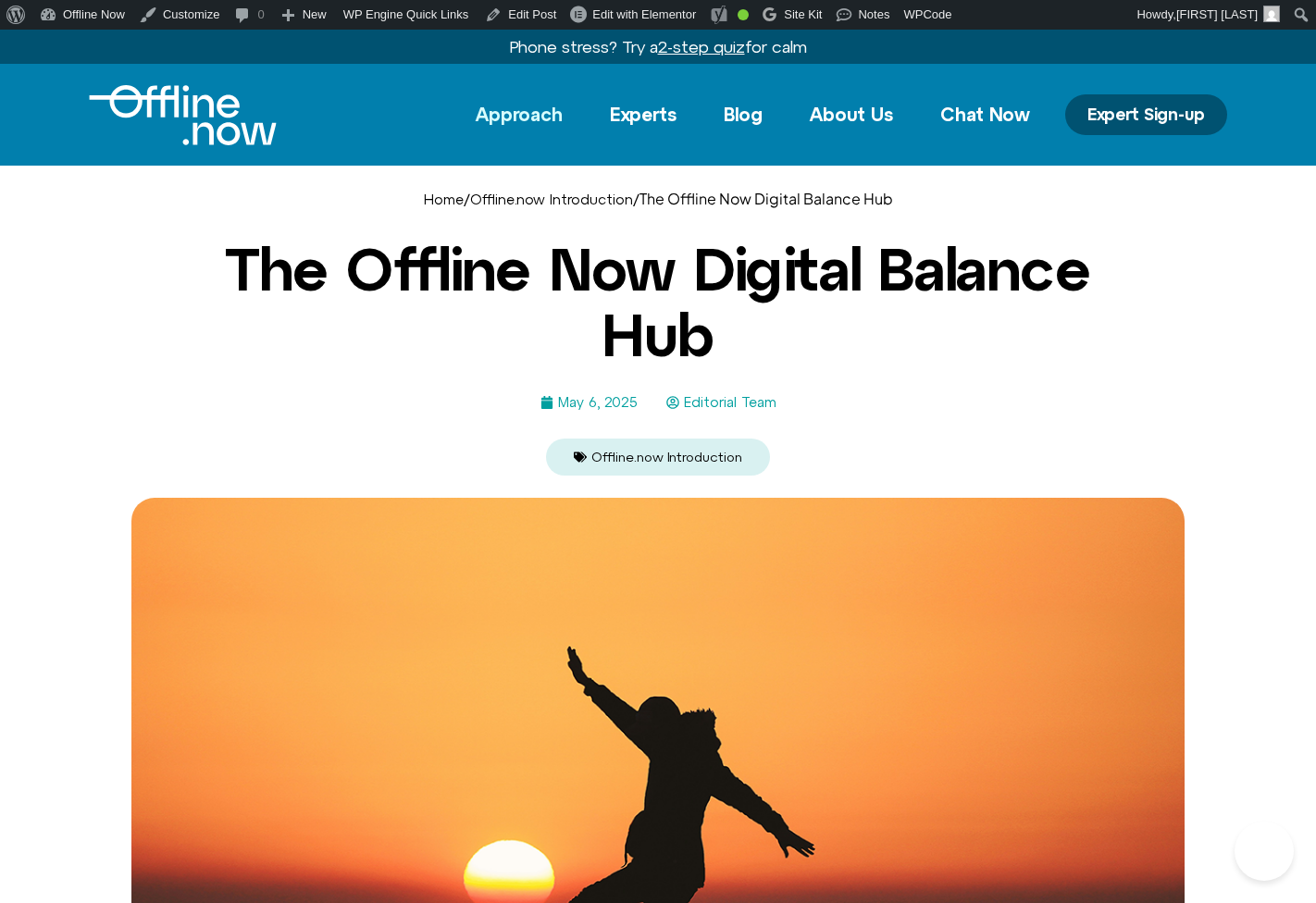 scroll, scrollTop: 0, scrollLeft: 0, axis: both 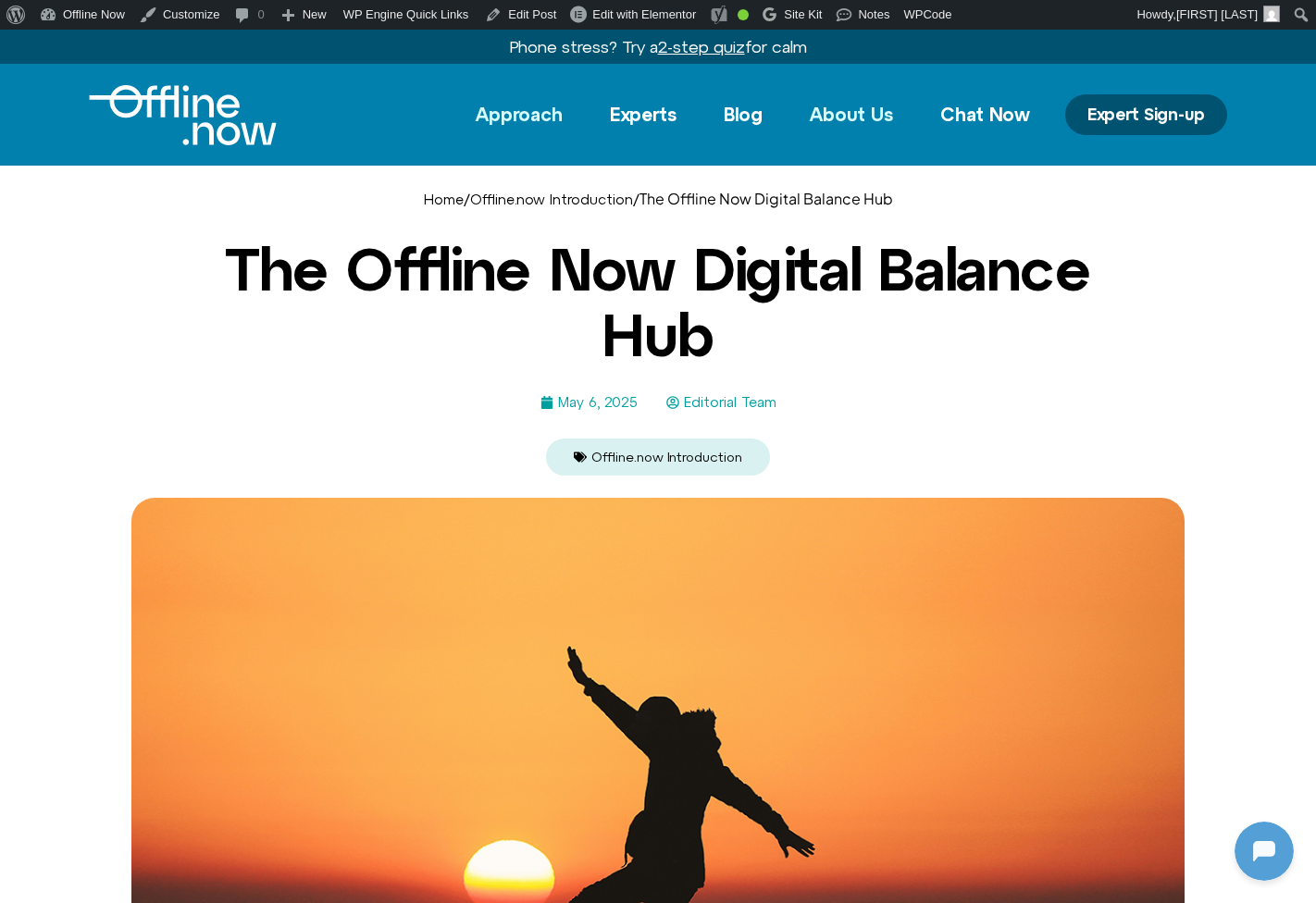 click on "About Us" 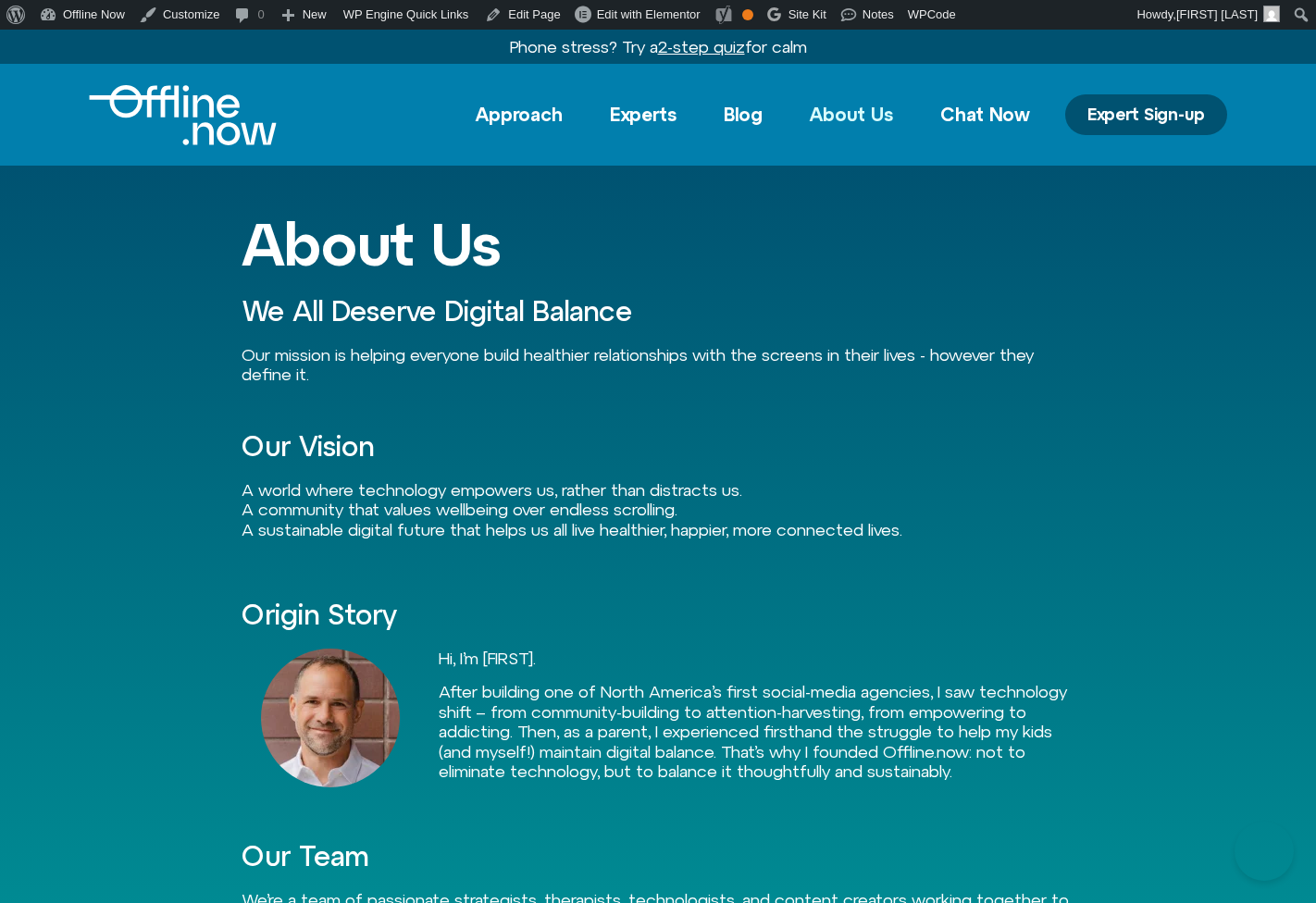 scroll, scrollTop: 0, scrollLeft: 0, axis: both 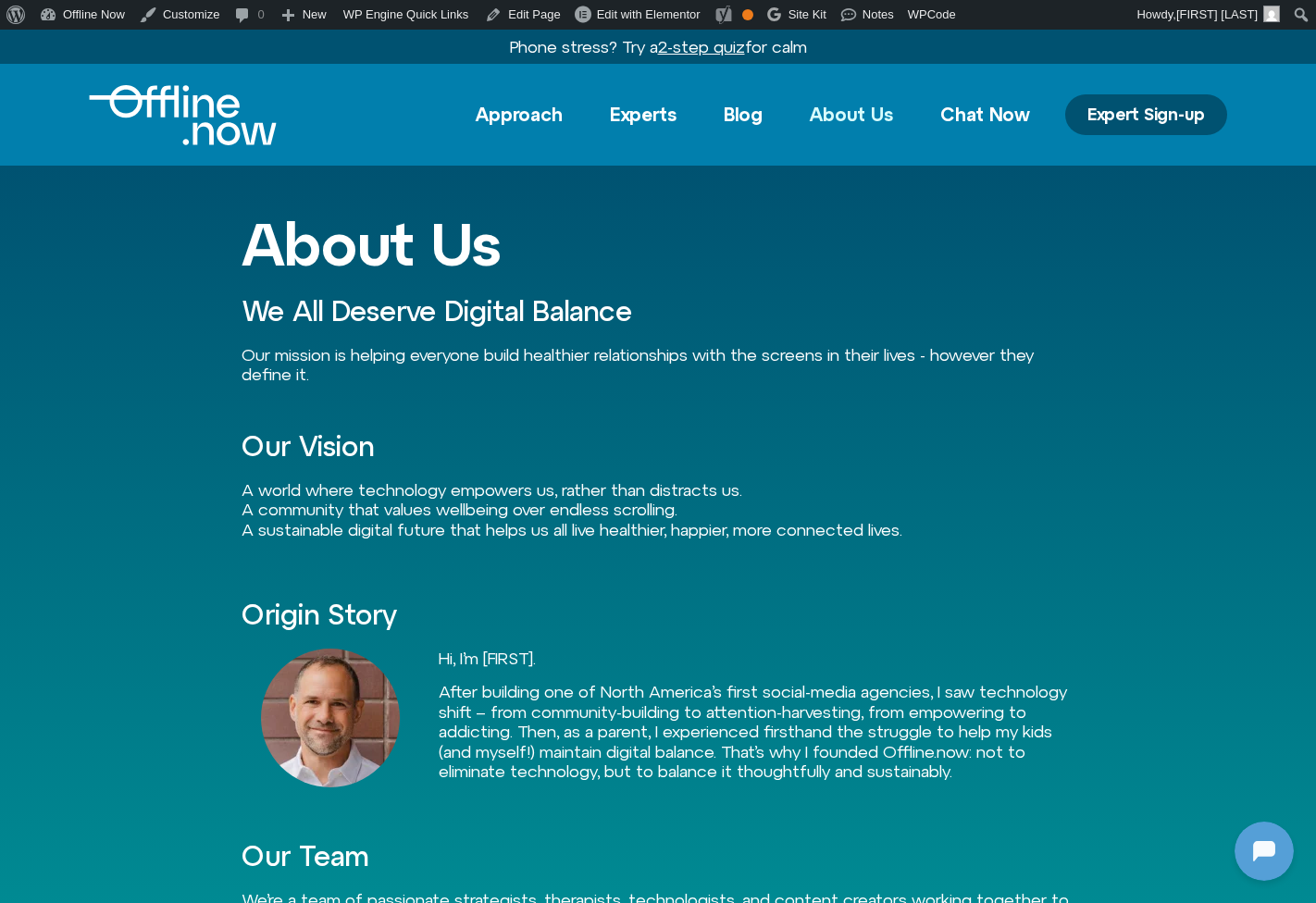click on "[FIRST] [LAST]. After building one of North America’s first social-media agencies, I saw technology shift – from community-building to attention-harvesting, from empowering to addicting. Then, as a parent, I experienced firsthand the struggle to help my kids (and myself!) maintain digital balance. That’s why I founded Offline.now: not to eliminate technology, but to balance it thoughtfully and sustainably." at bounding box center (658, 673) 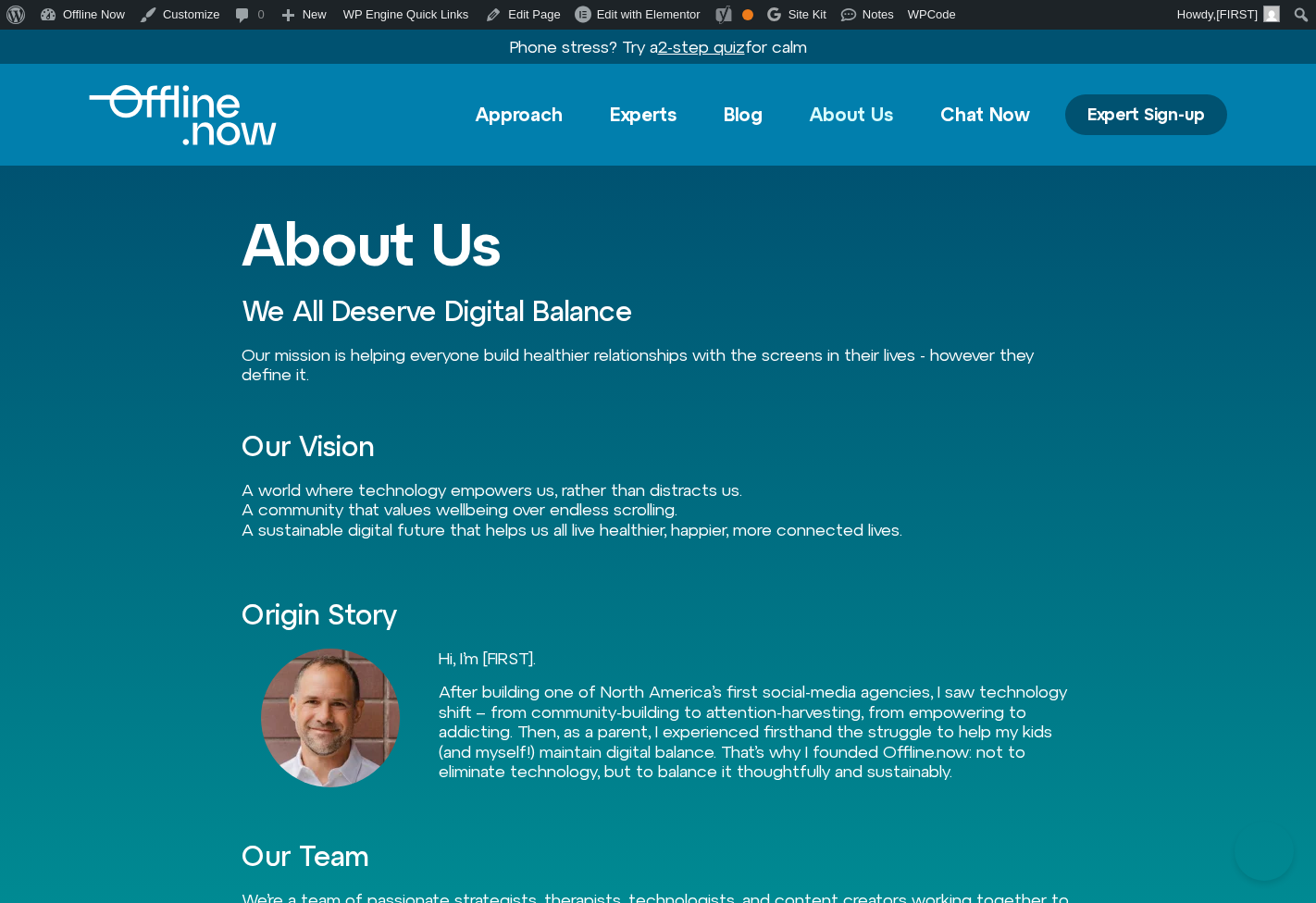 scroll, scrollTop: 0, scrollLeft: 0, axis: both 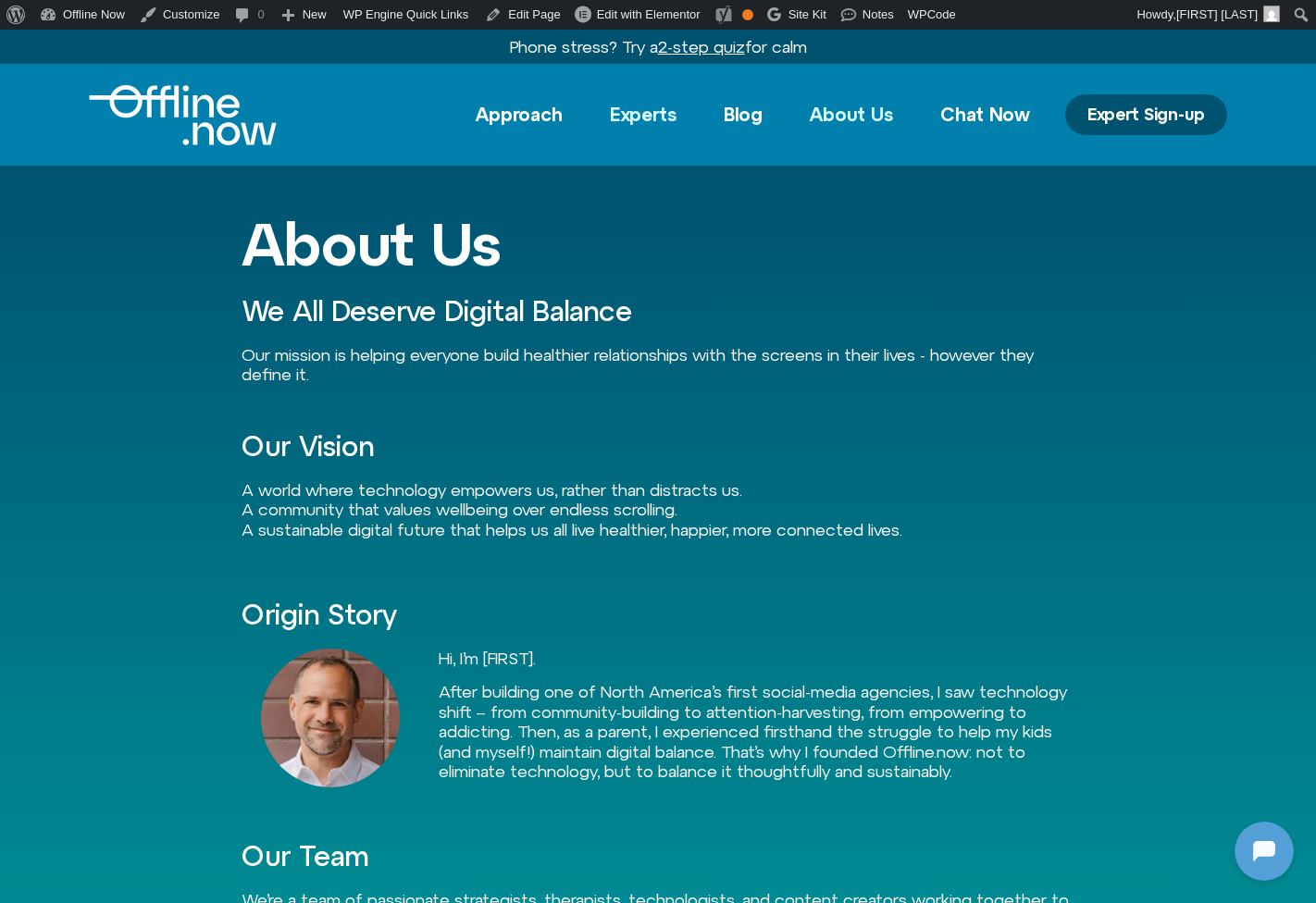 click on "Experts" 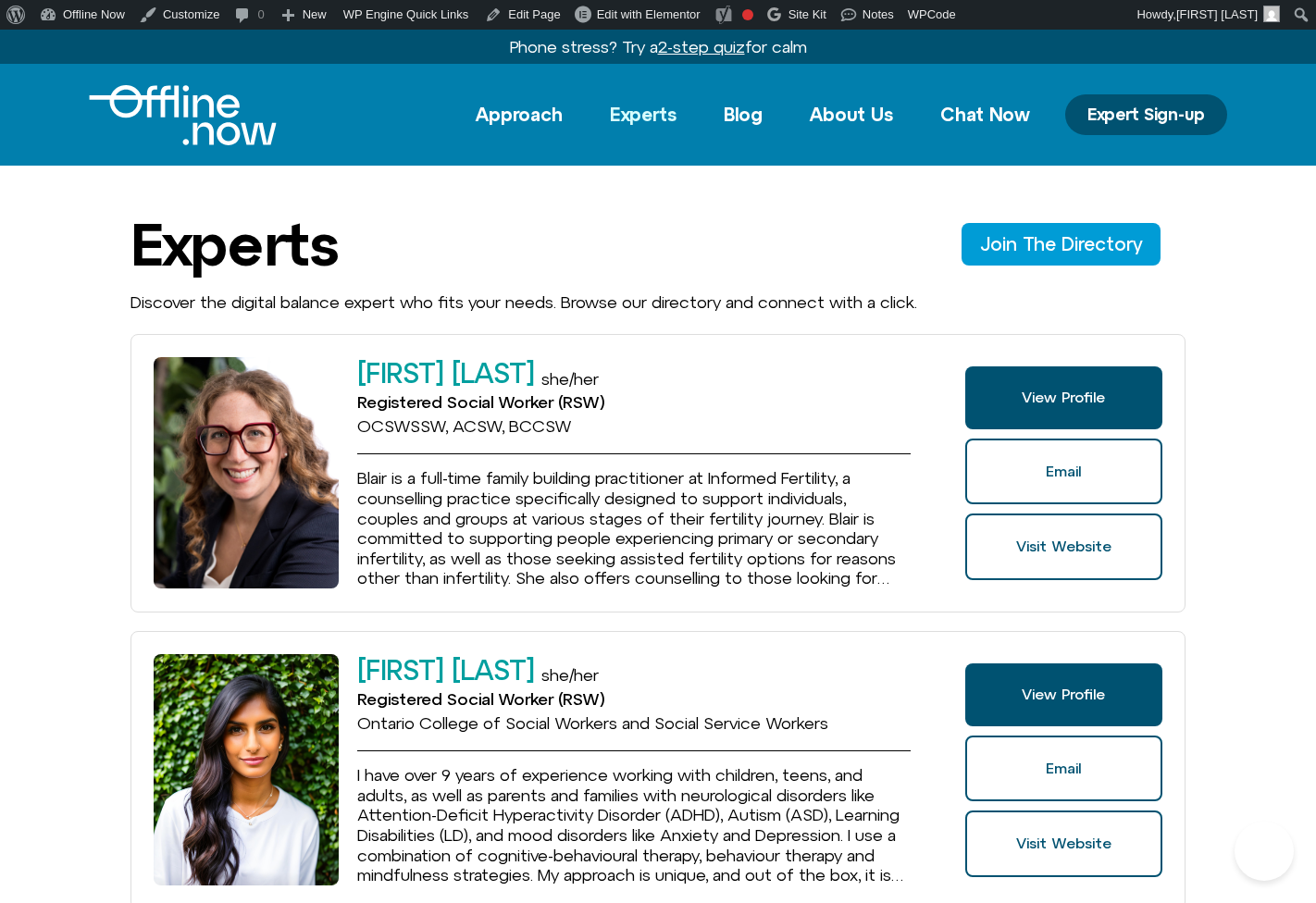 scroll, scrollTop: 0, scrollLeft: 0, axis: both 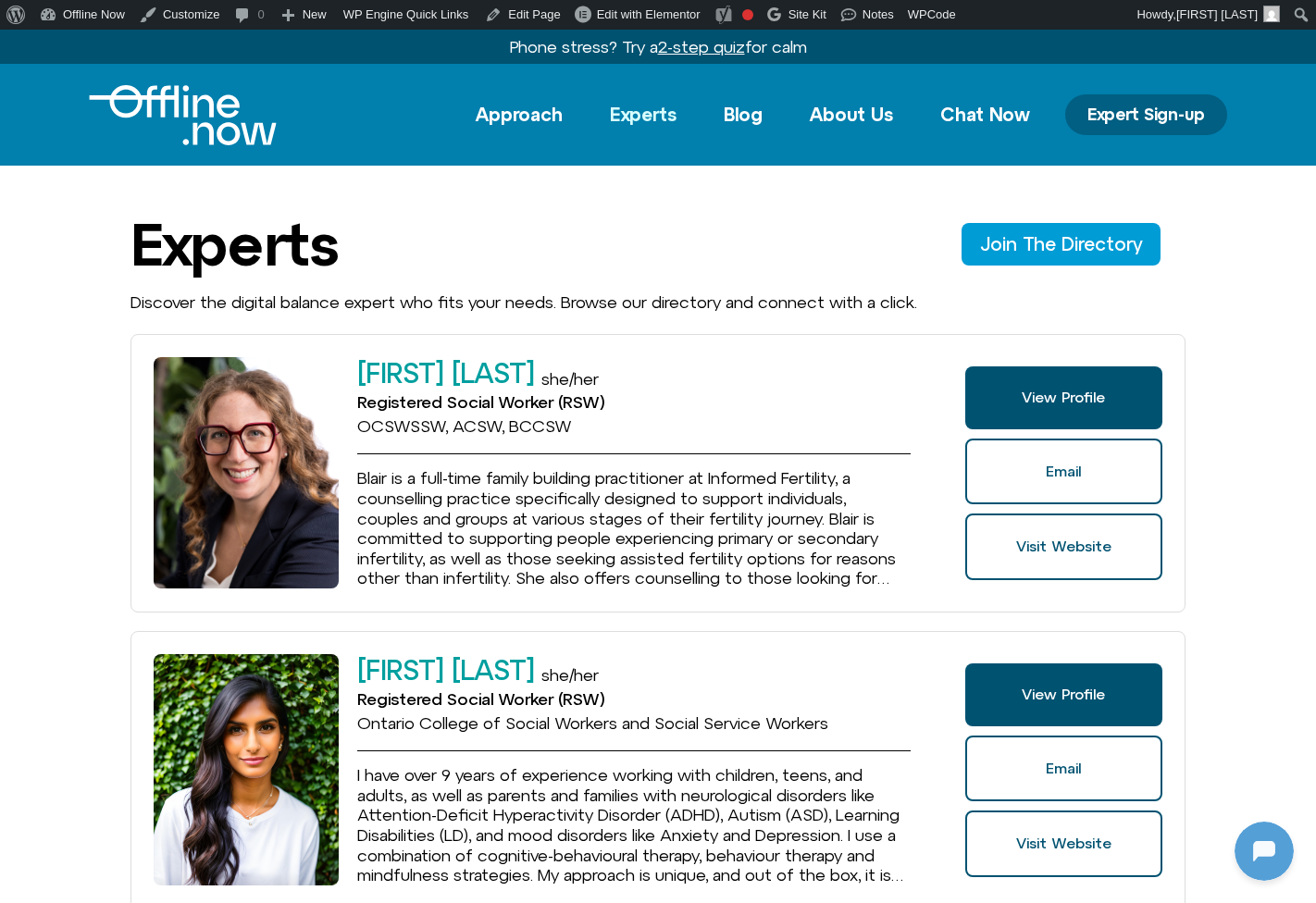 click on "Expert Sign-up" 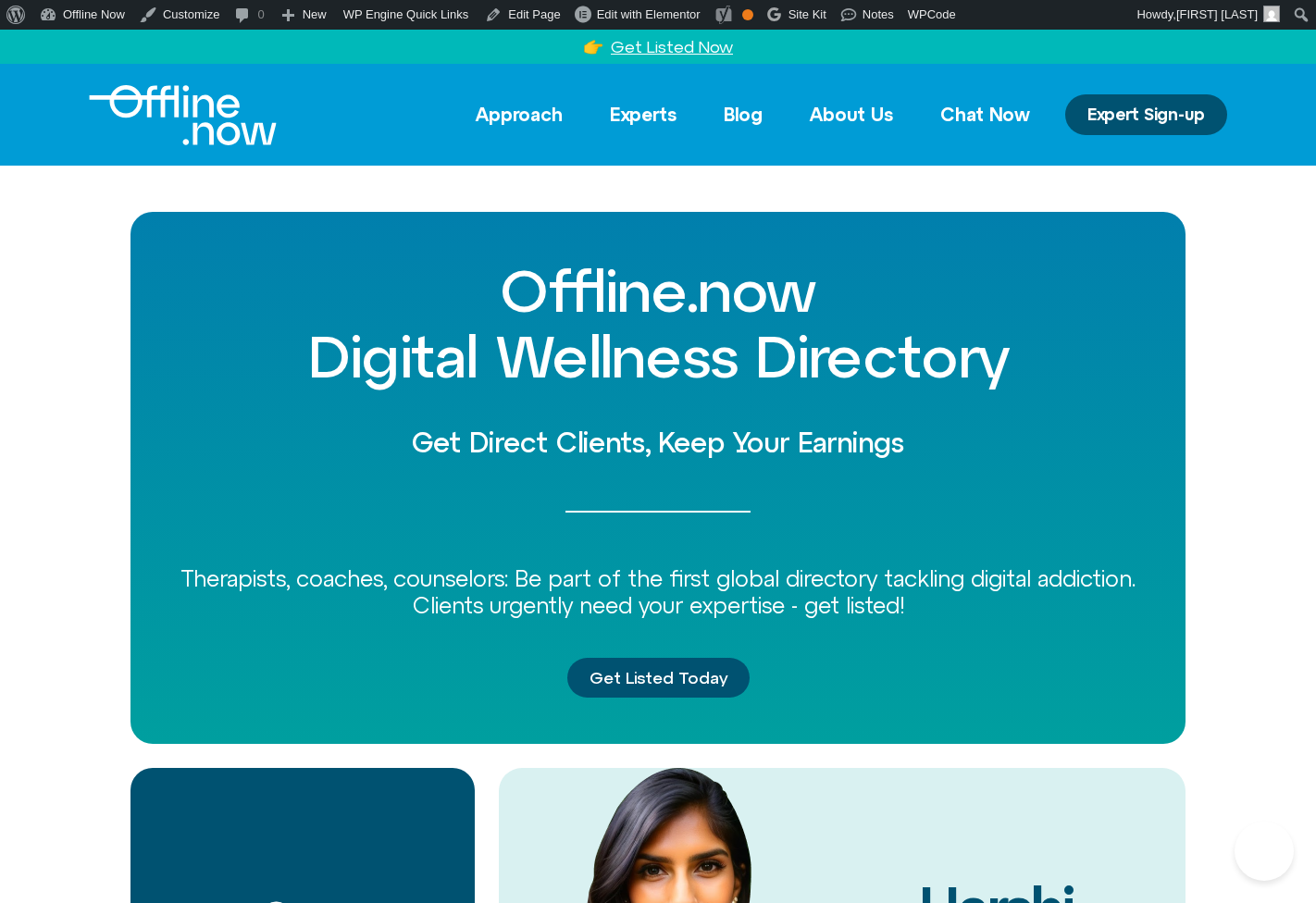 scroll, scrollTop: 0, scrollLeft: 0, axis: both 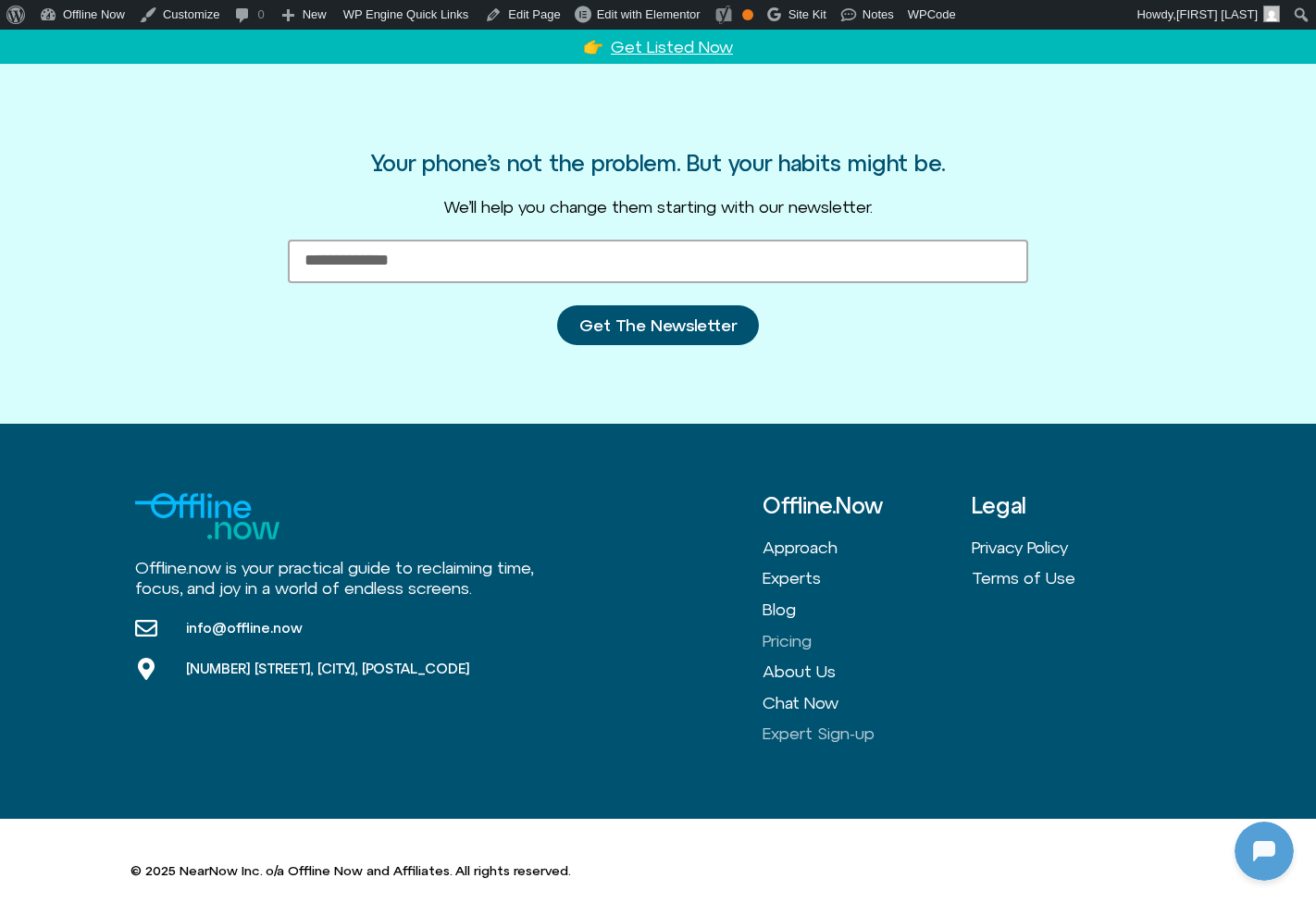 click on "Pricing" 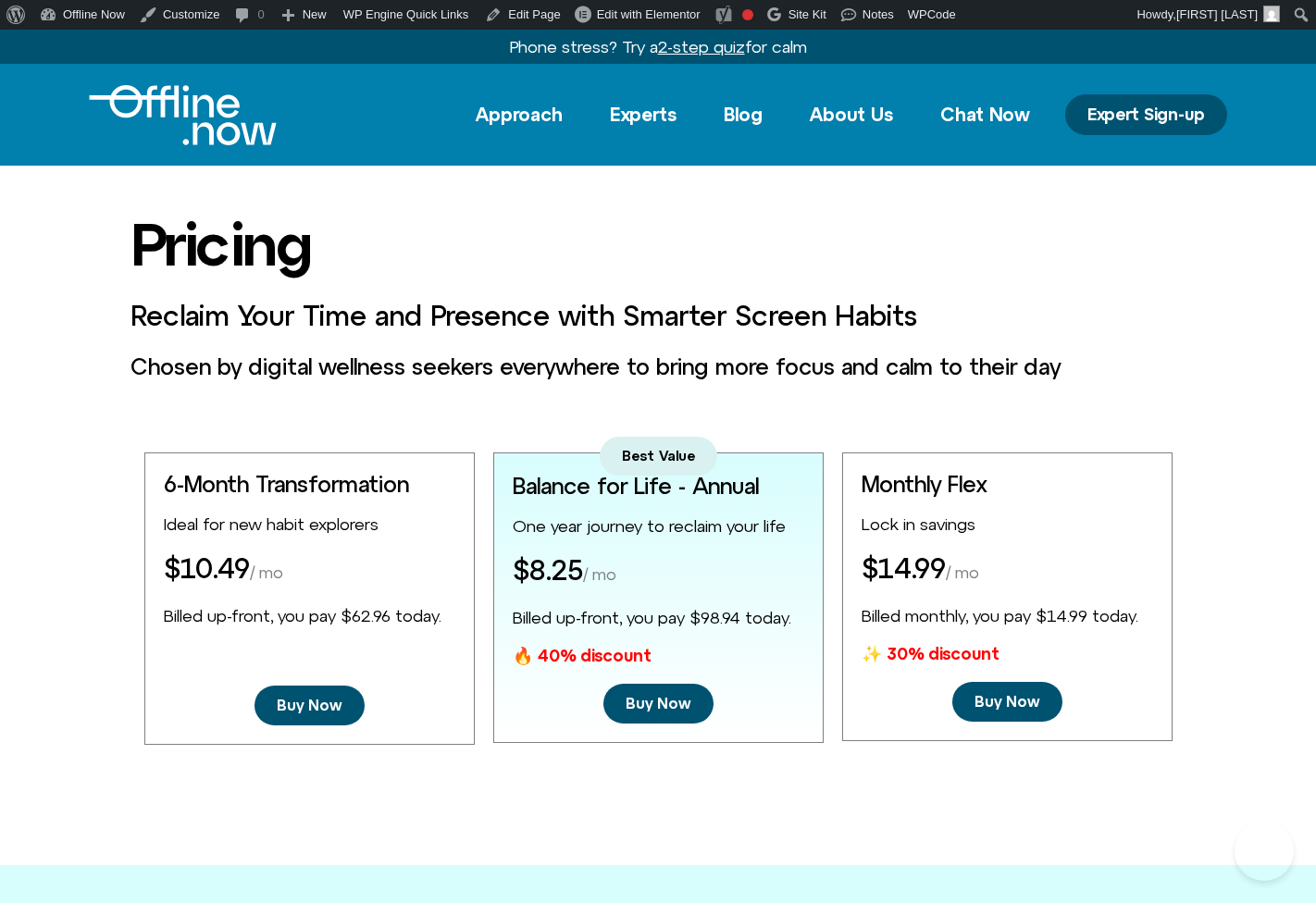 scroll, scrollTop: 0, scrollLeft: 0, axis: both 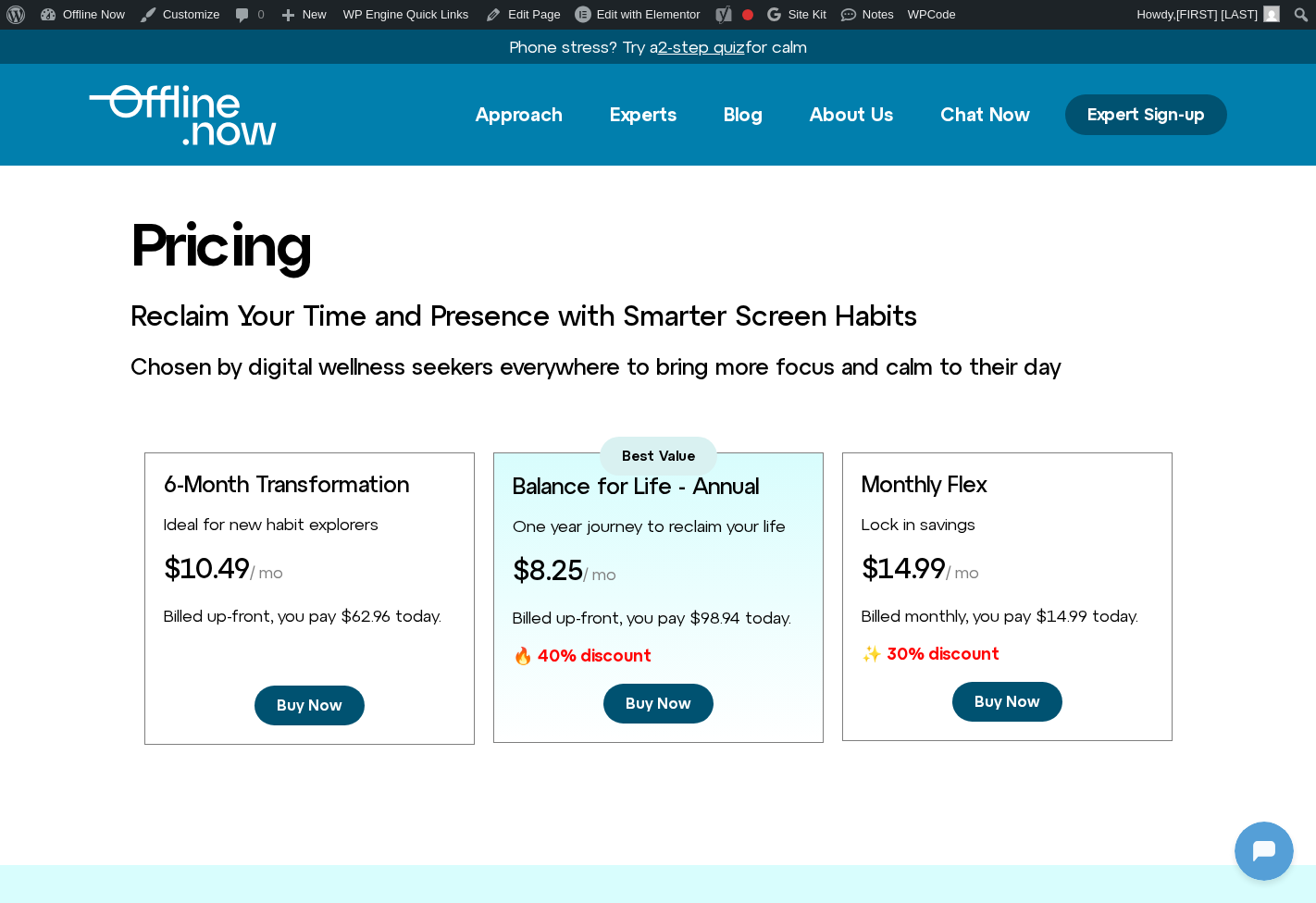 click at bounding box center [182, 115] 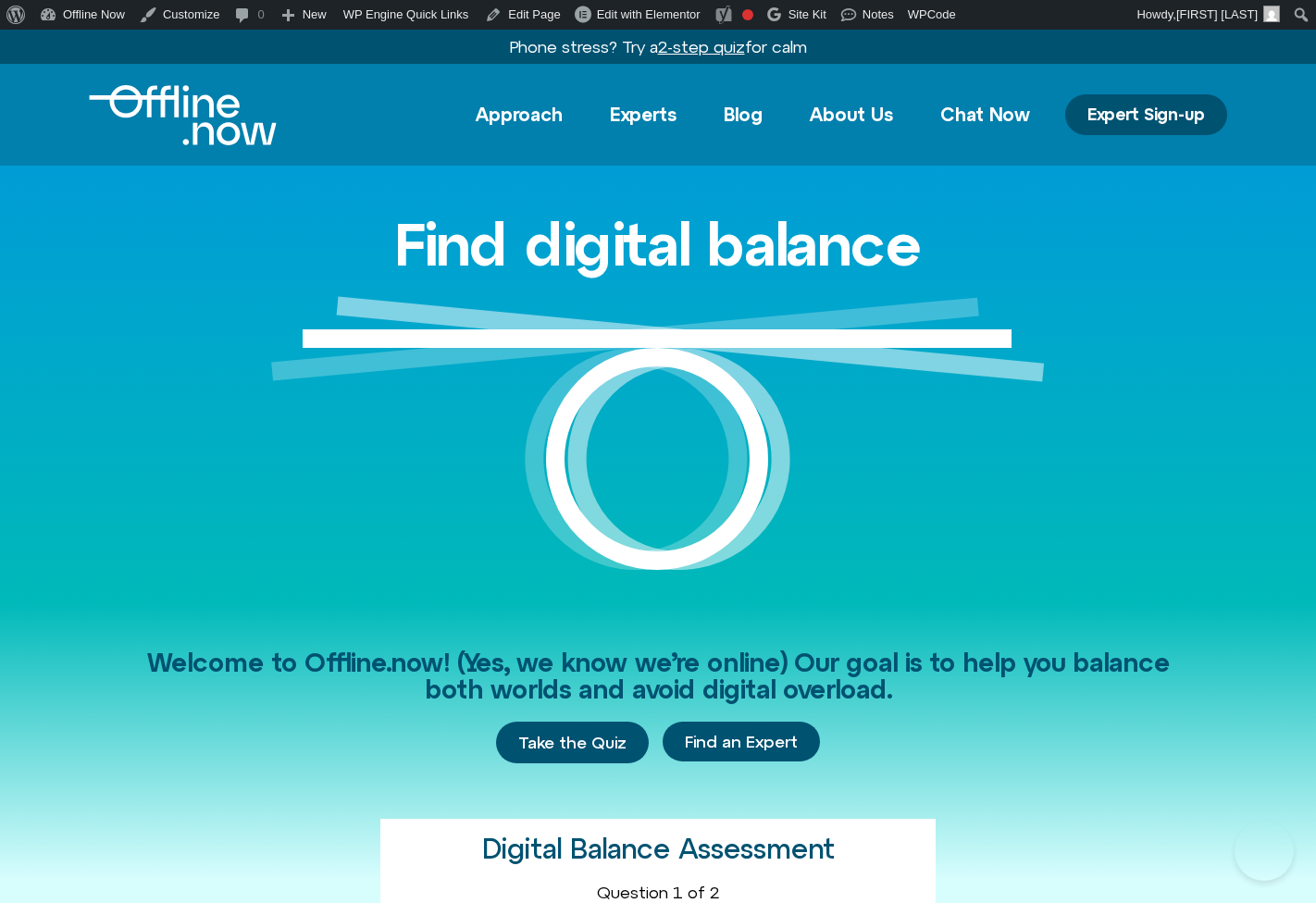 scroll, scrollTop: 0, scrollLeft: 0, axis: both 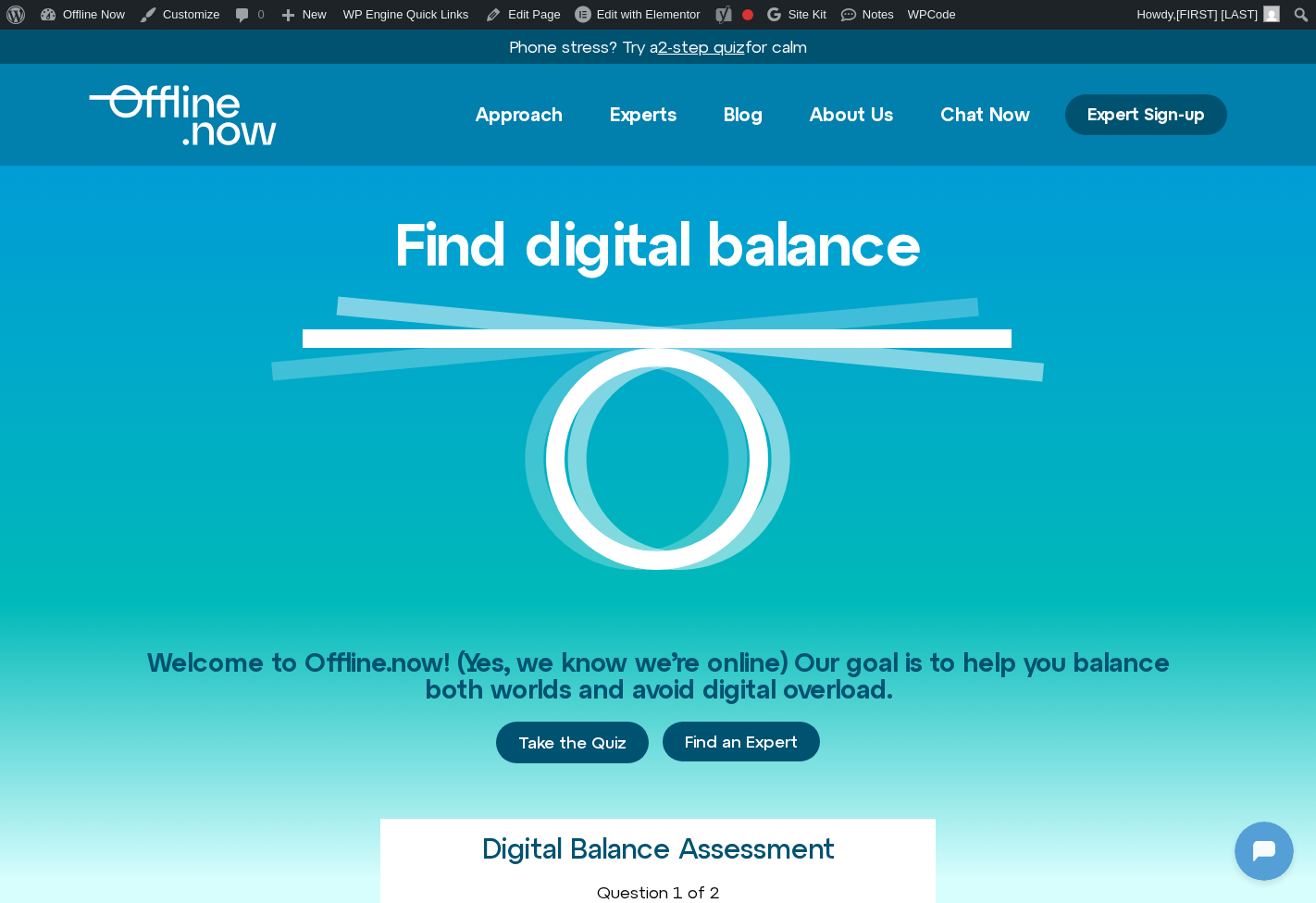 click on "2-step quiz" at bounding box center [701, 46] 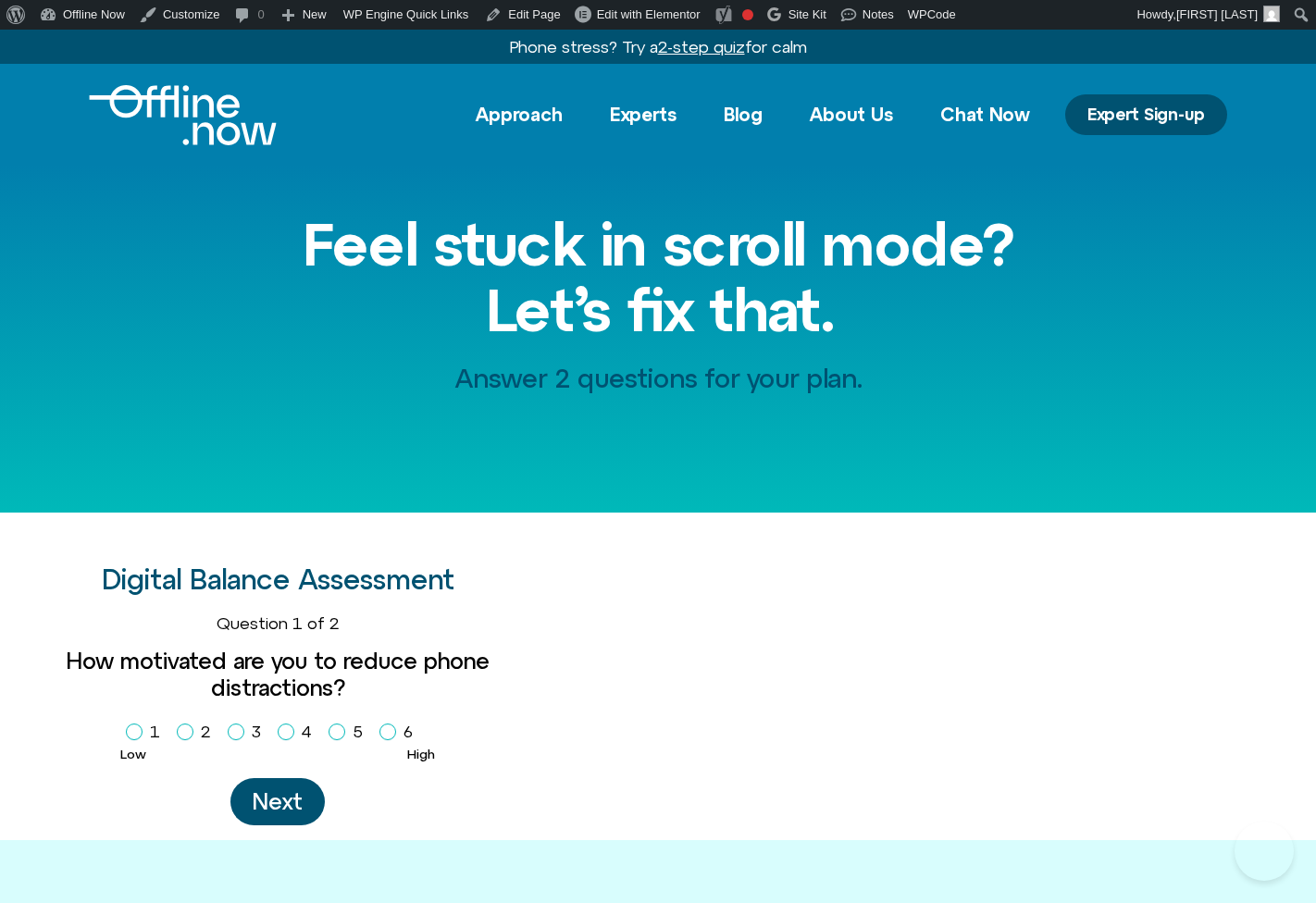 scroll, scrollTop: 0, scrollLeft: 0, axis: both 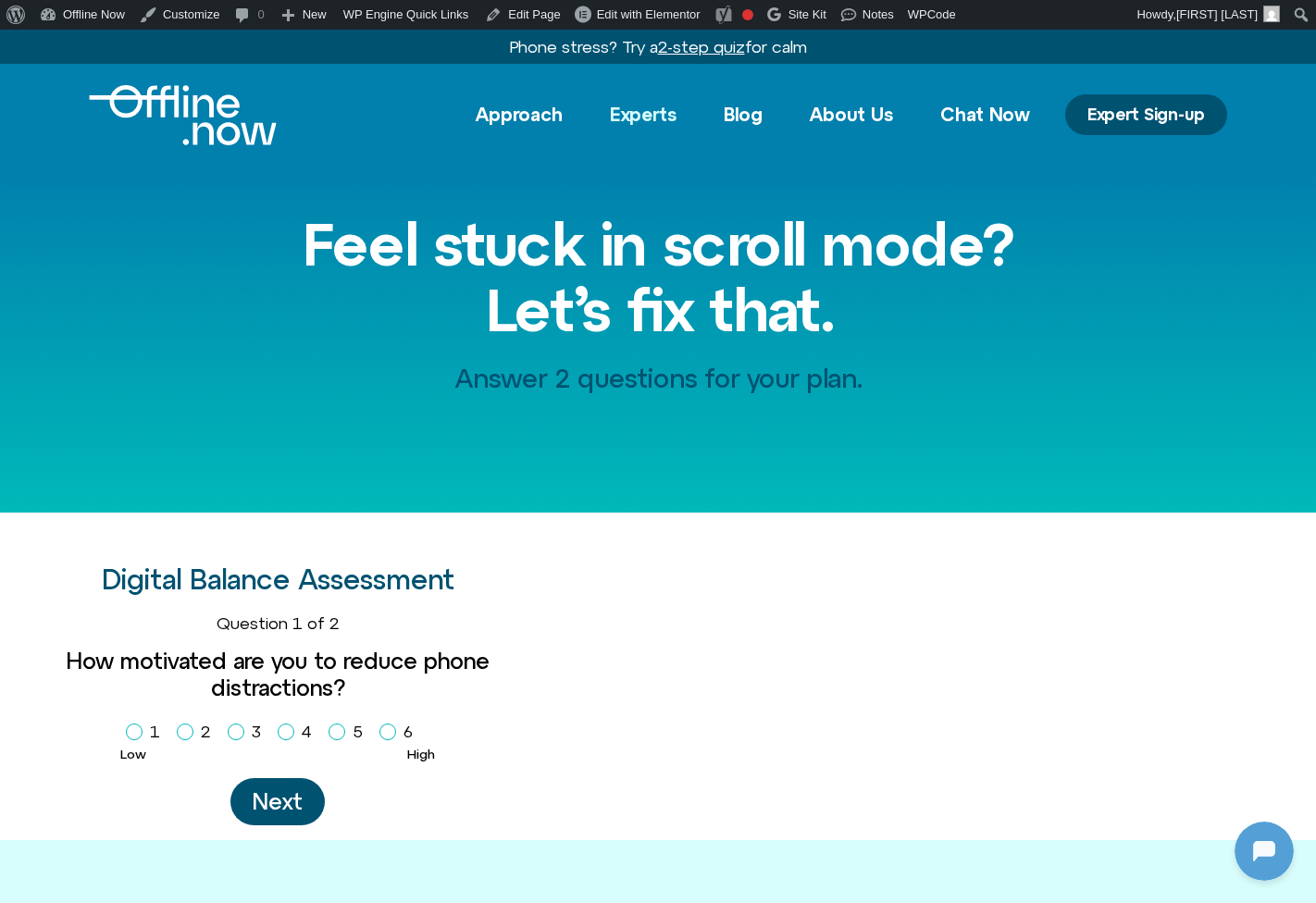 click on "Experts" 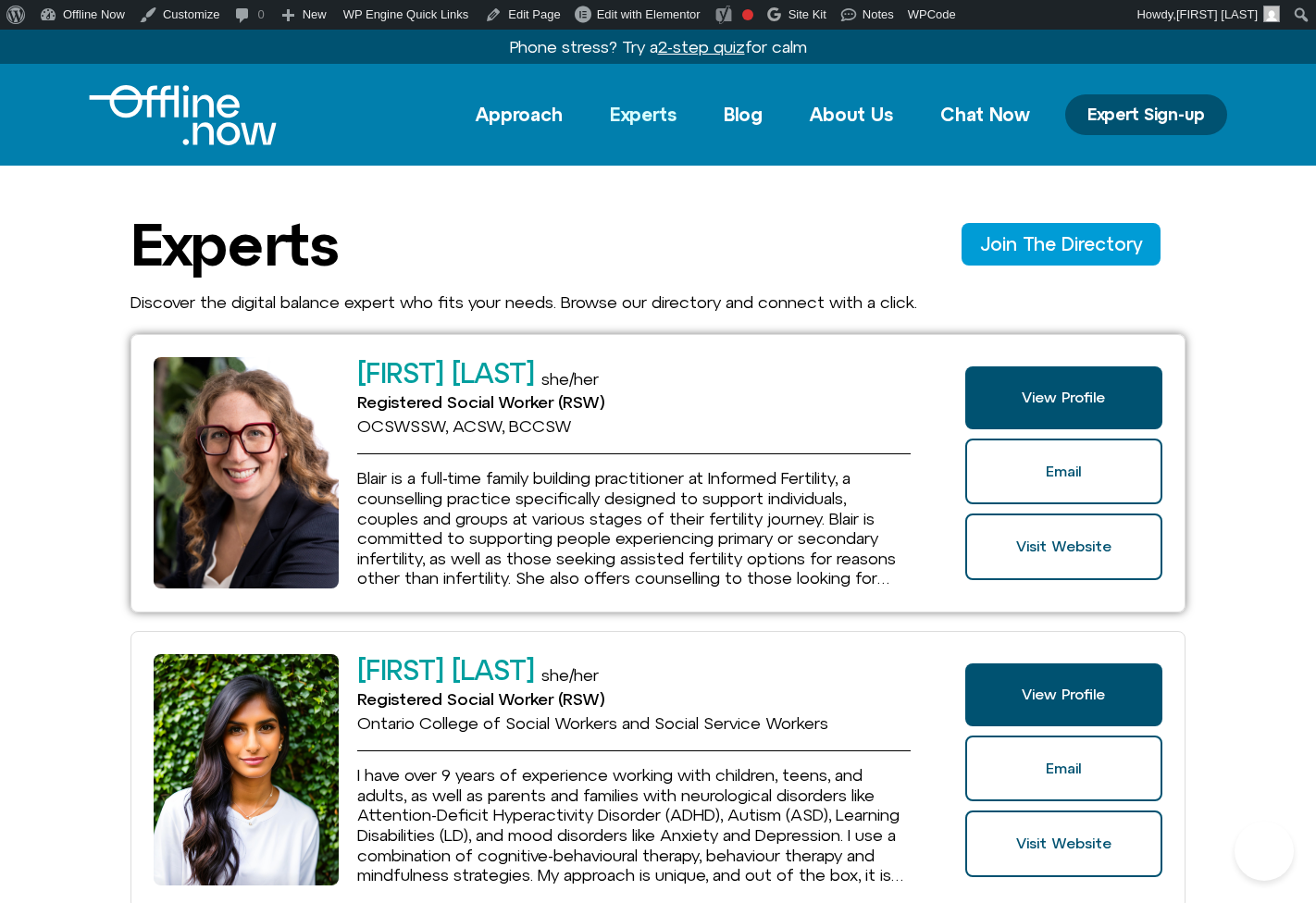 scroll, scrollTop: 0, scrollLeft: 0, axis: both 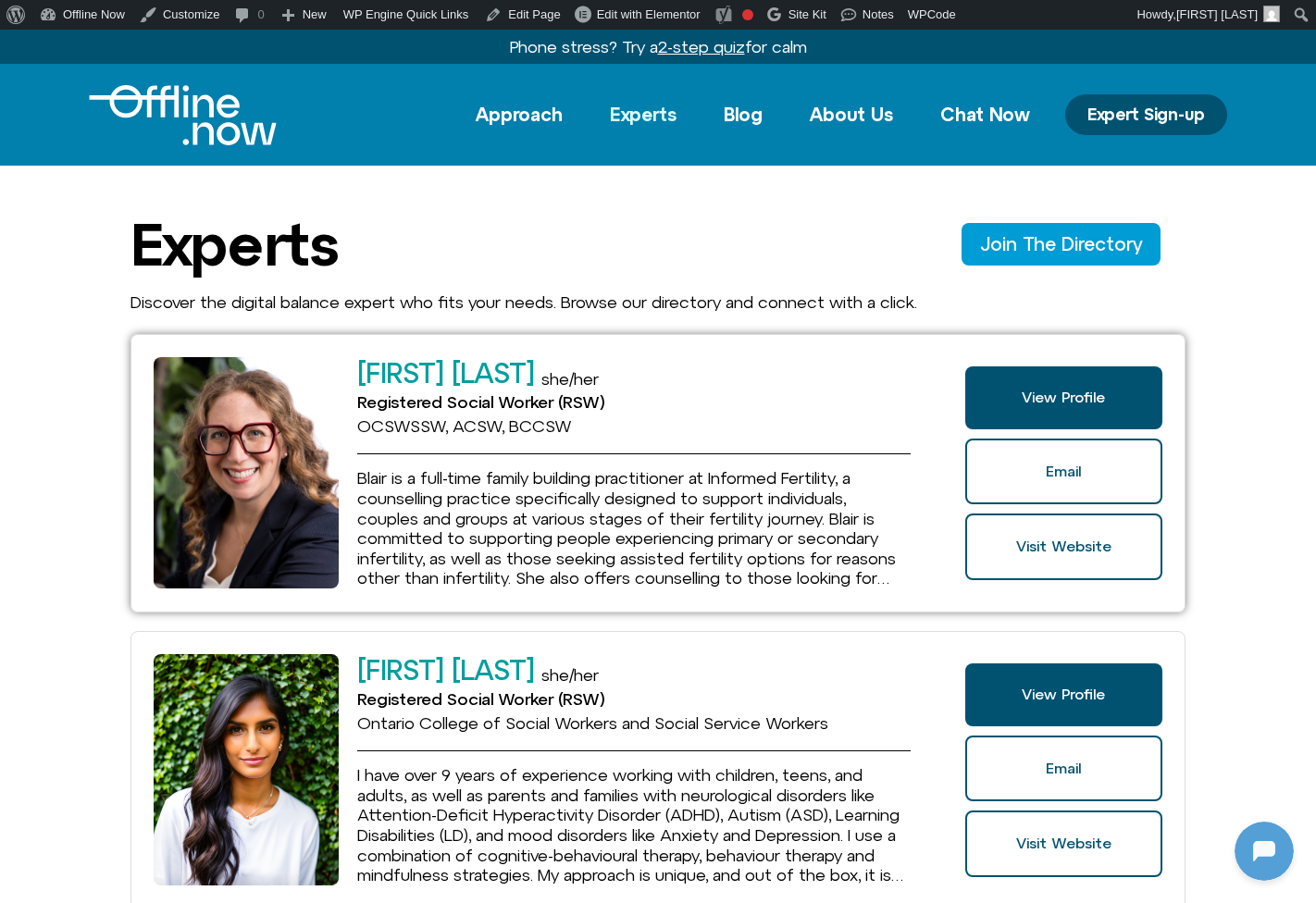 click on "[FIRST] [LAST]" 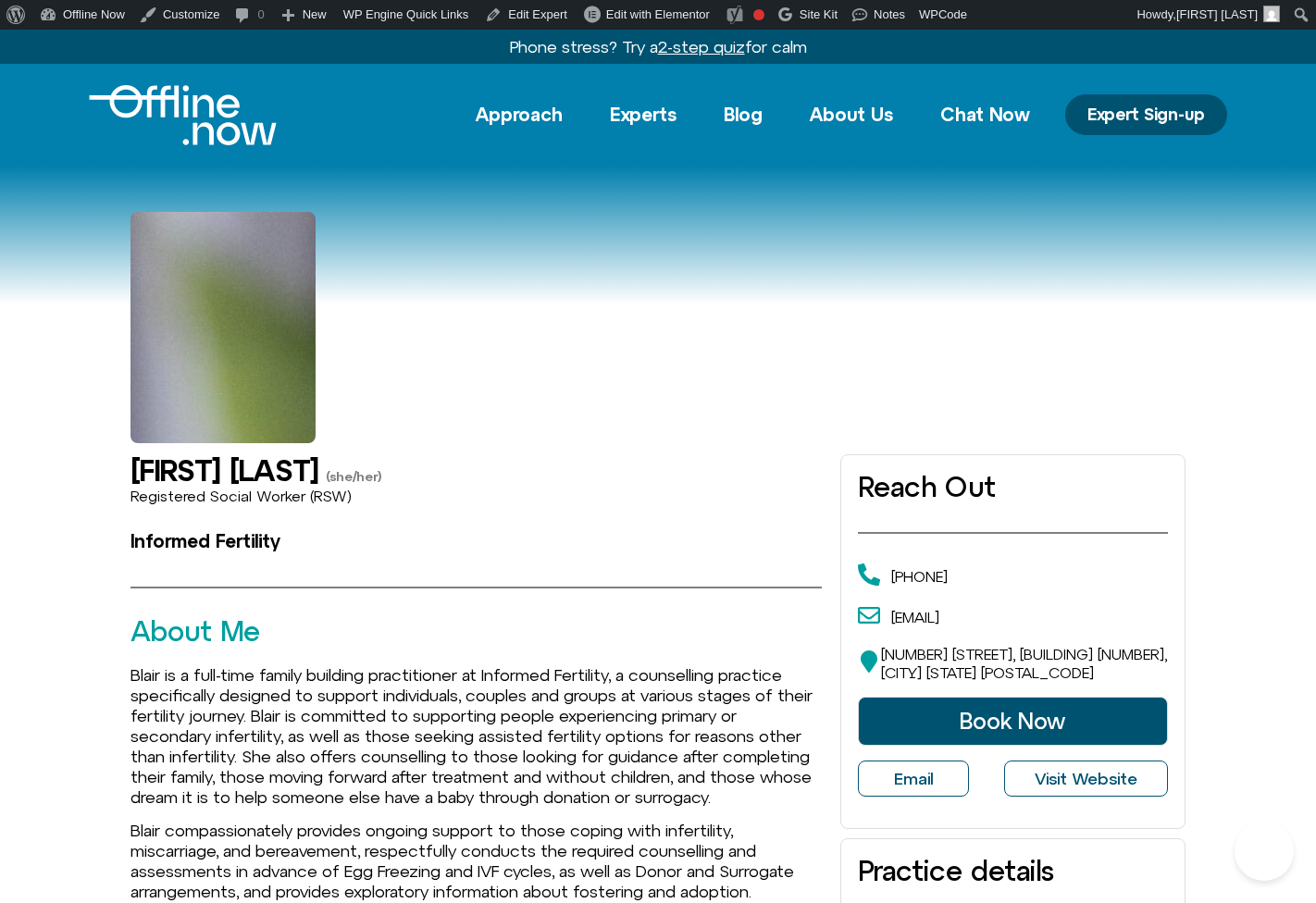 scroll, scrollTop: 0, scrollLeft: 0, axis: both 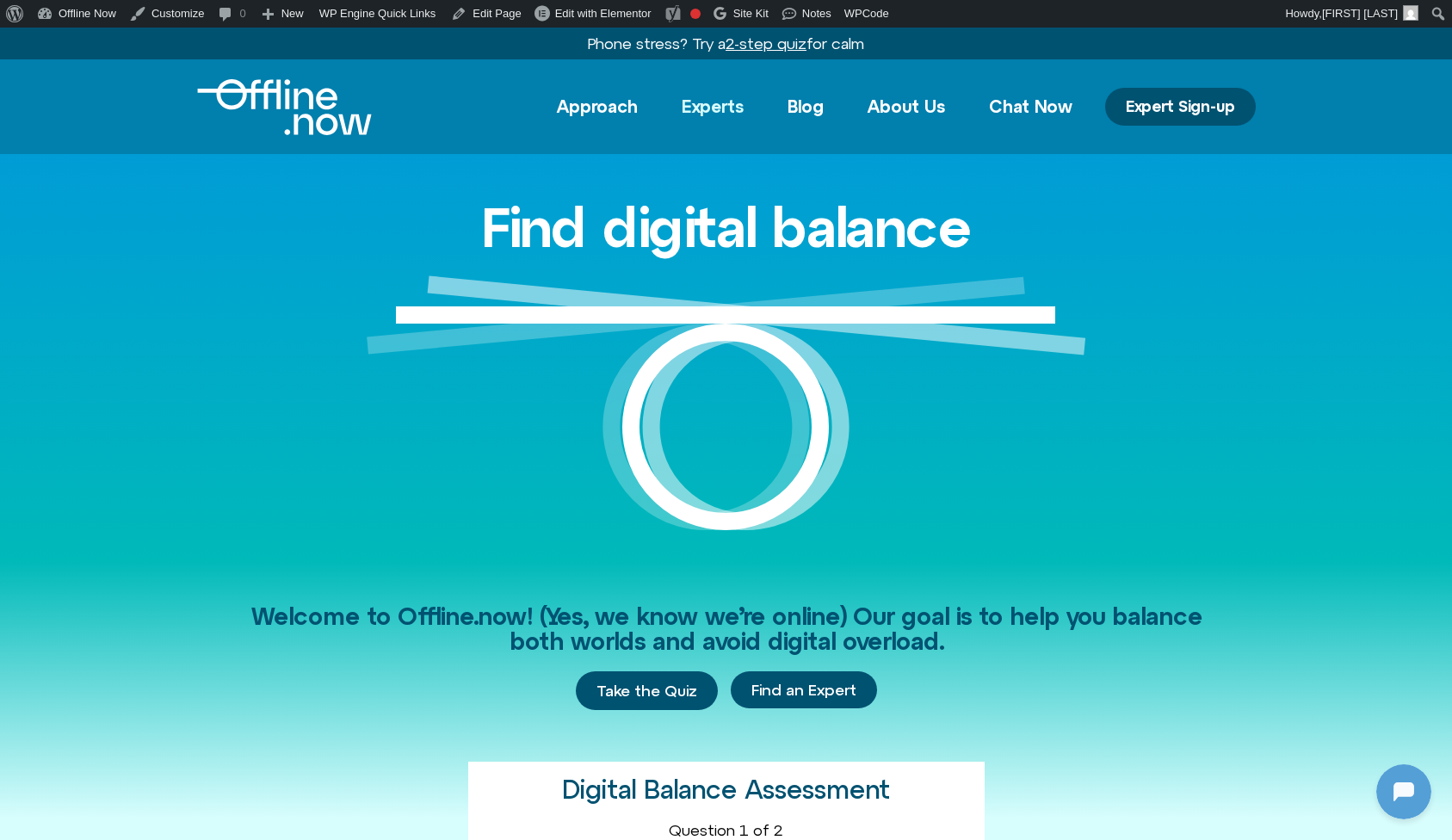 click on "Experts" 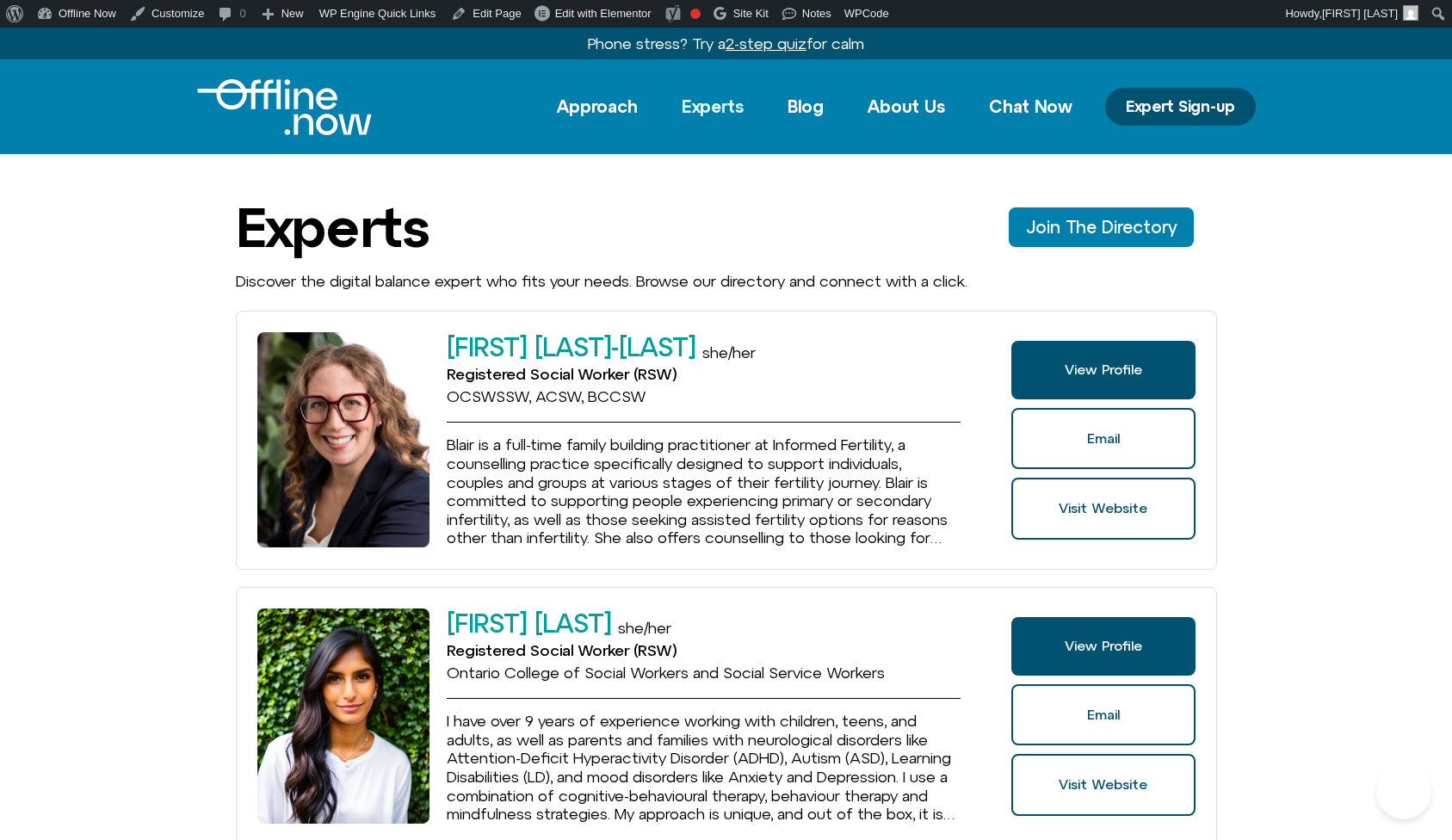 scroll, scrollTop: 0, scrollLeft: 0, axis: both 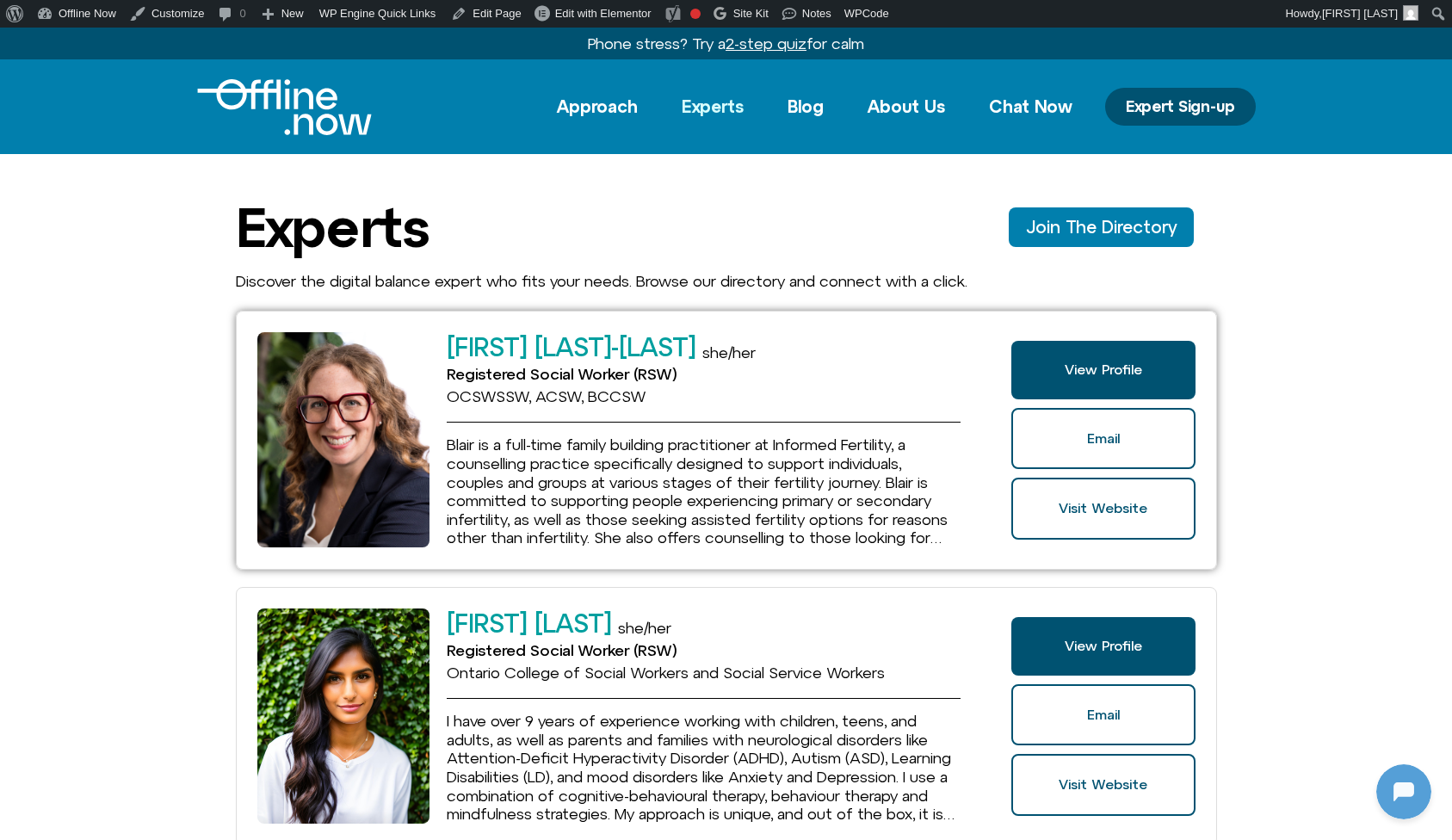click on "Registered Social Worker (RSW)" 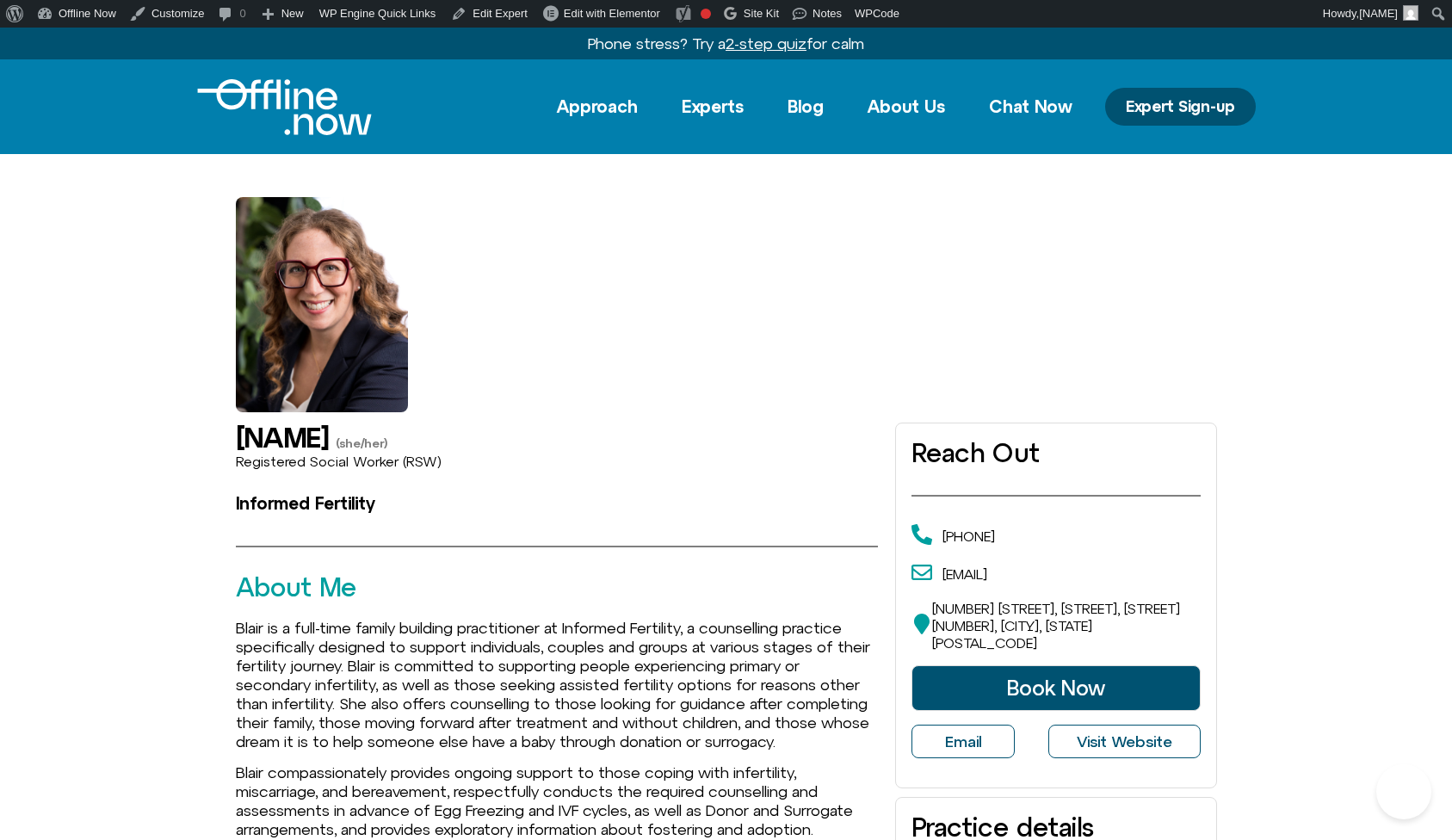 scroll, scrollTop: 0, scrollLeft: 0, axis: both 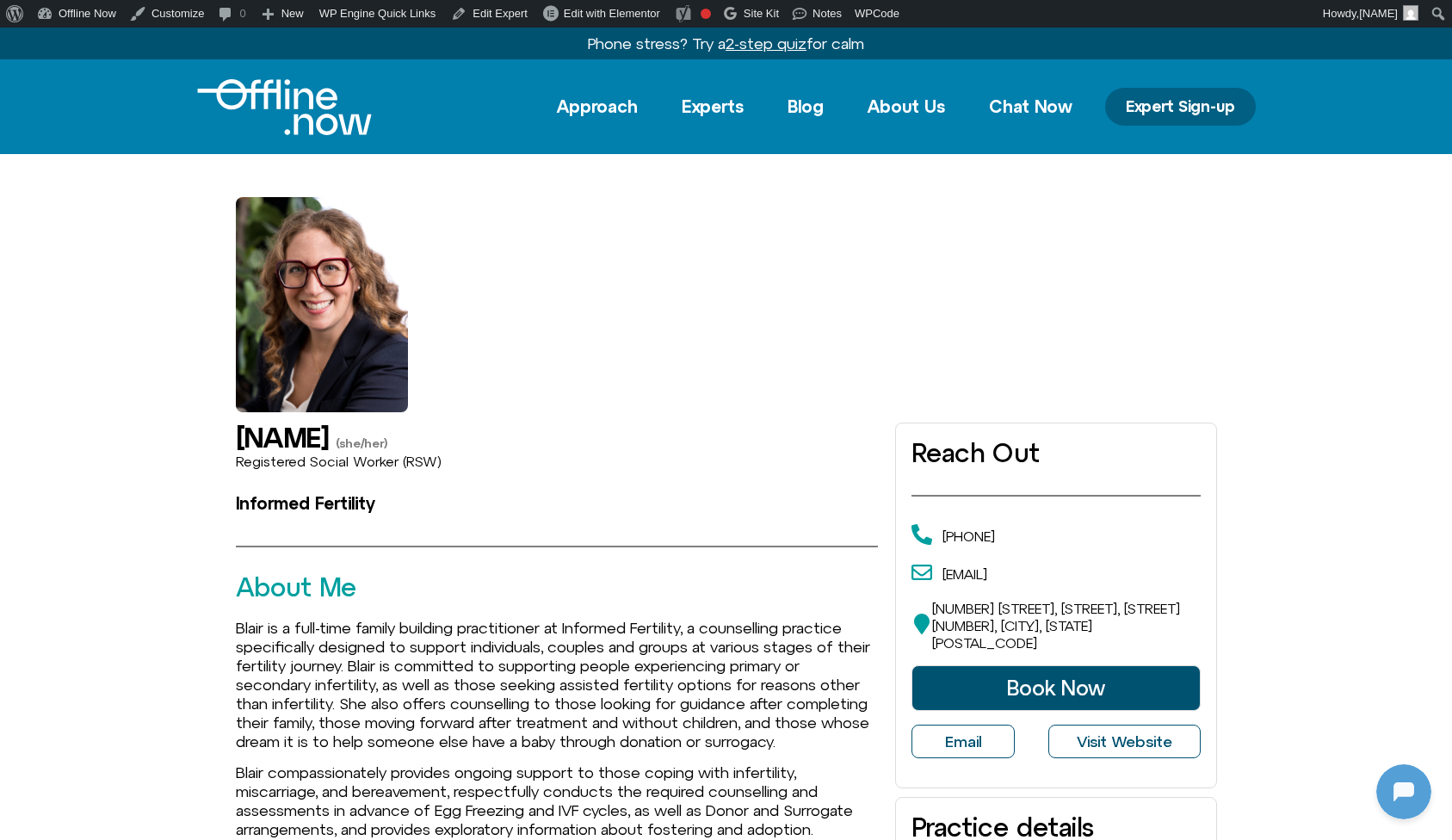 click on "Expert Sign-up" 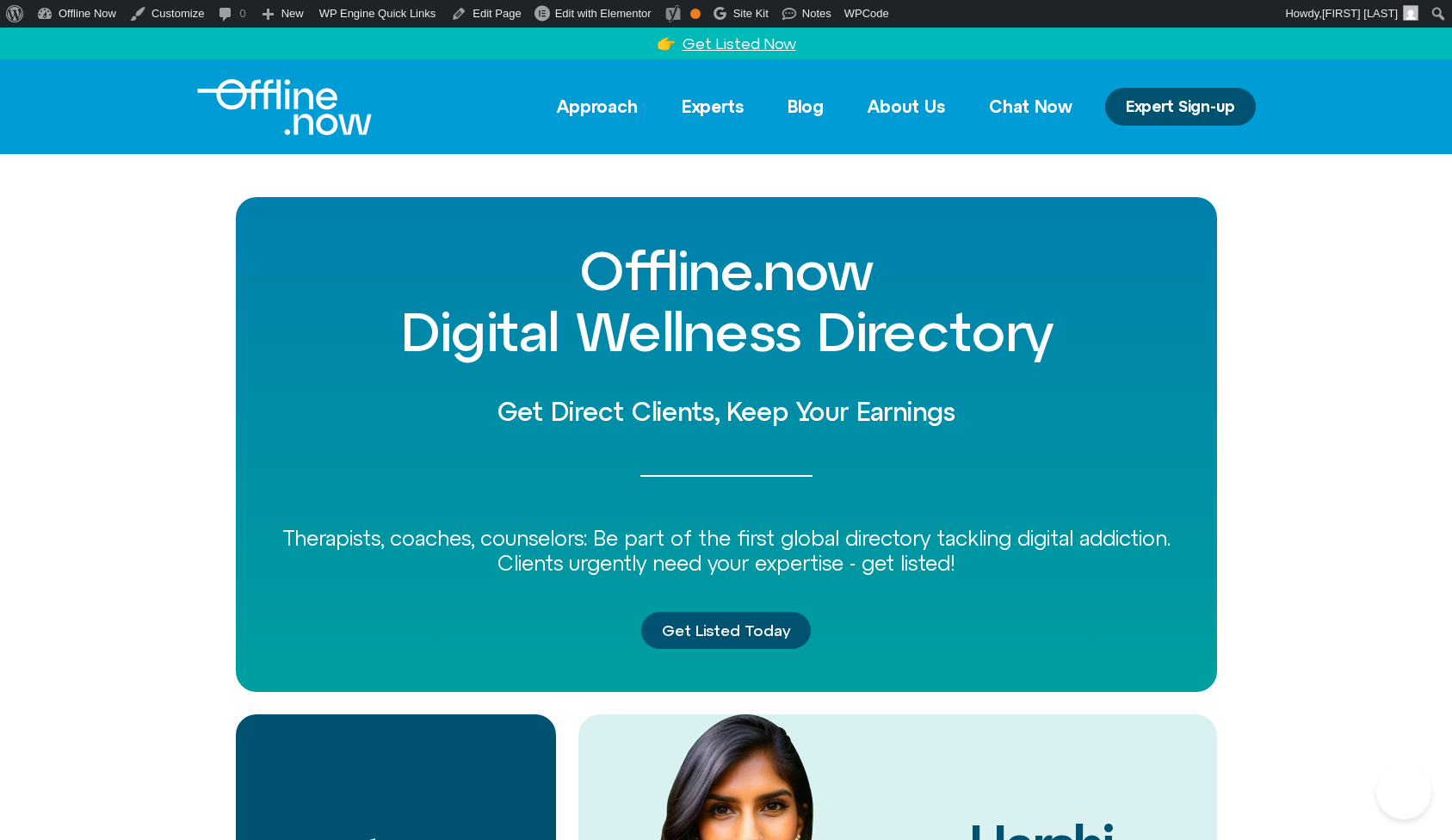 scroll, scrollTop: 0, scrollLeft: 0, axis: both 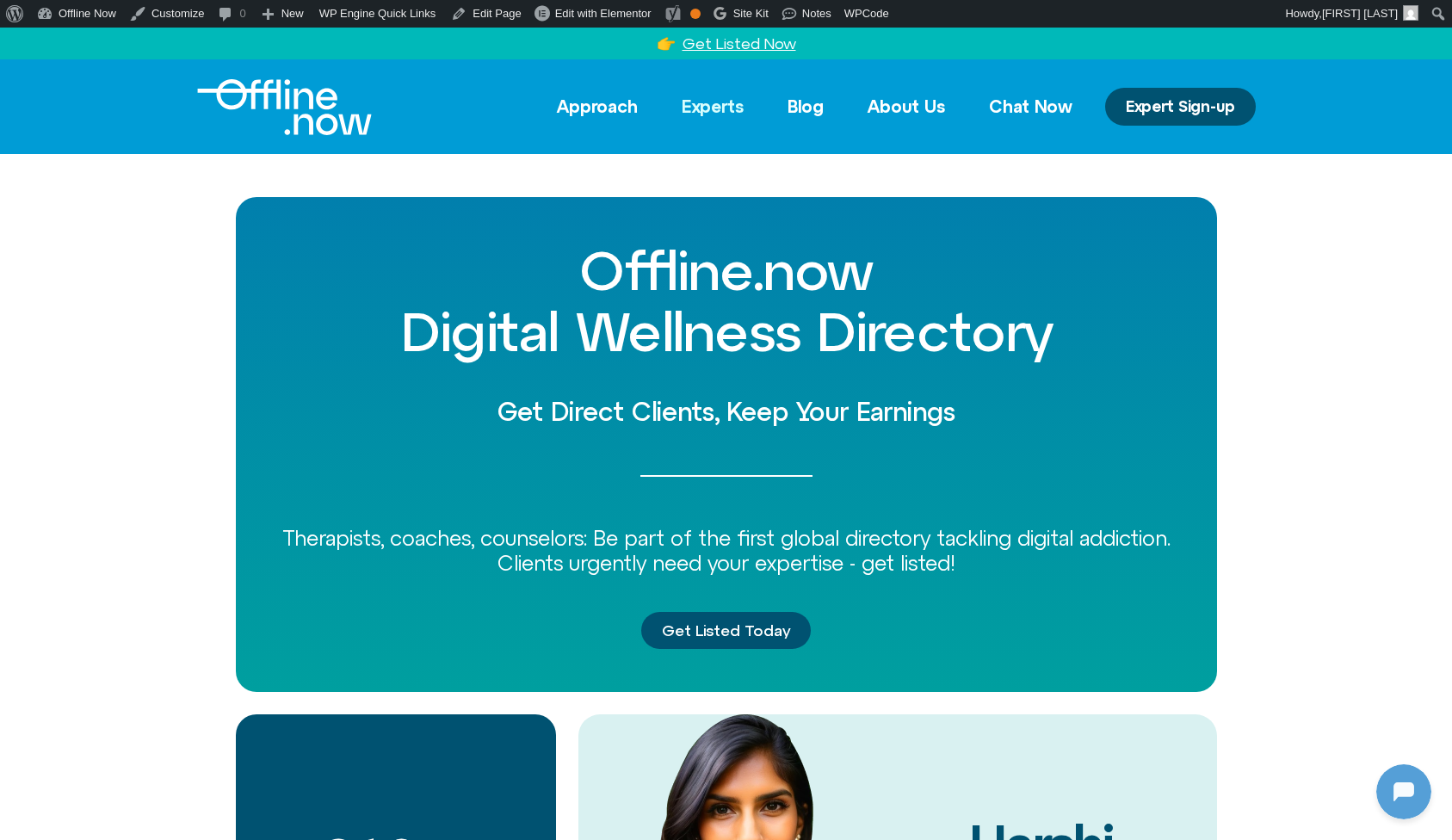 click on "Experts" 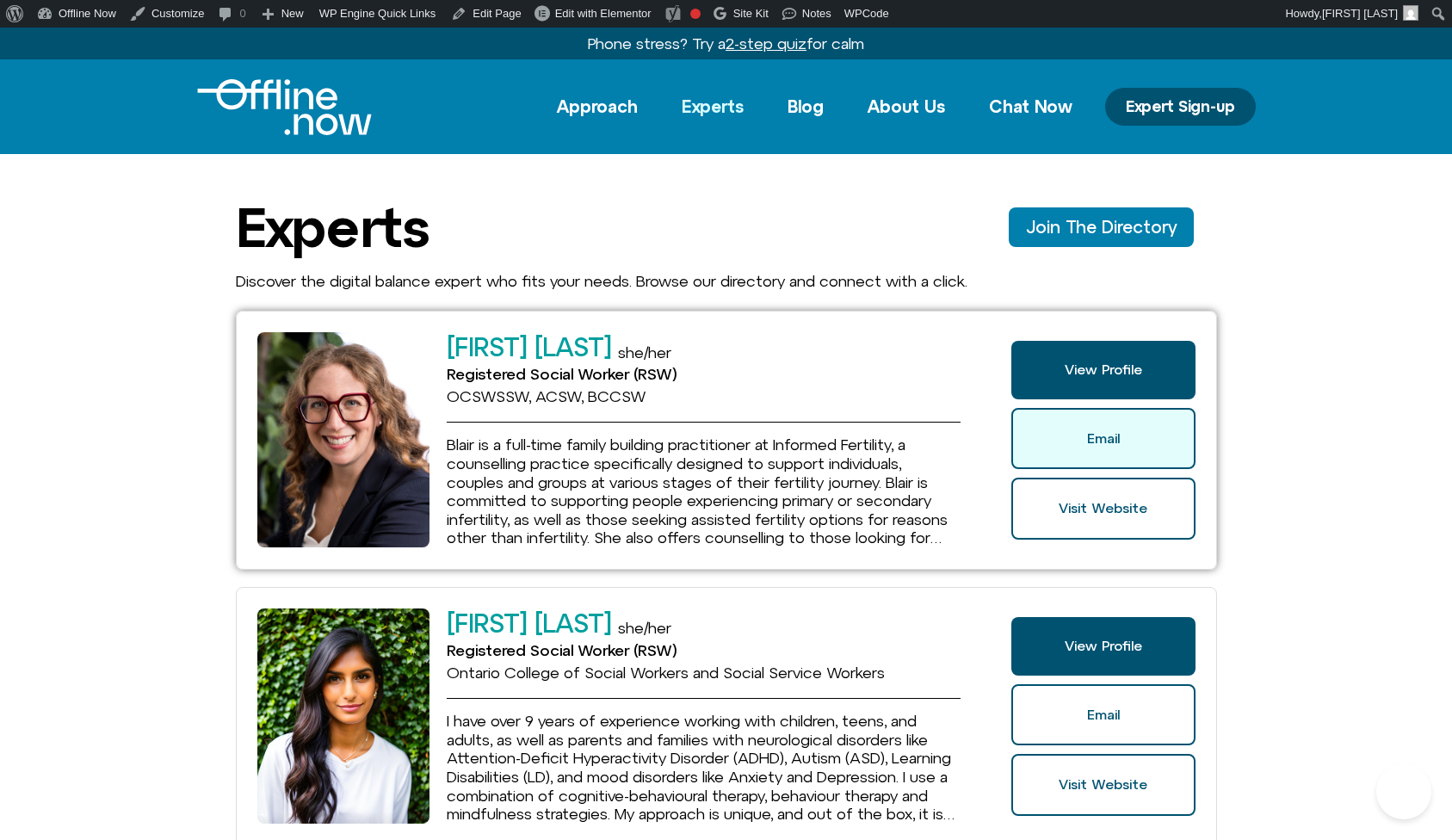 scroll, scrollTop: 0, scrollLeft: 0, axis: both 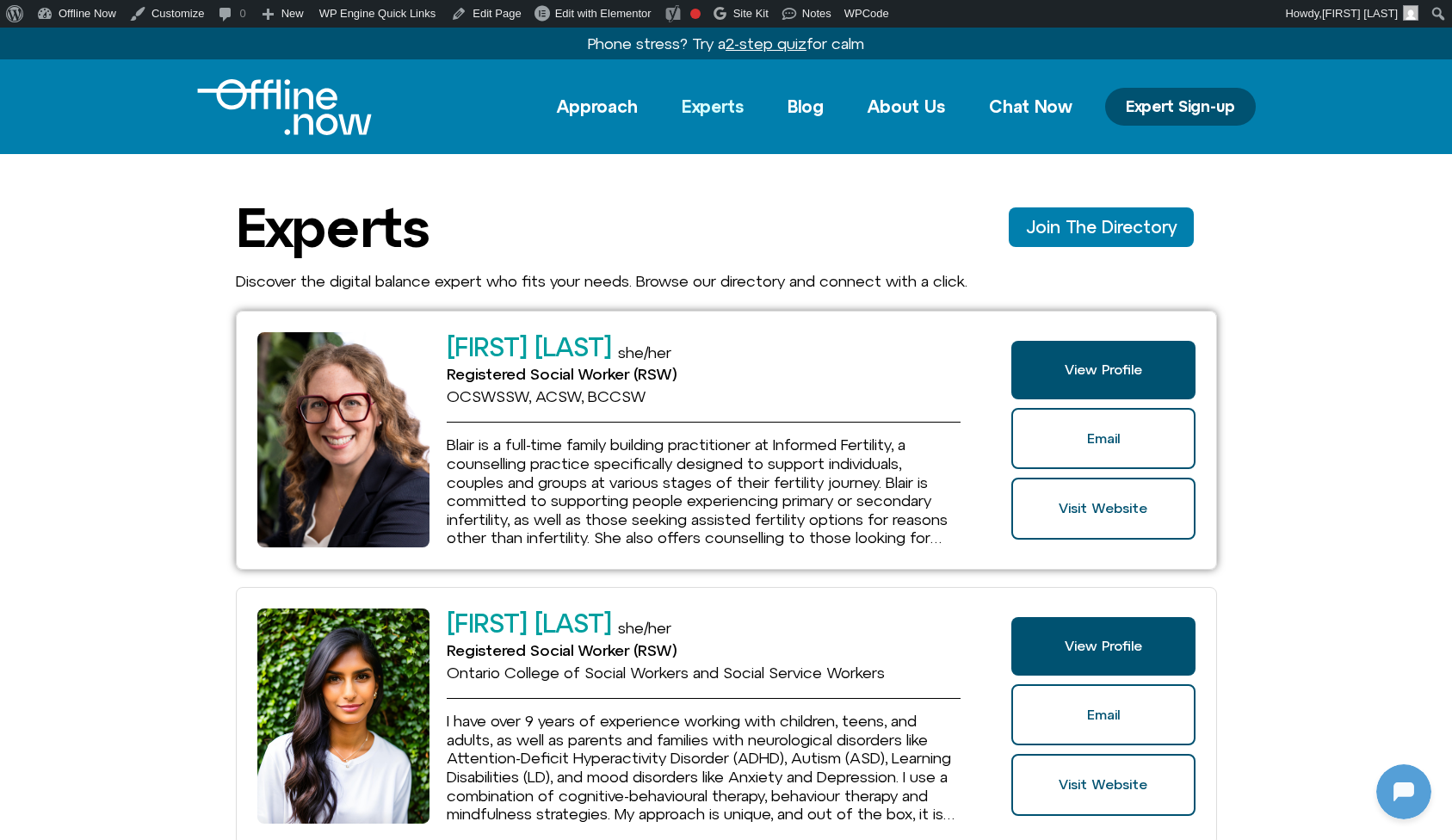 click on "Blair Wexler-Singer
she/her
Registered Social Worker (RSW)
OCSWSSW, ACSW, BCCSW
Blair is a full-time family building practitioner at Informed Fertility, a counselling practice specifically designed to support individuals, couples and groups at various stages of their fertility journey. Blair is committed to supporting people experiencing primary or secondary infertility, as well as those seeking assisted fertility options for reasons other than infertility. She also offers counselling to those looking for guidance after completing their family, those moving forward after treatment and without children, and those whose dream it is to help someone else have a baby through donation or surrogacy.
View Profile
Email" 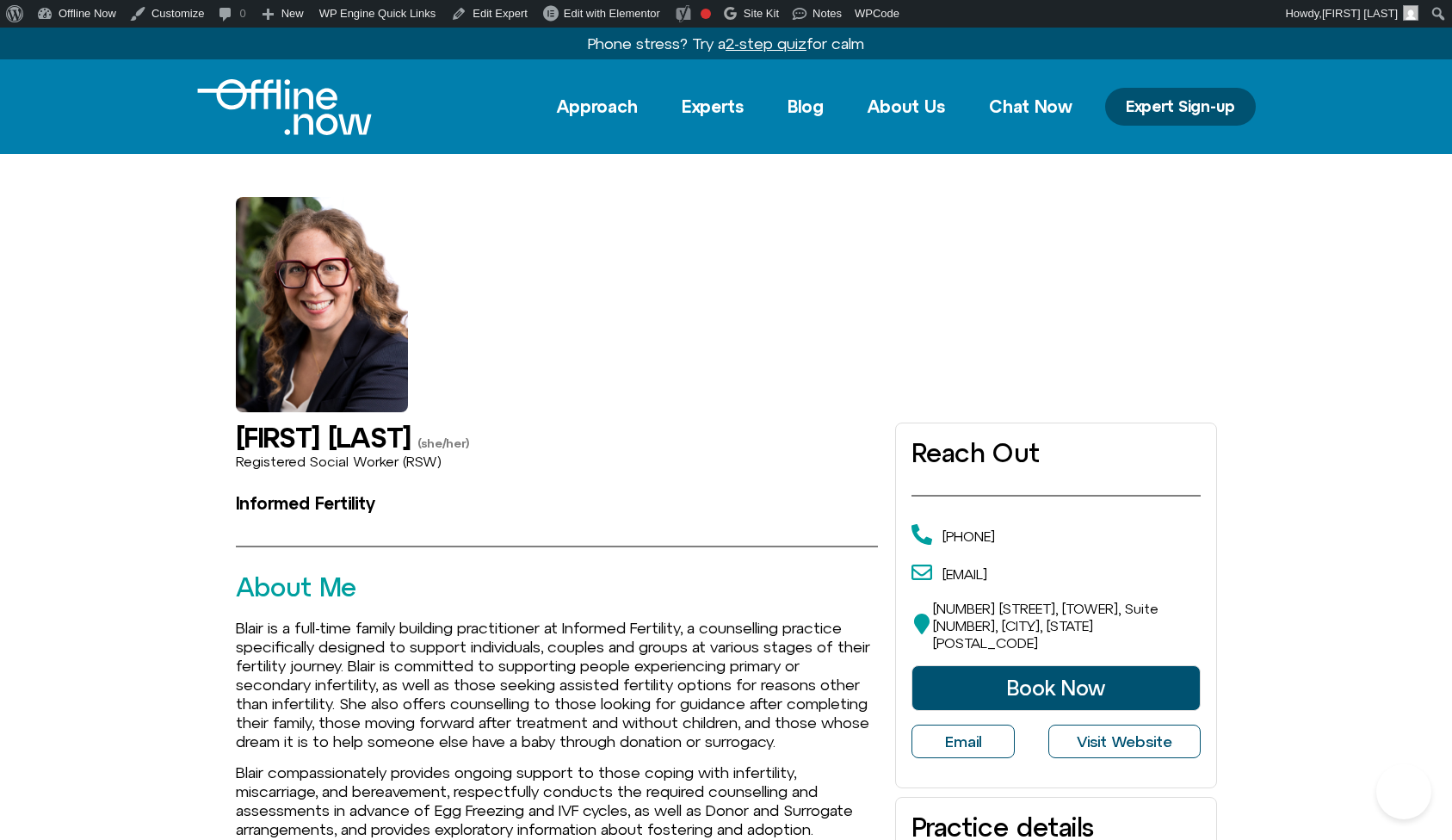 scroll, scrollTop: 0, scrollLeft: 0, axis: both 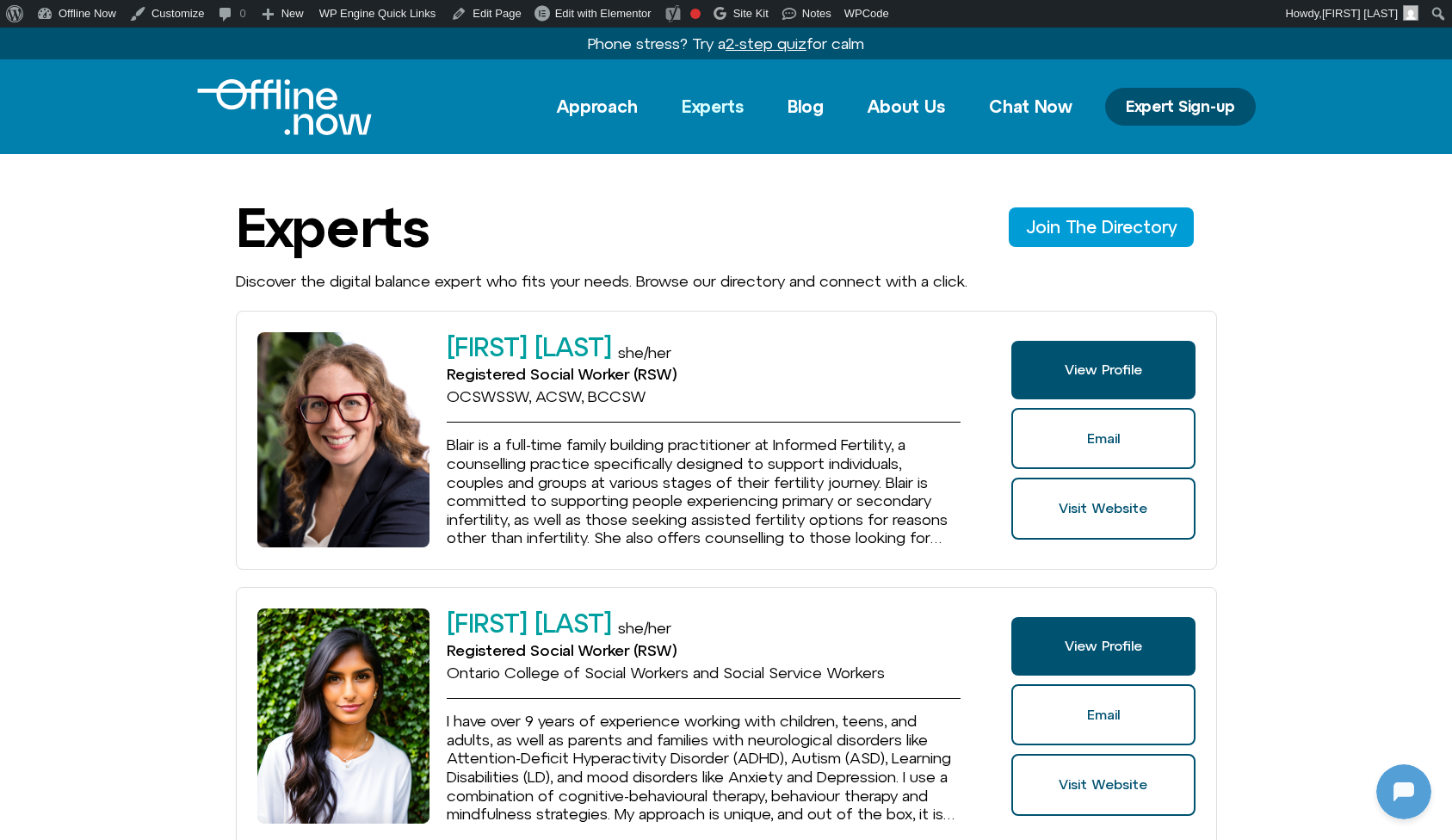 click at bounding box center (284, 107) 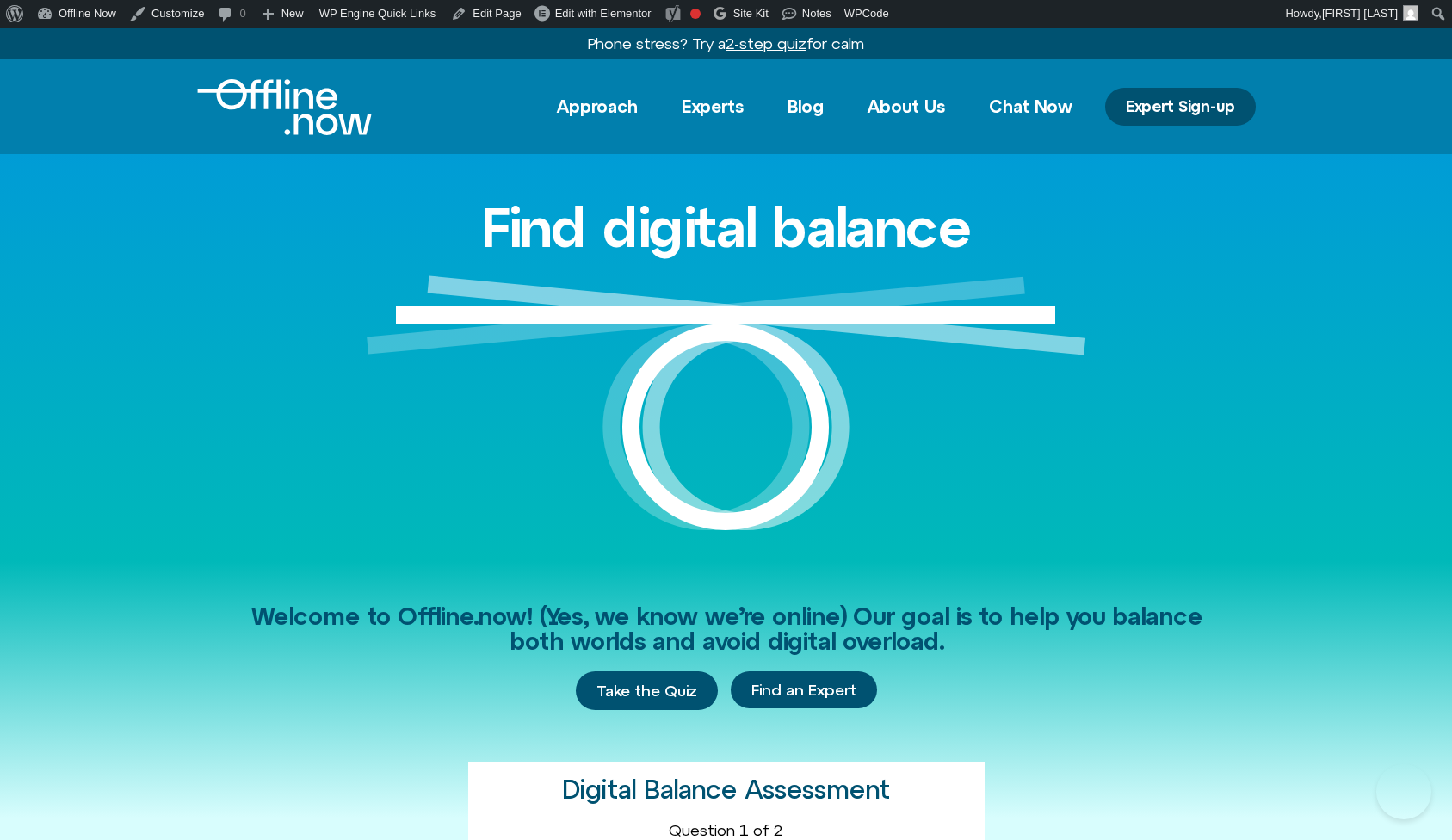 scroll, scrollTop: 0, scrollLeft: 0, axis: both 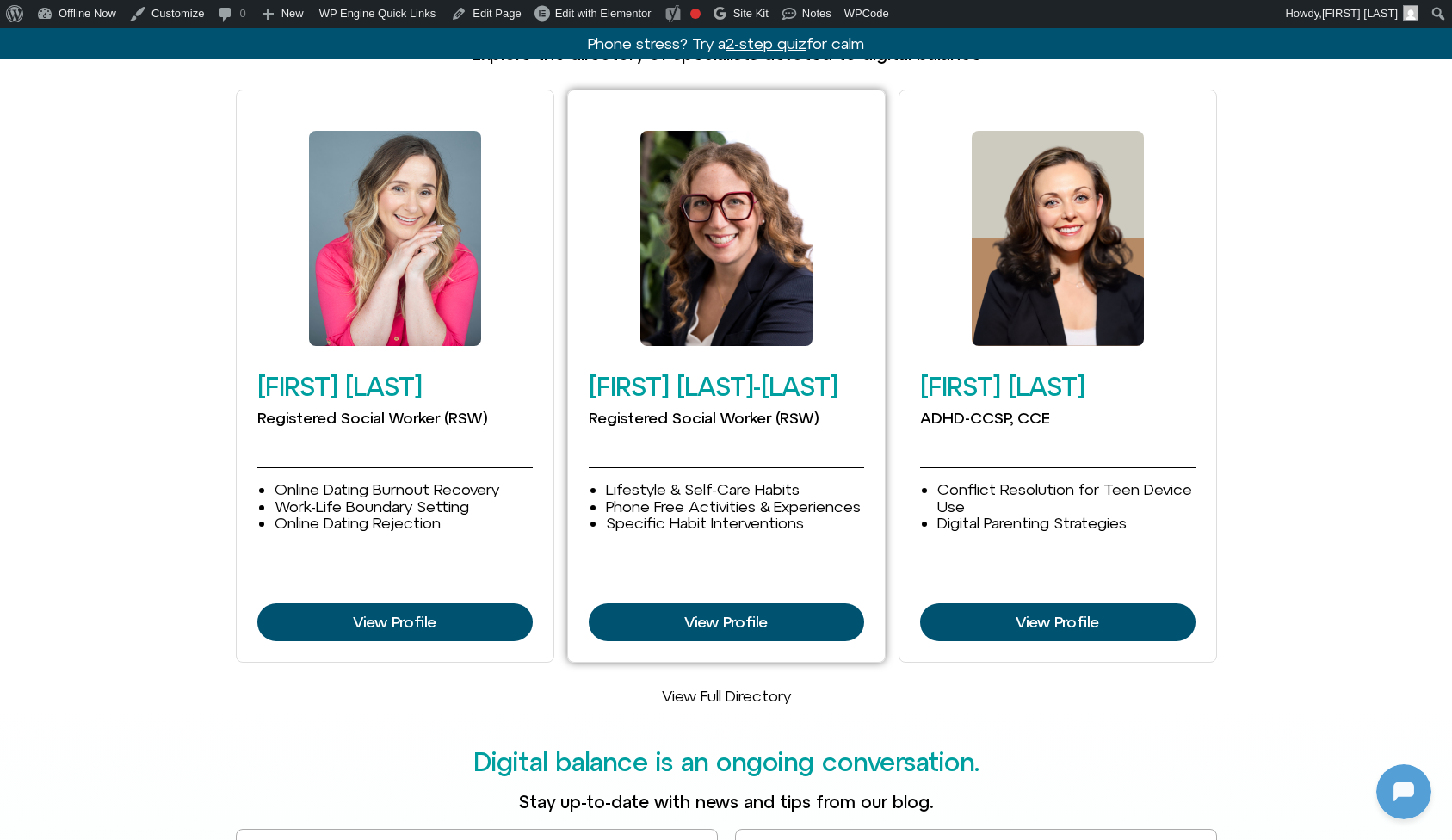 click 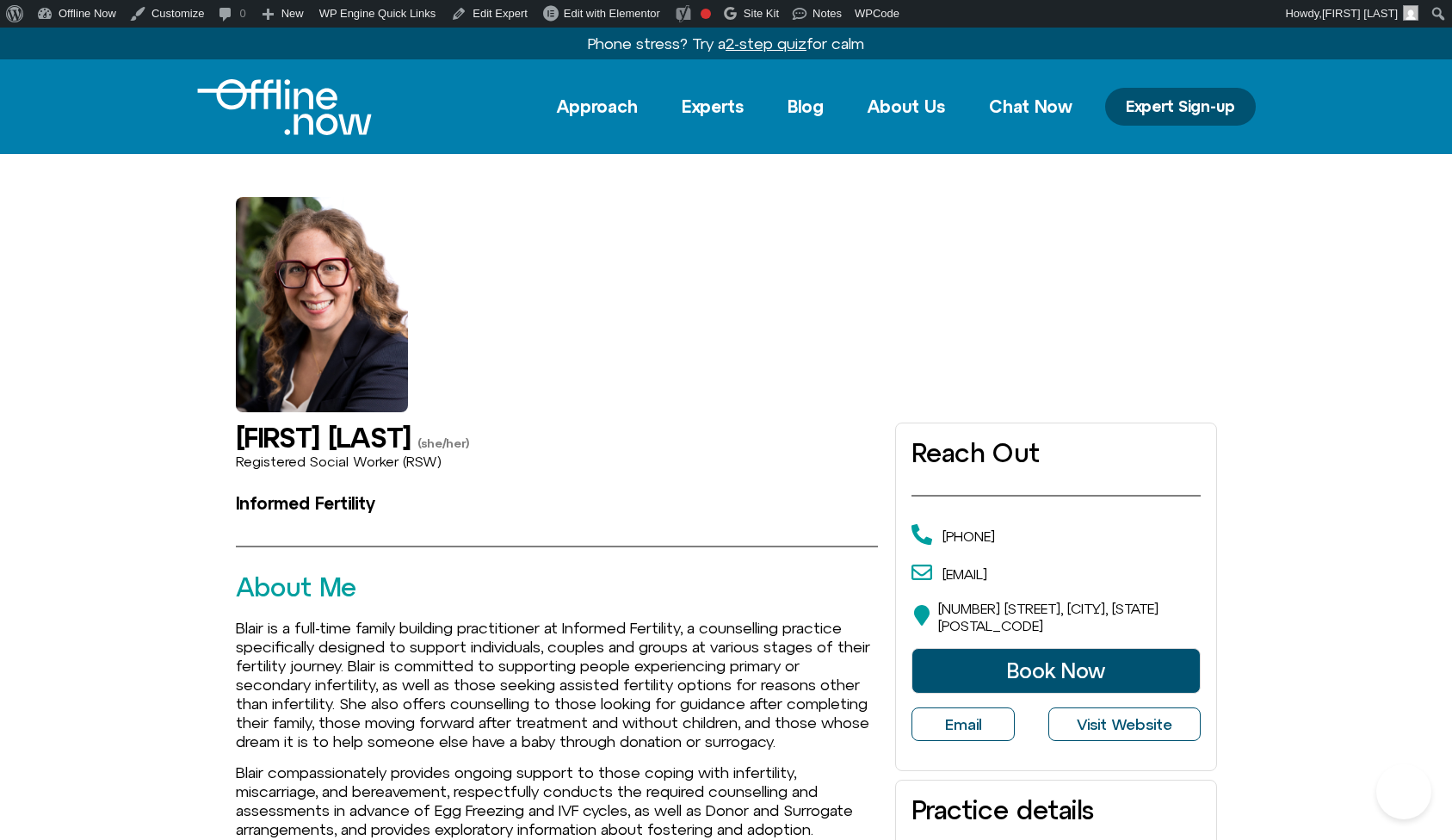 scroll, scrollTop: 0, scrollLeft: 0, axis: both 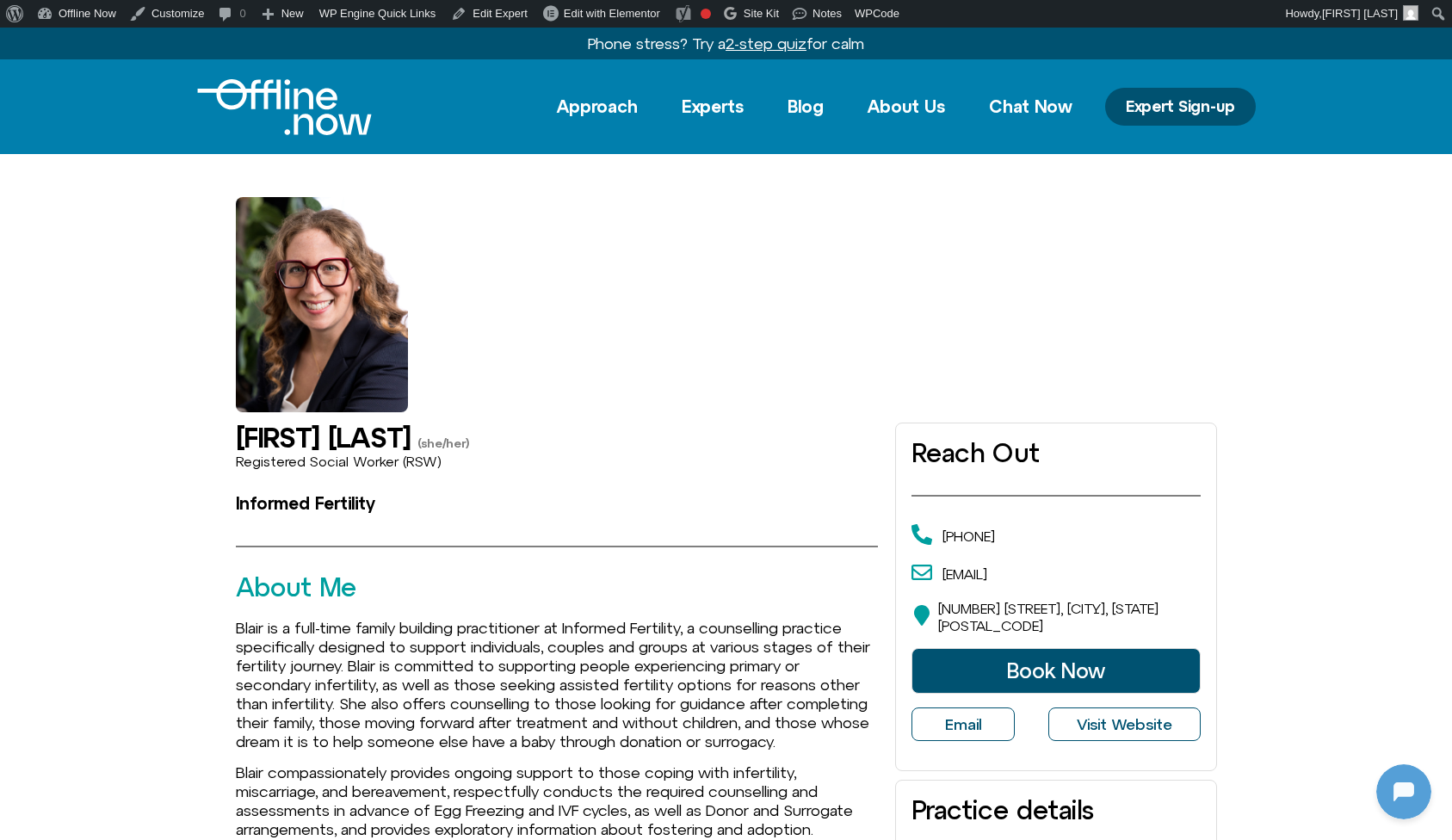 click at bounding box center [284, 107] 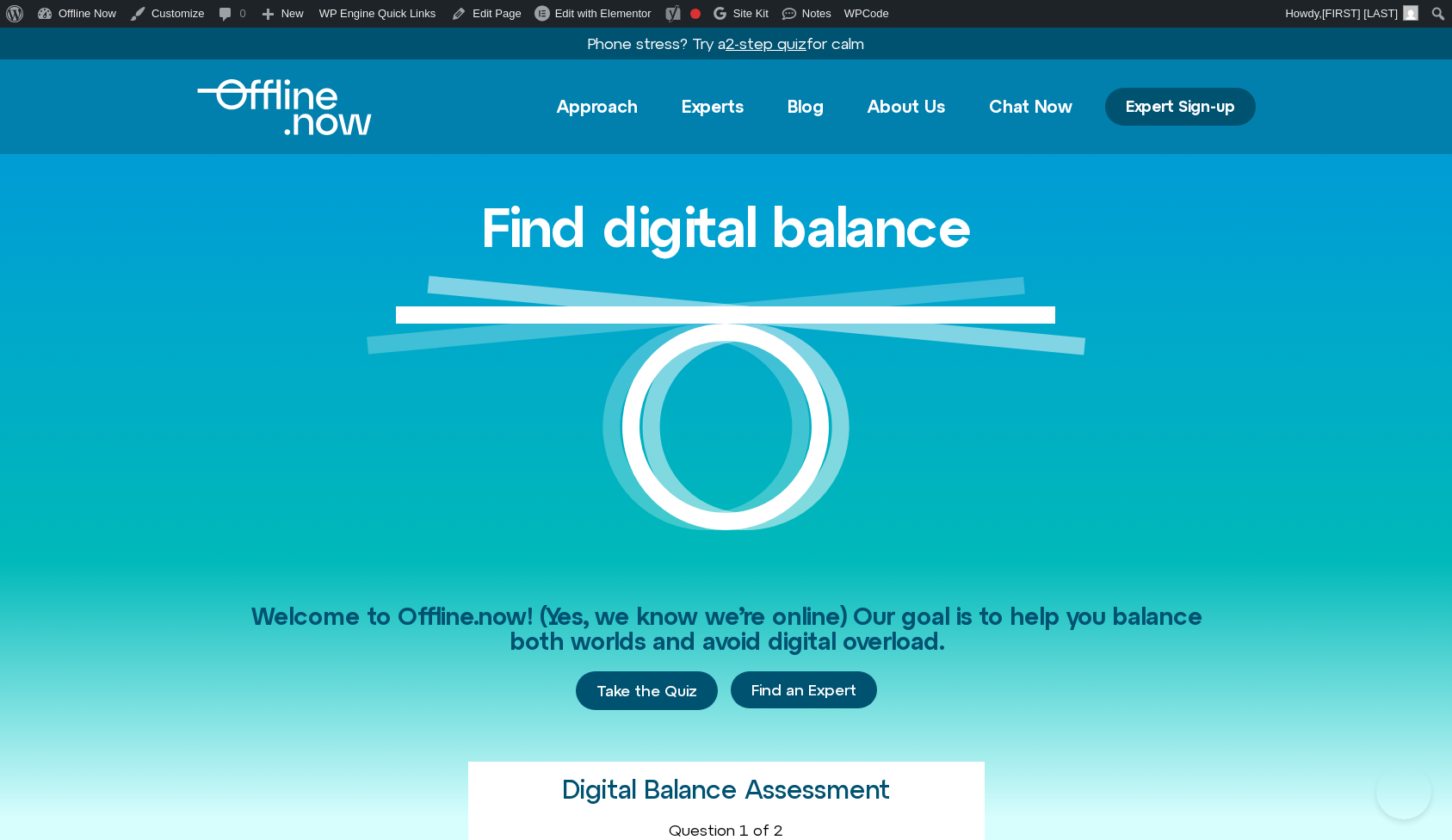 scroll, scrollTop: 0, scrollLeft: 0, axis: both 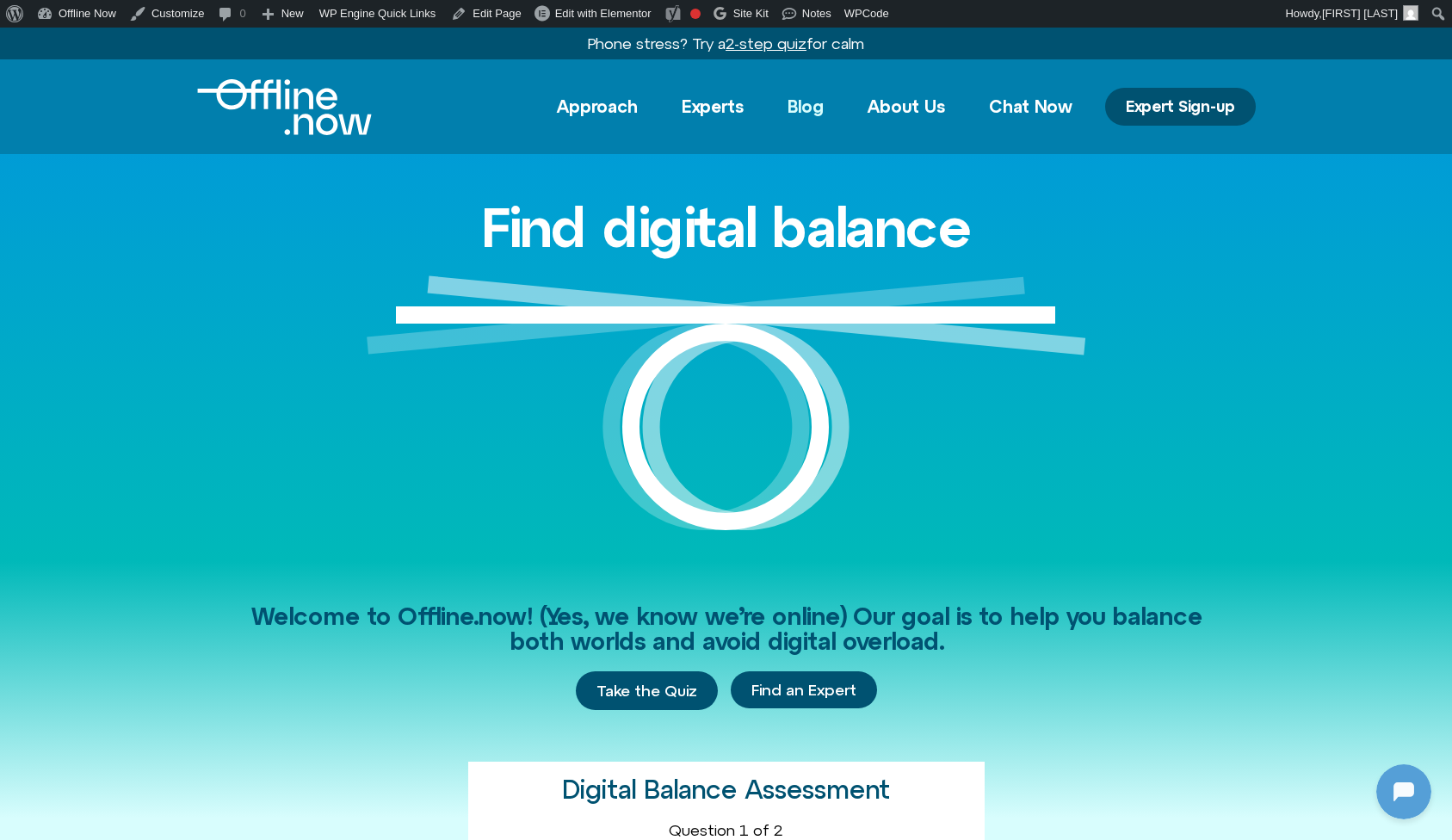 click on "Blog" 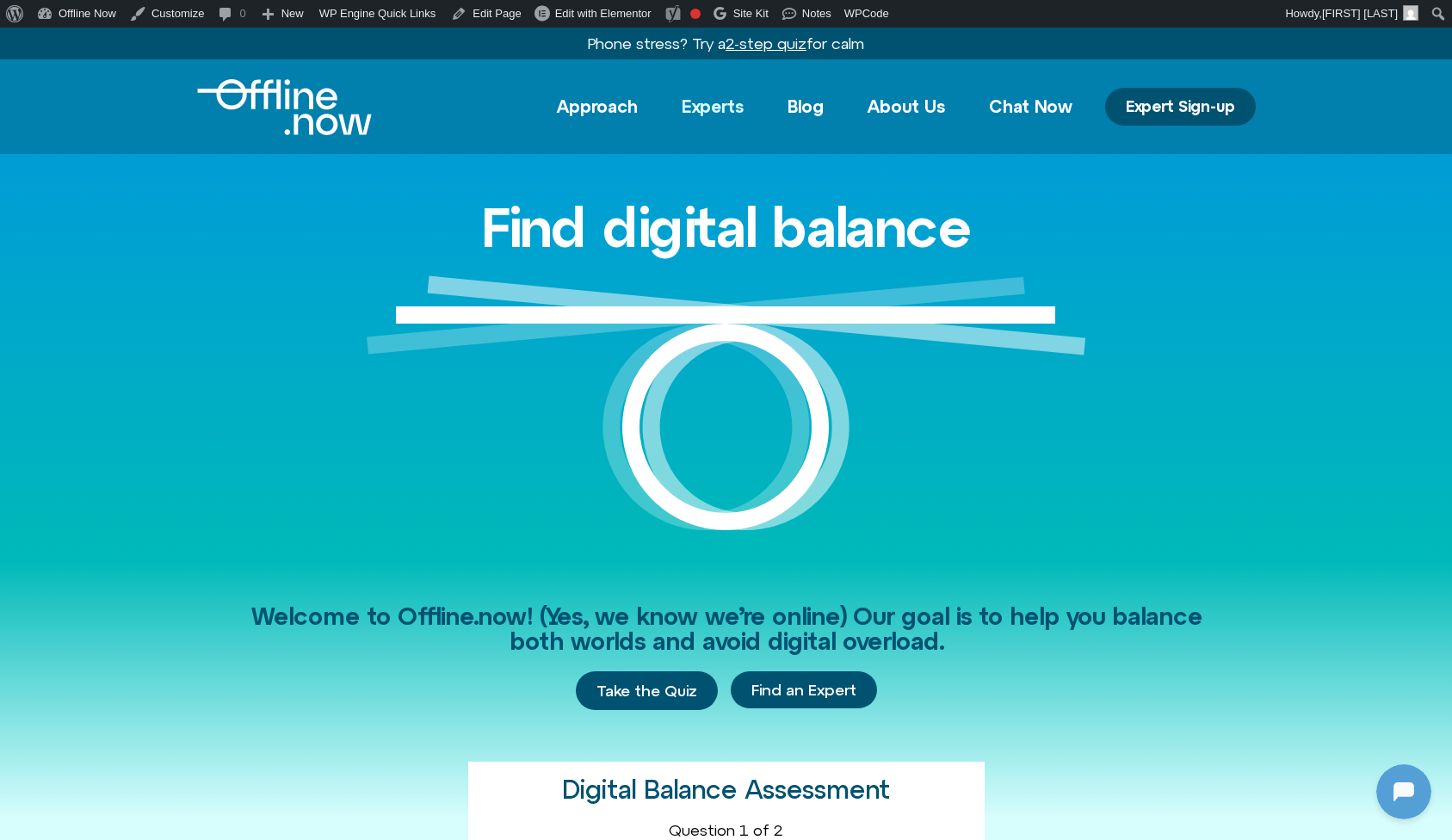 click on "Experts" 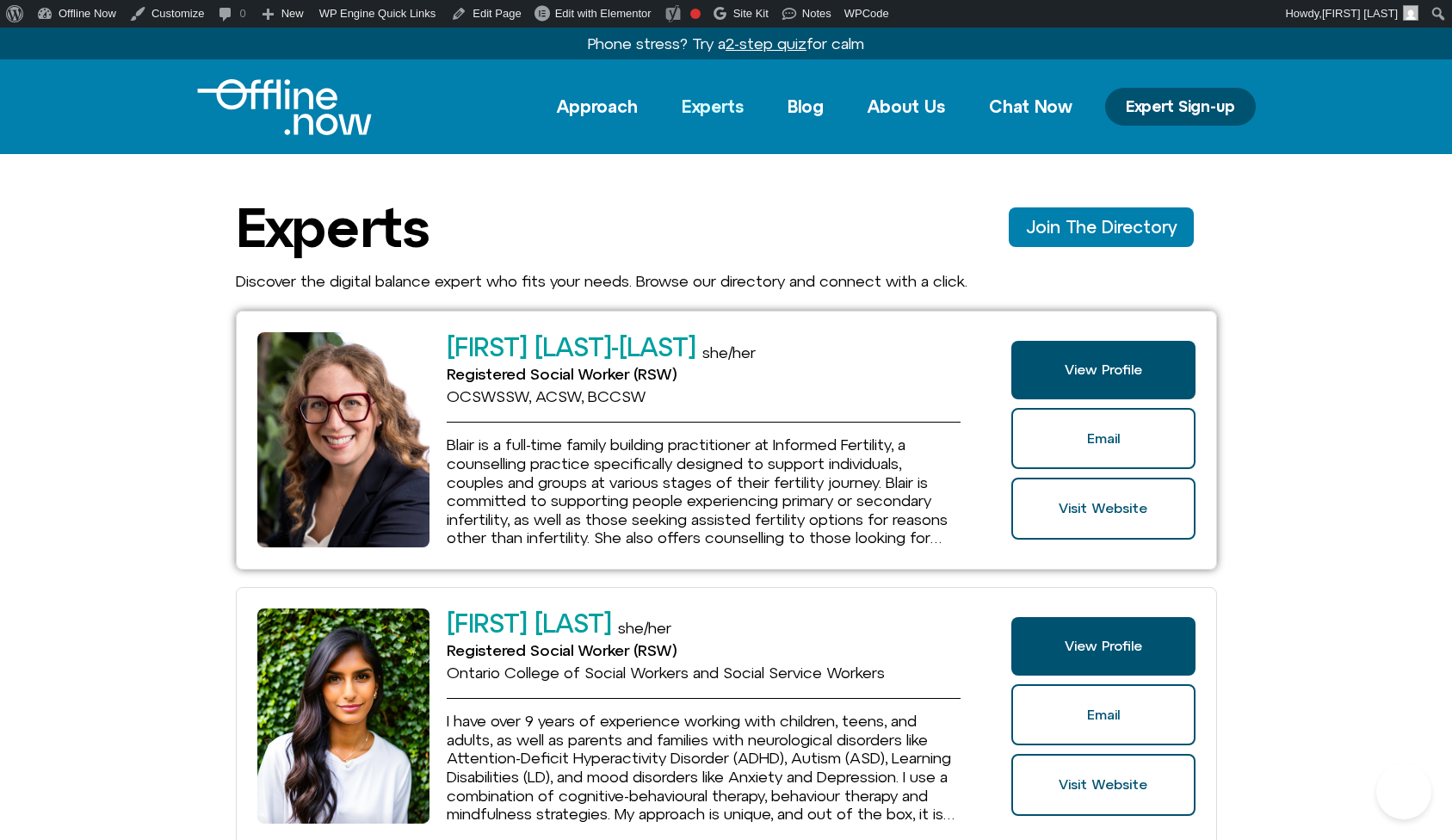 scroll, scrollTop: 0, scrollLeft: 0, axis: both 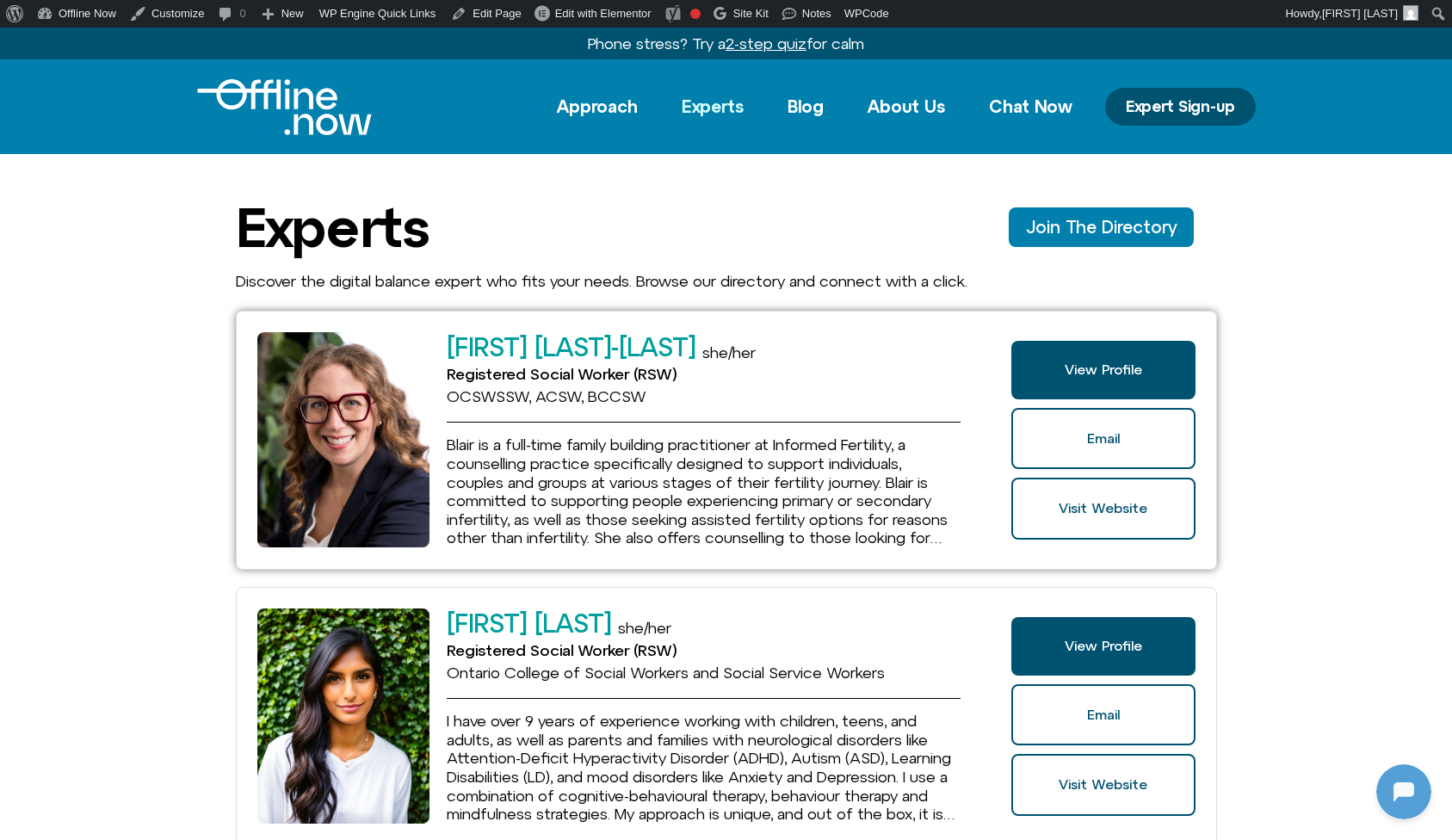 click on "[FIRST] [LAST]-[LAST]" 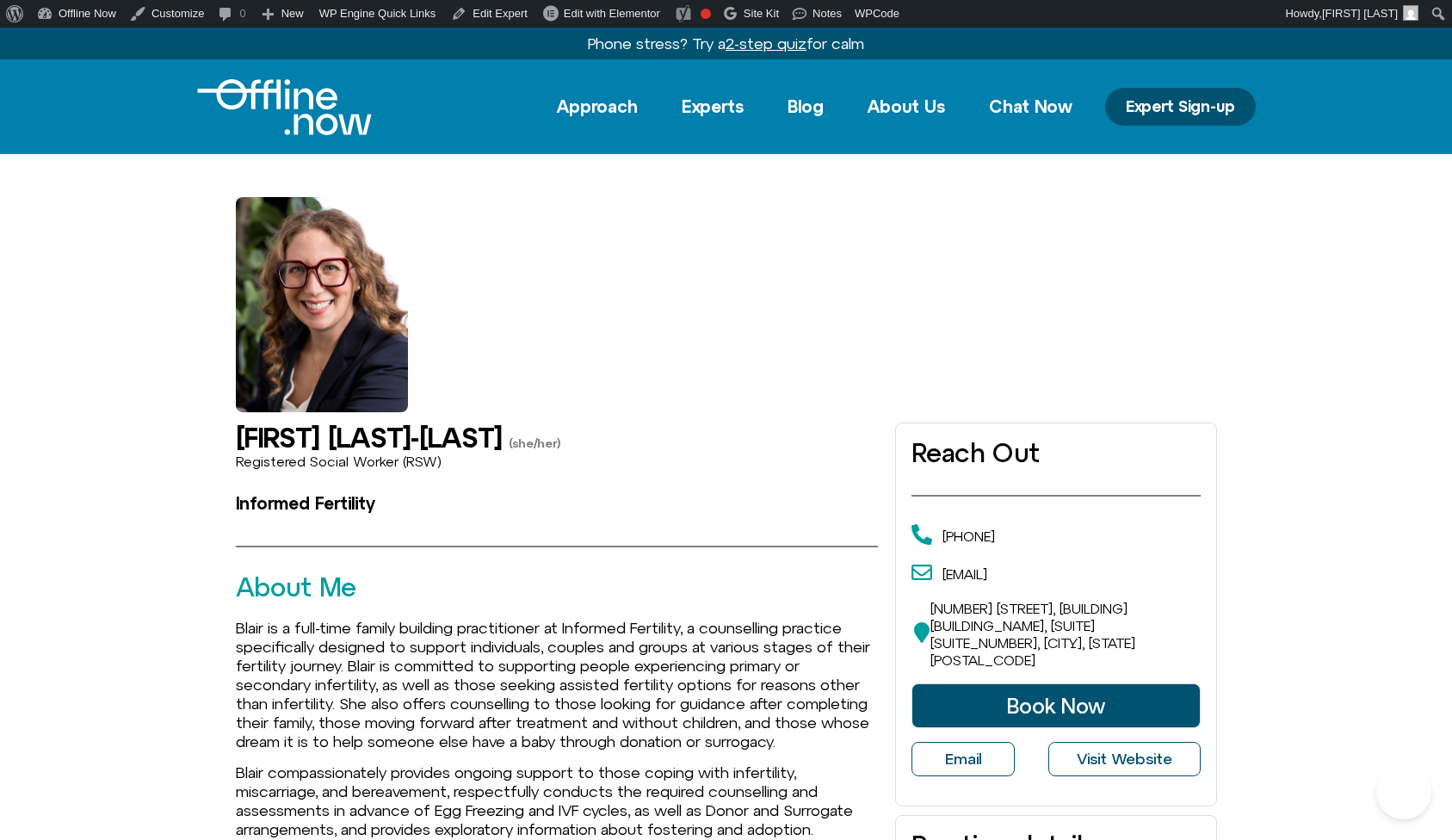 scroll, scrollTop: 0, scrollLeft: 0, axis: both 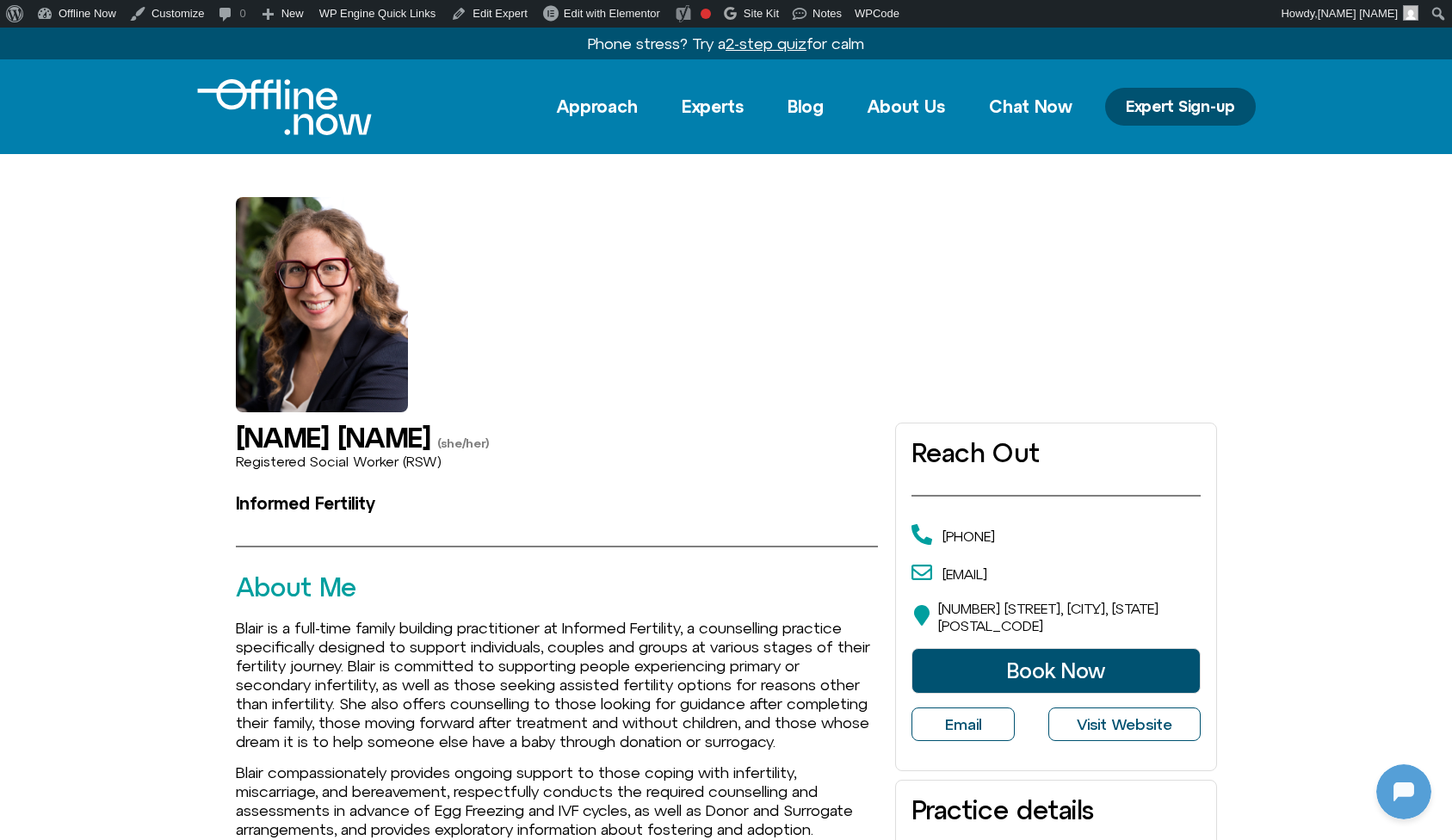 click at bounding box center [322, 305] 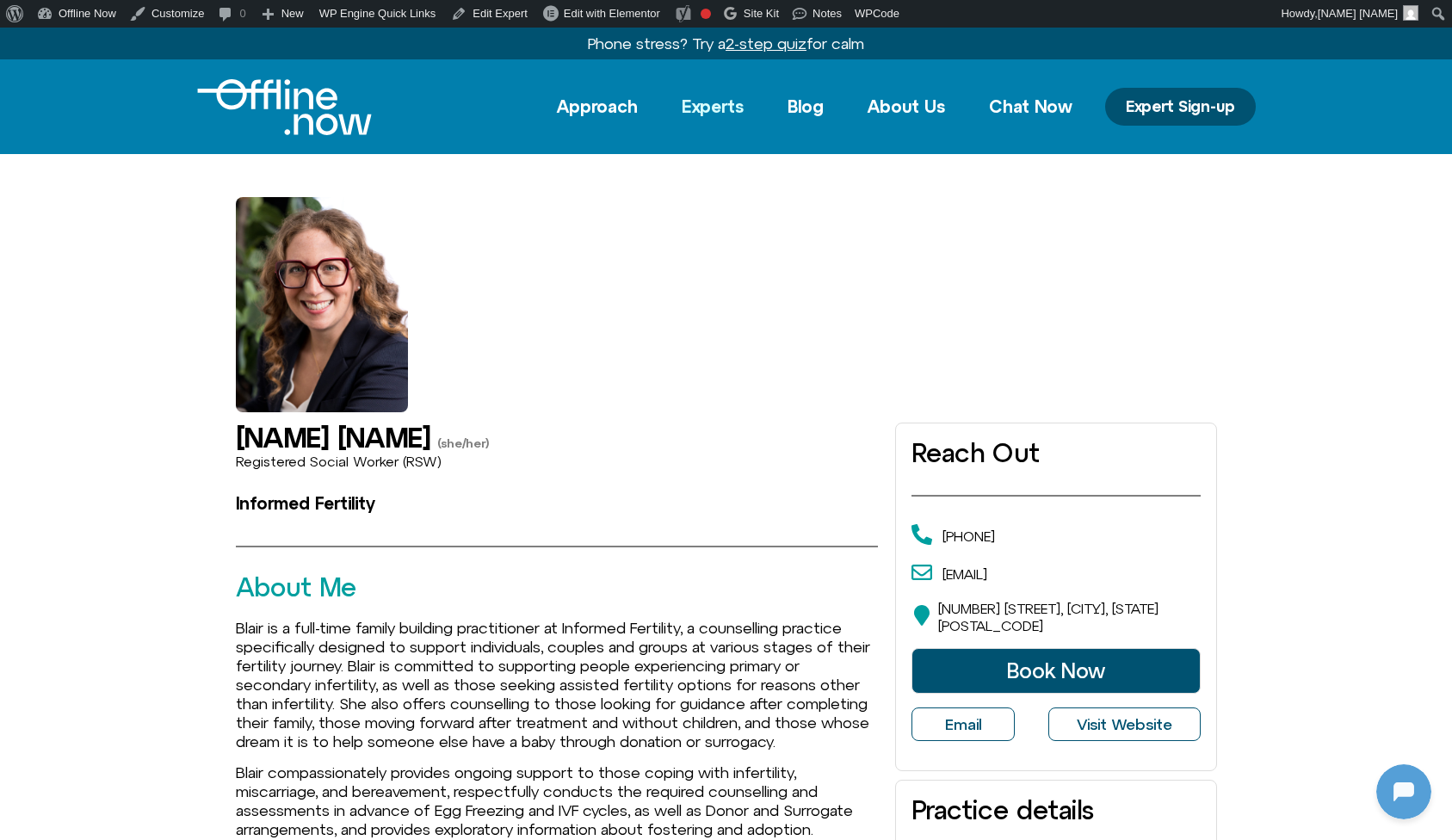 click on "Experts" 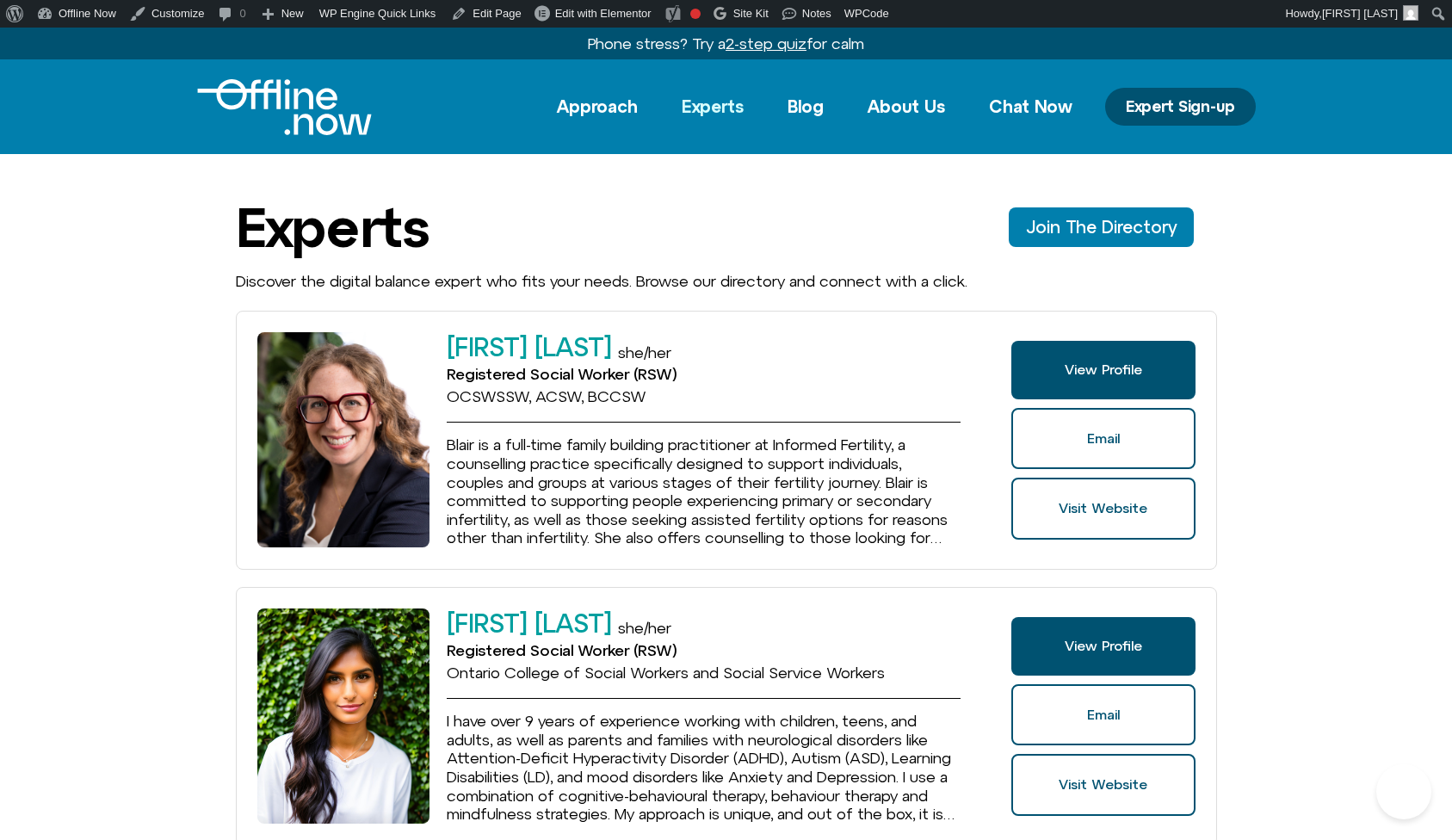 scroll, scrollTop: 0, scrollLeft: 0, axis: both 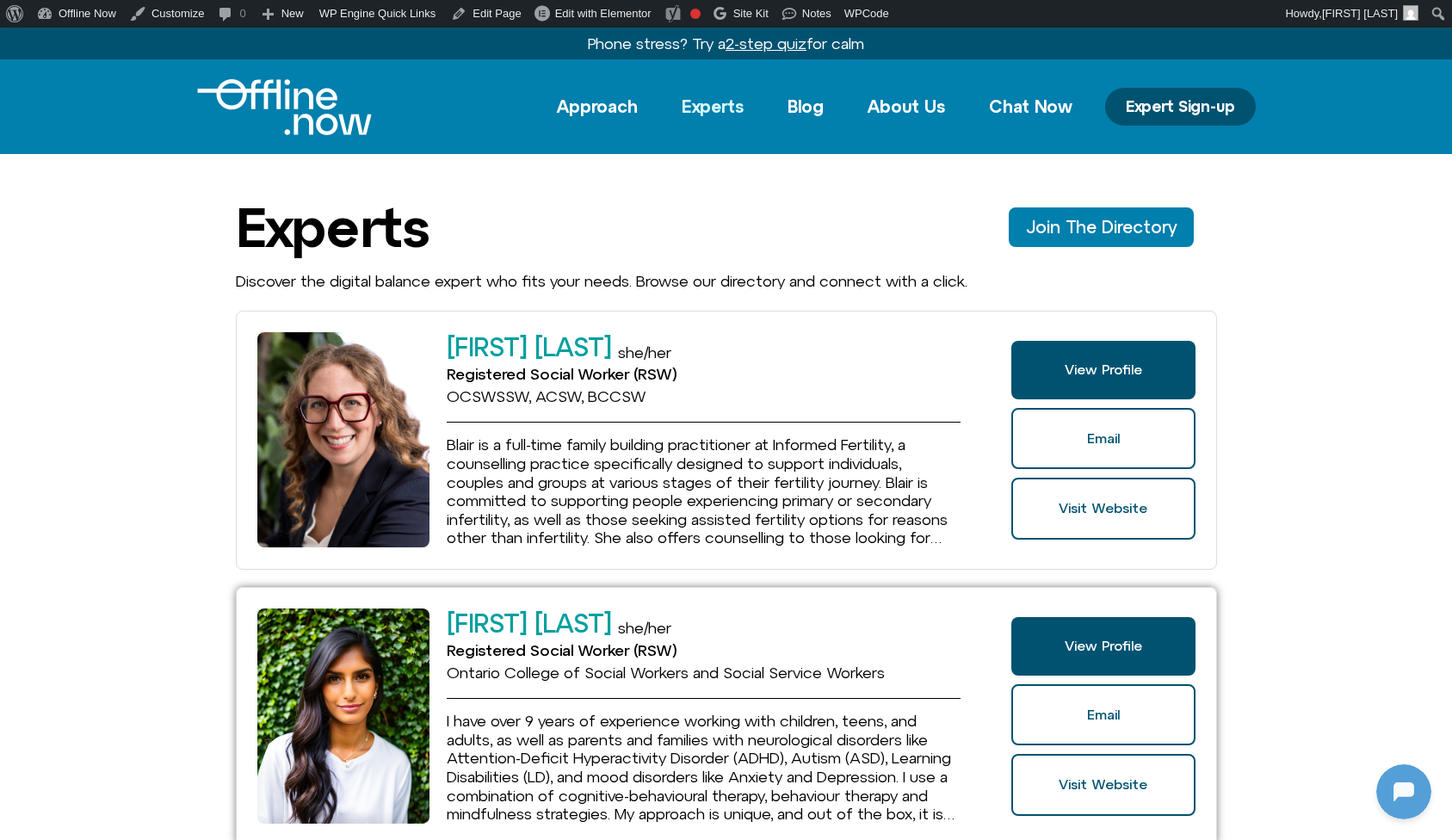 click on "[FIRST] [LAST]" 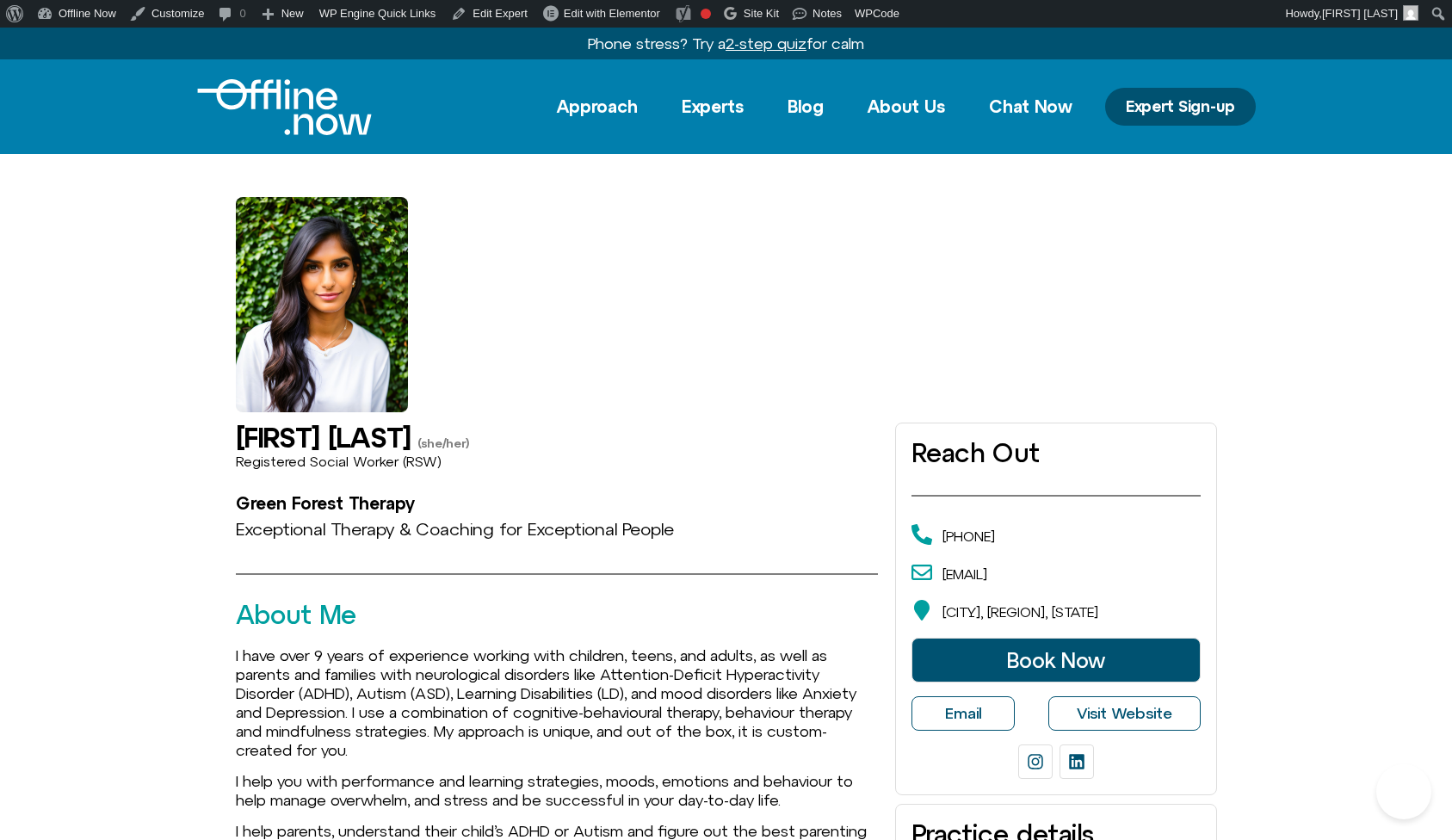 scroll, scrollTop: 0, scrollLeft: 0, axis: both 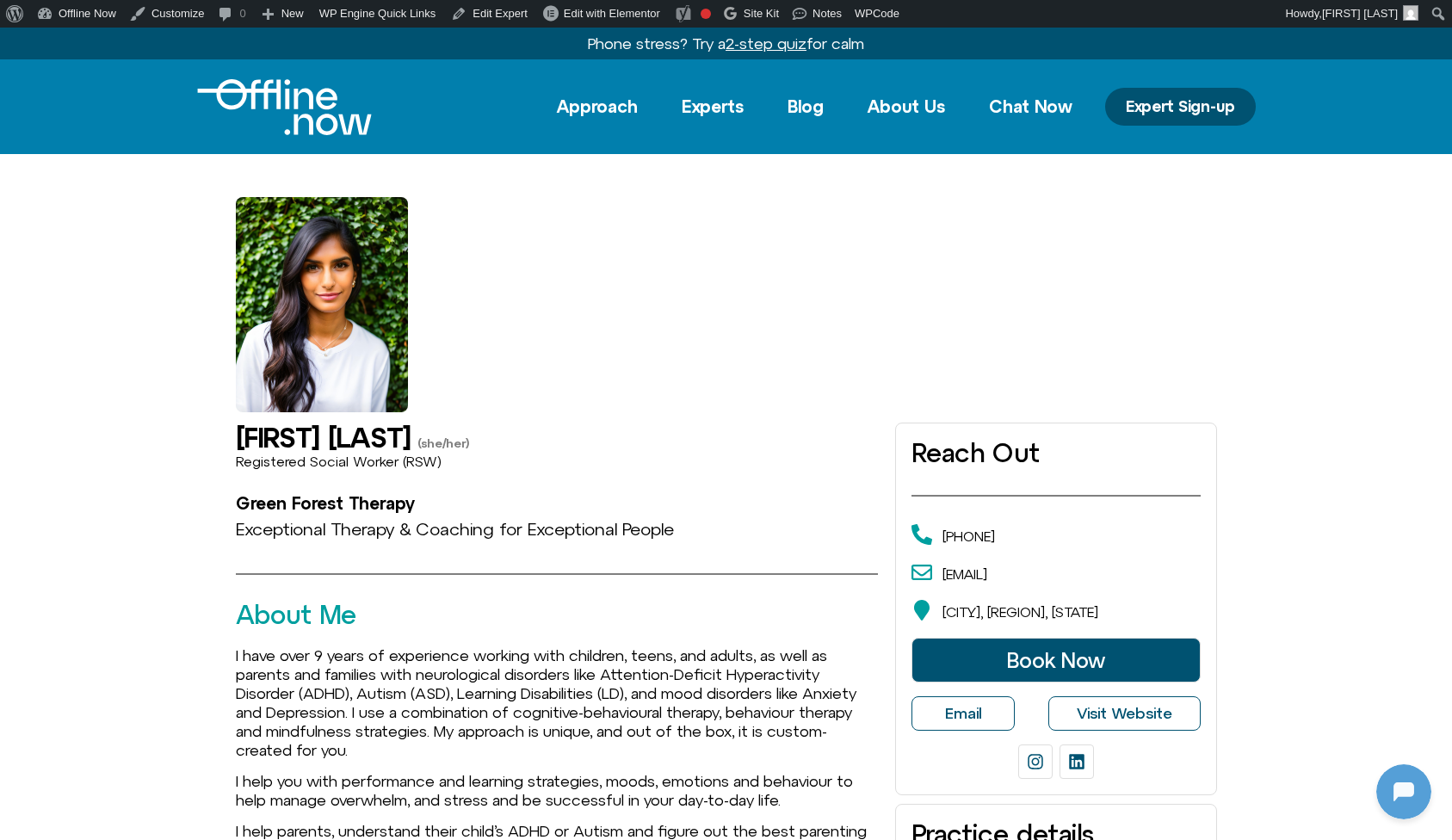 click on "Approach
Experts
Blog
About Us
Chat Now
Approach
Experts
Blog
About Us
Chat Now
Expert Sign-up" at bounding box center (726, 107) 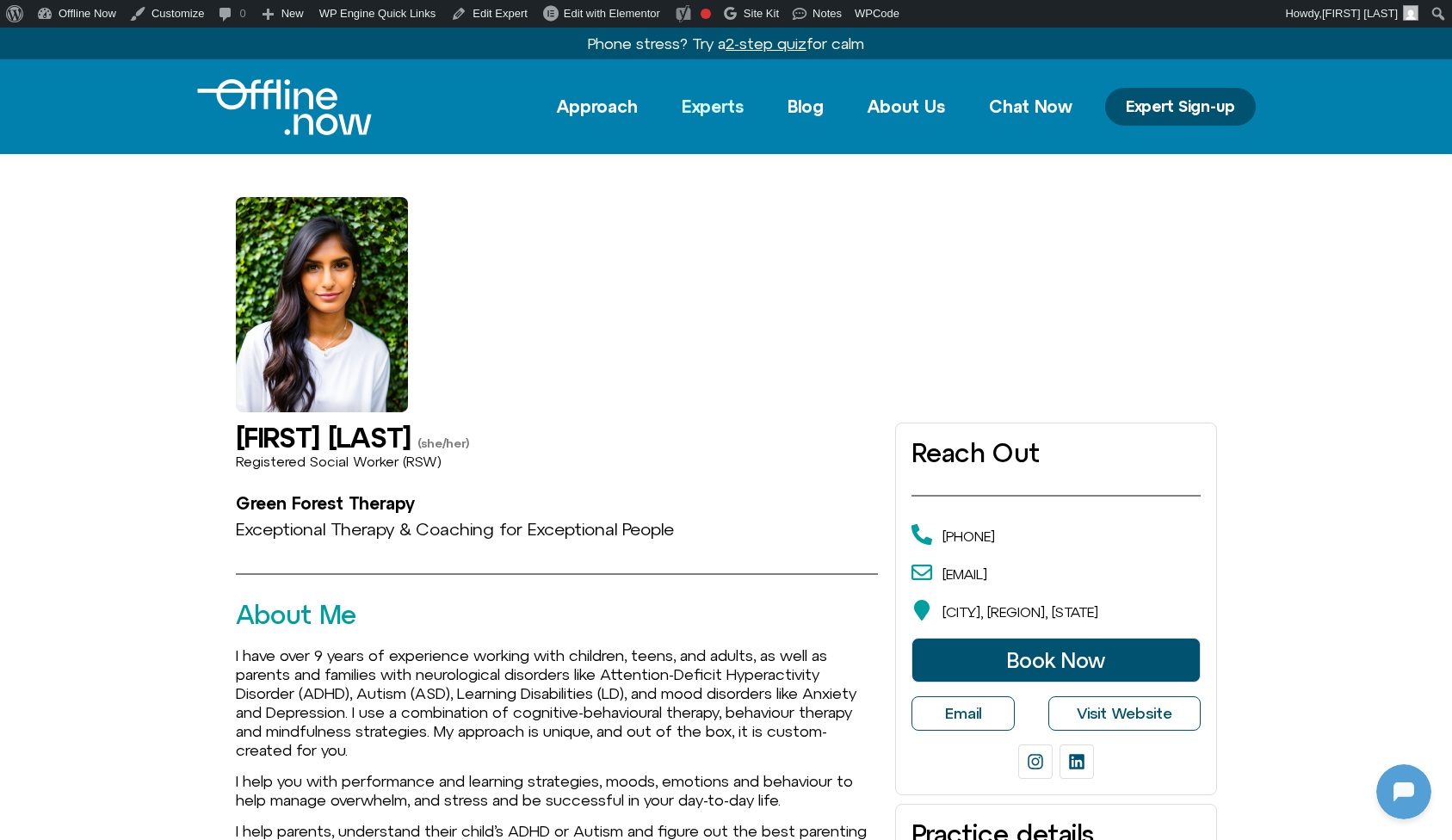 click on "Experts" 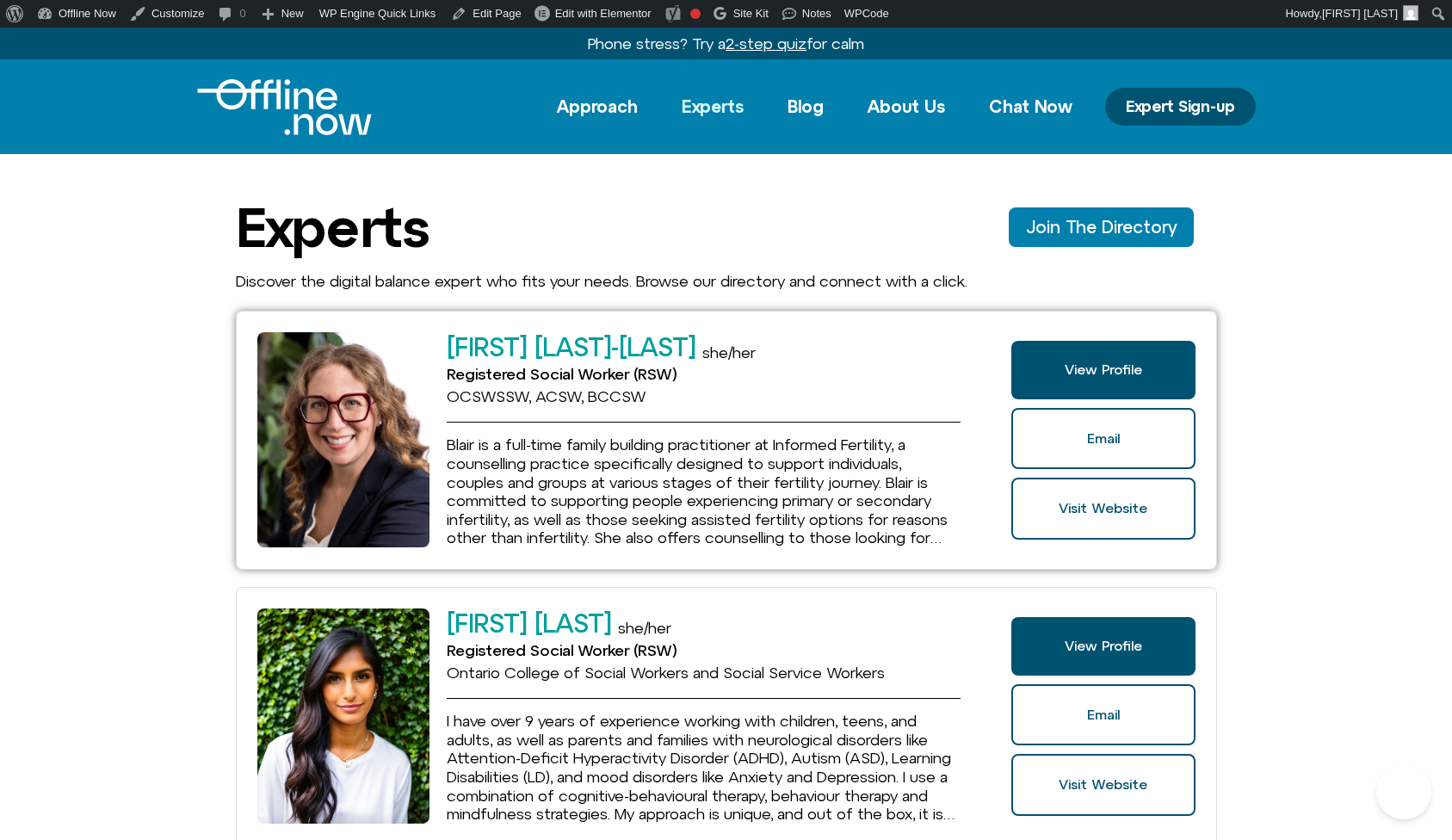 scroll, scrollTop: 0, scrollLeft: 0, axis: both 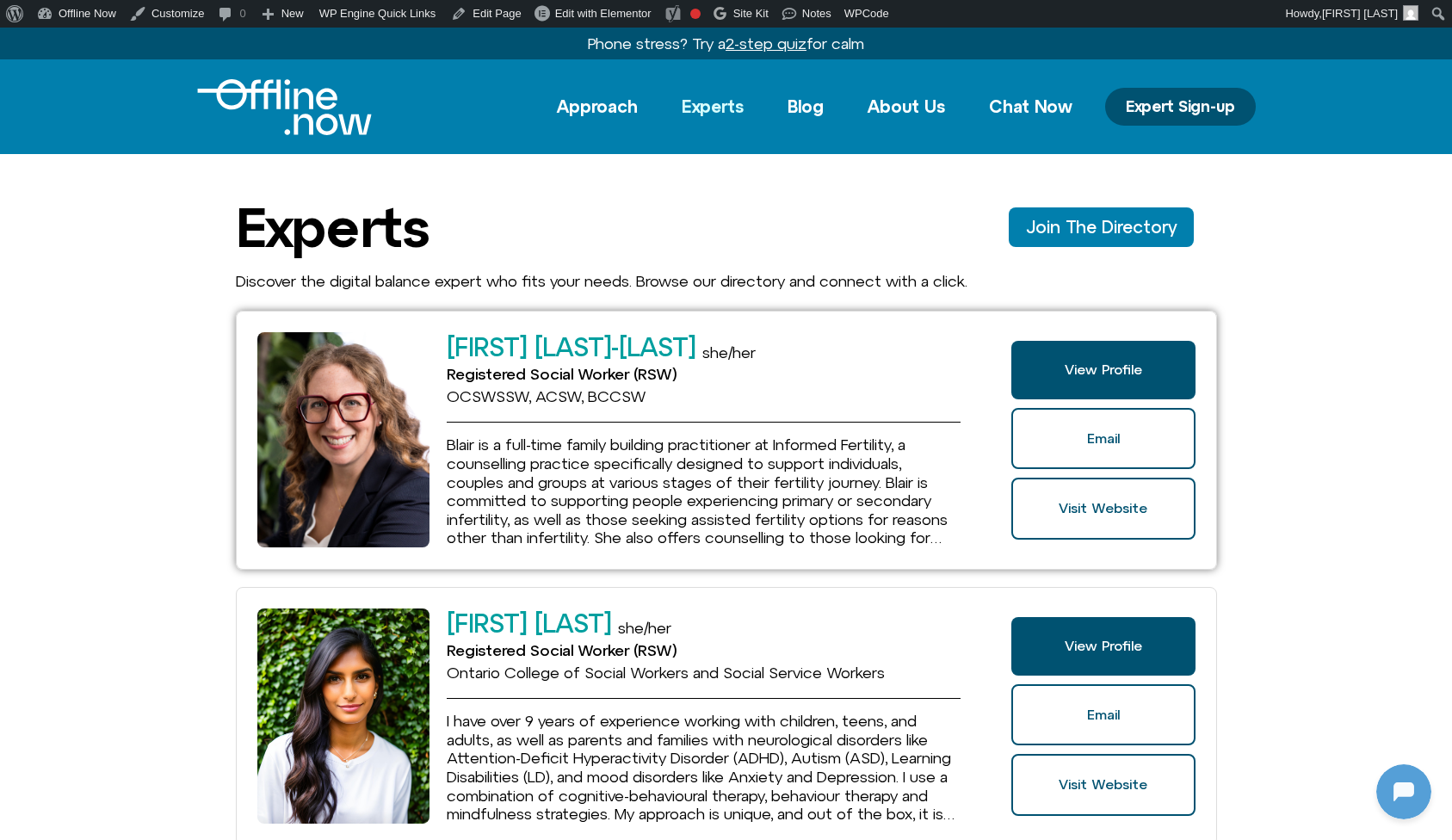 click on "[FIRST] [LAST]-[LAST]" 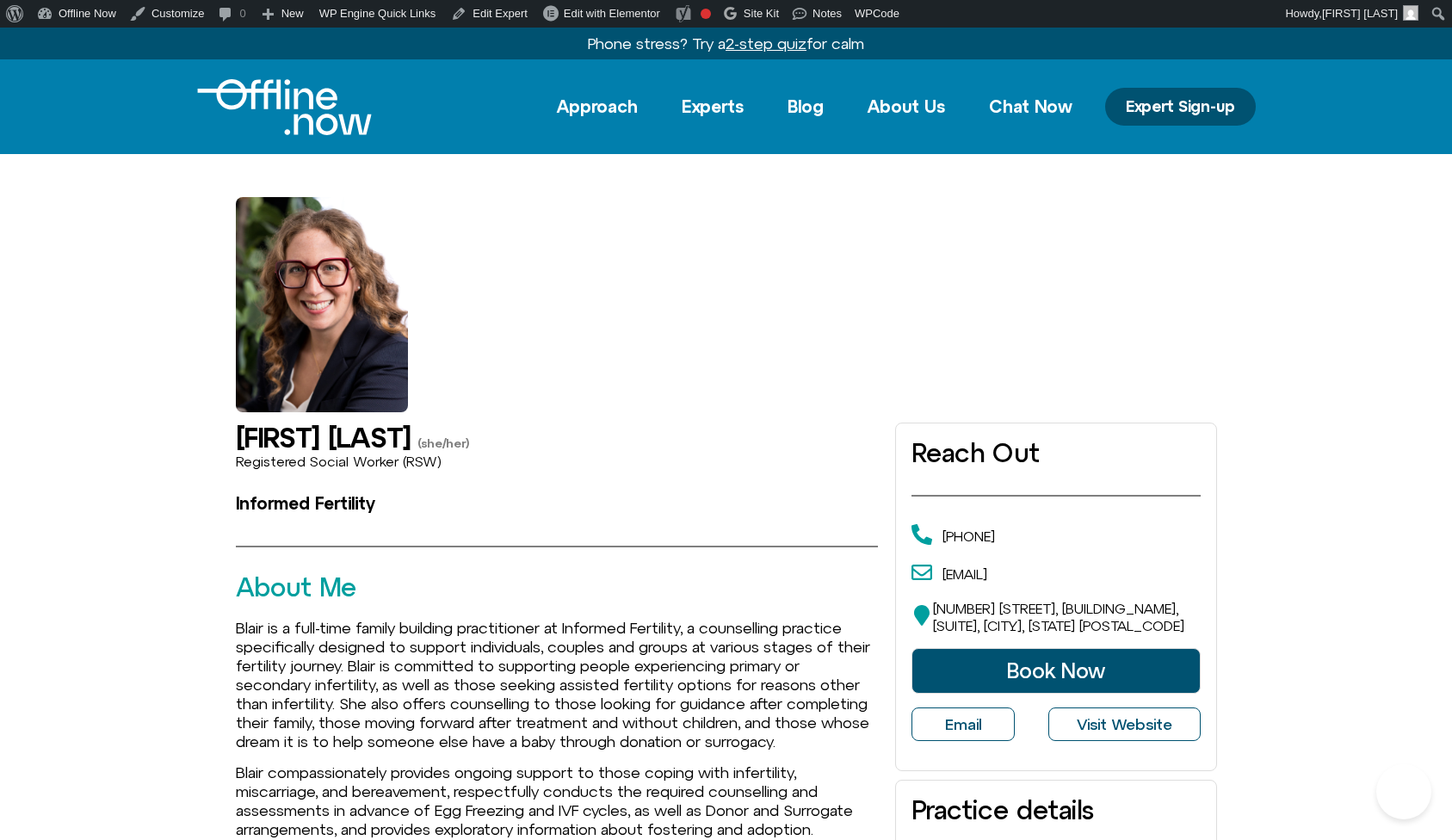 scroll, scrollTop: 0, scrollLeft: 0, axis: both 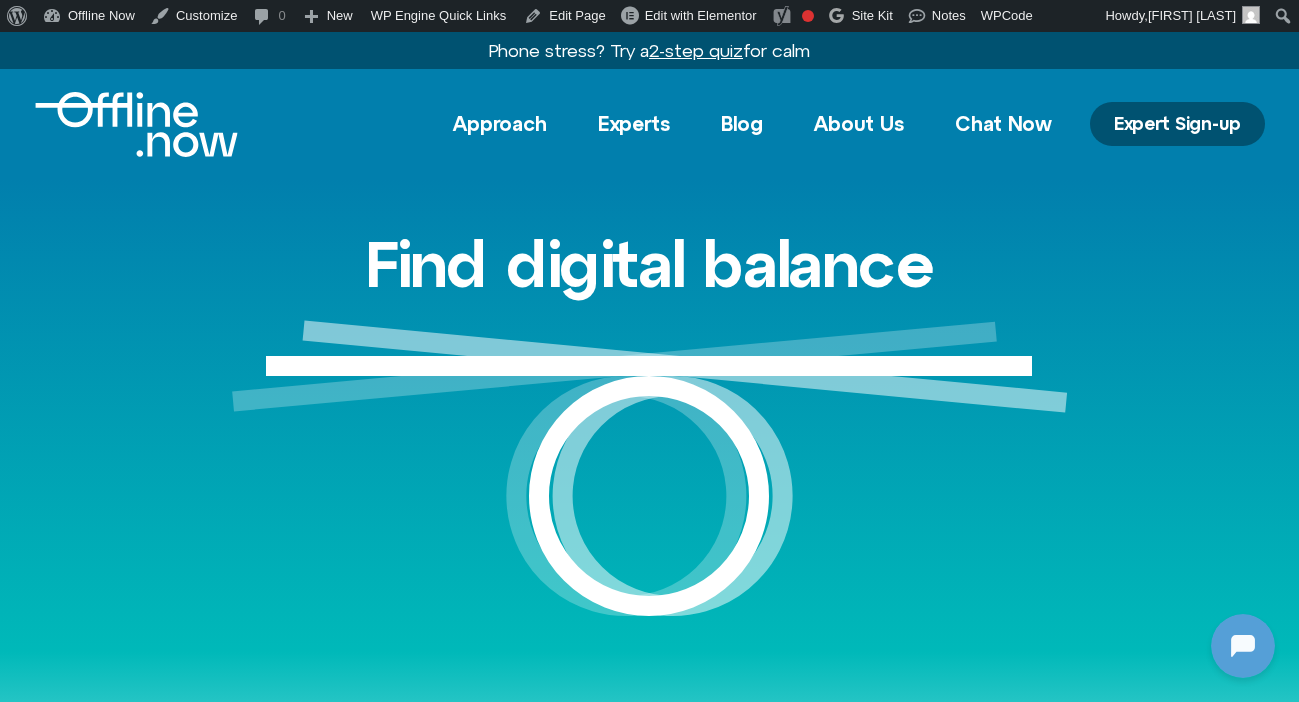 click at bounding box center (136, 124) 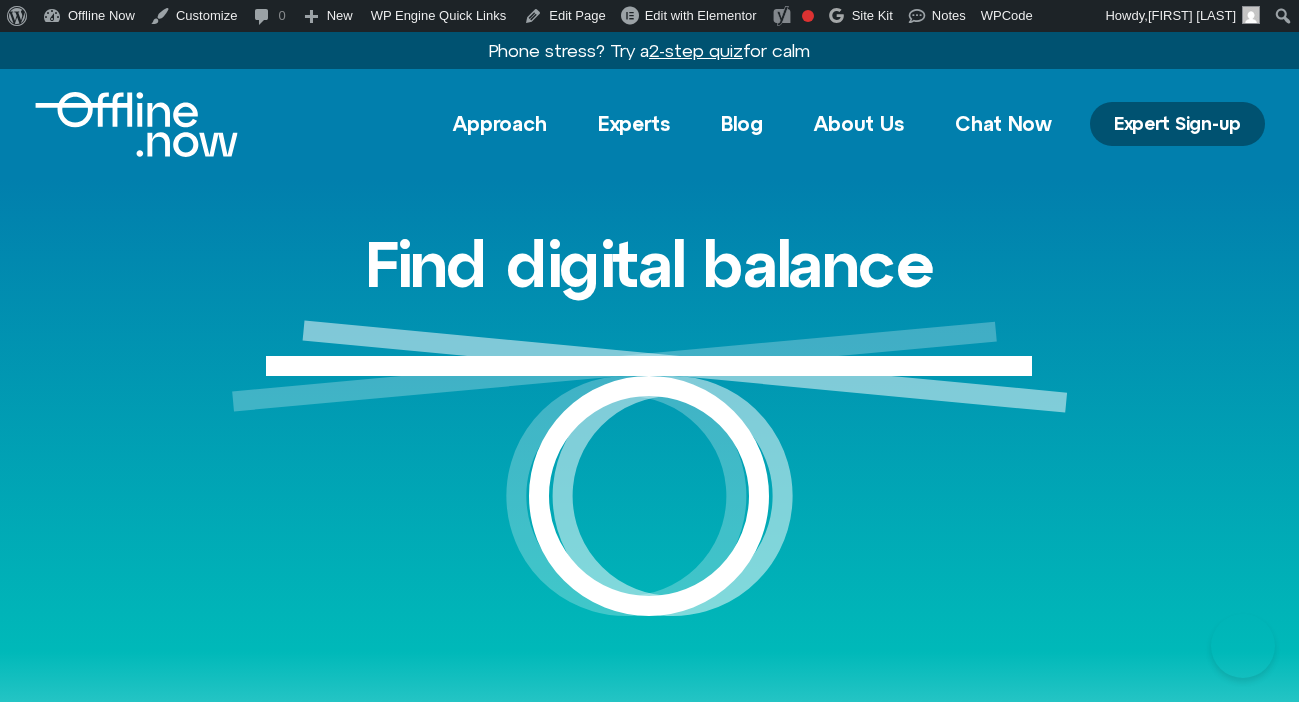 scroll, scrollTop: 0, scrollLeft: 0, axis: both 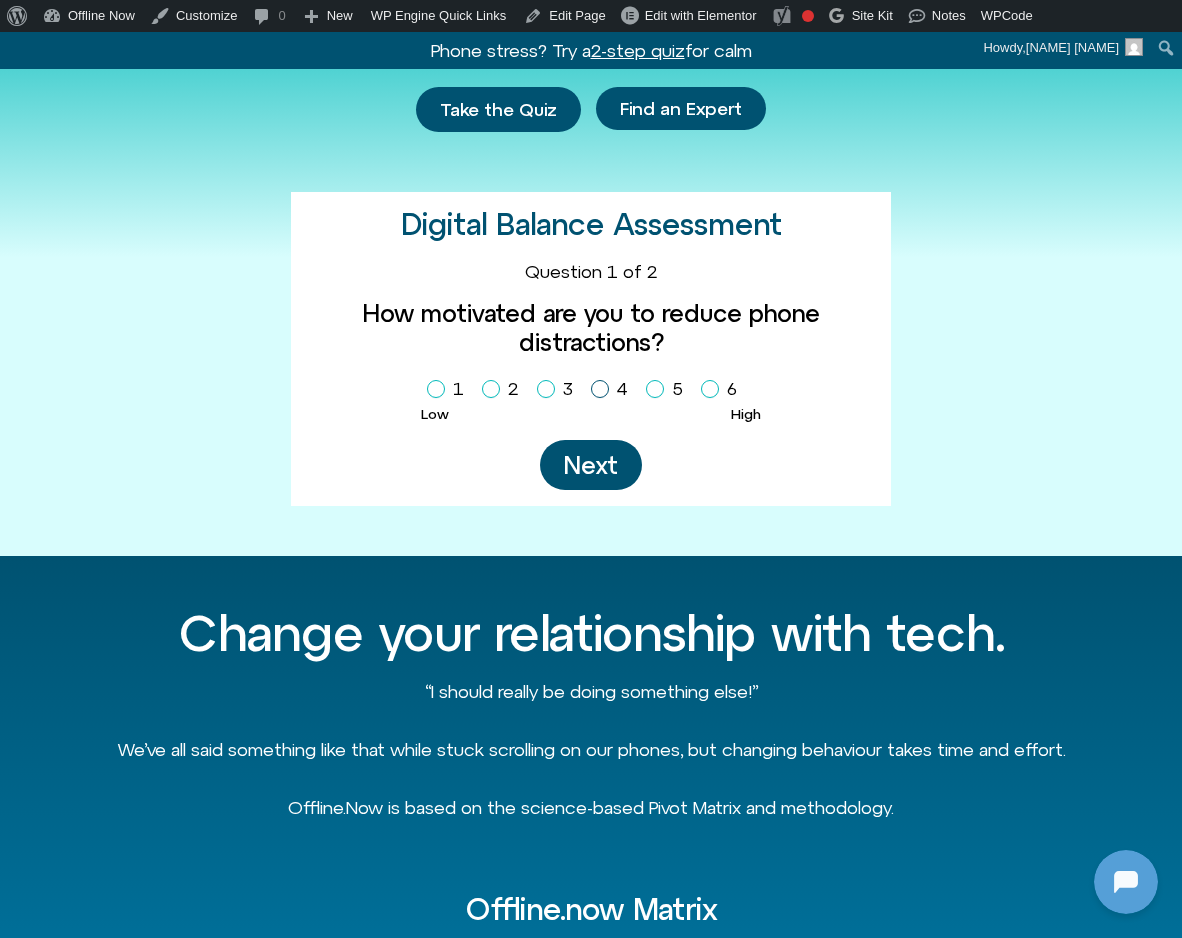 click on "4" at bounding box center [613, 389] 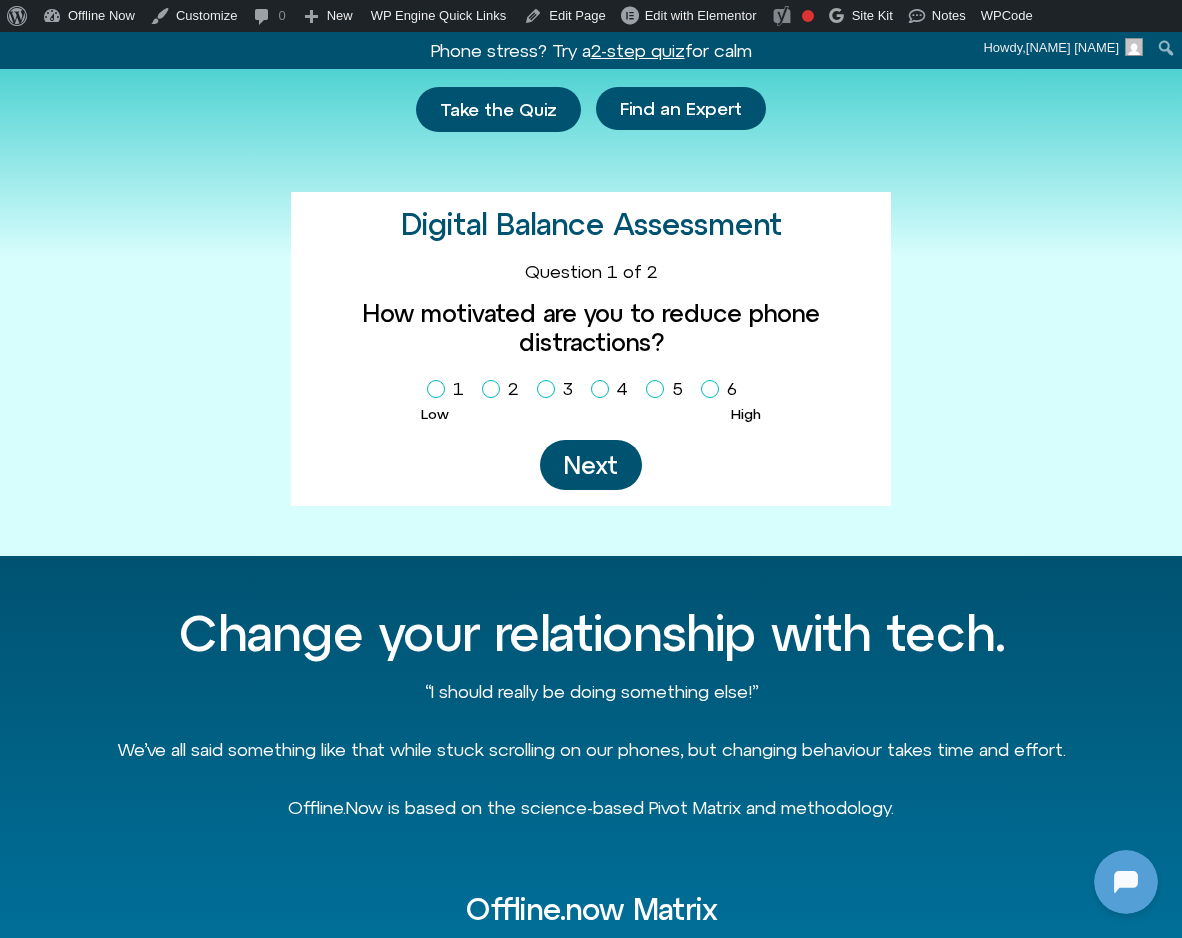 click on "Next" at bounding box center (591, 465) 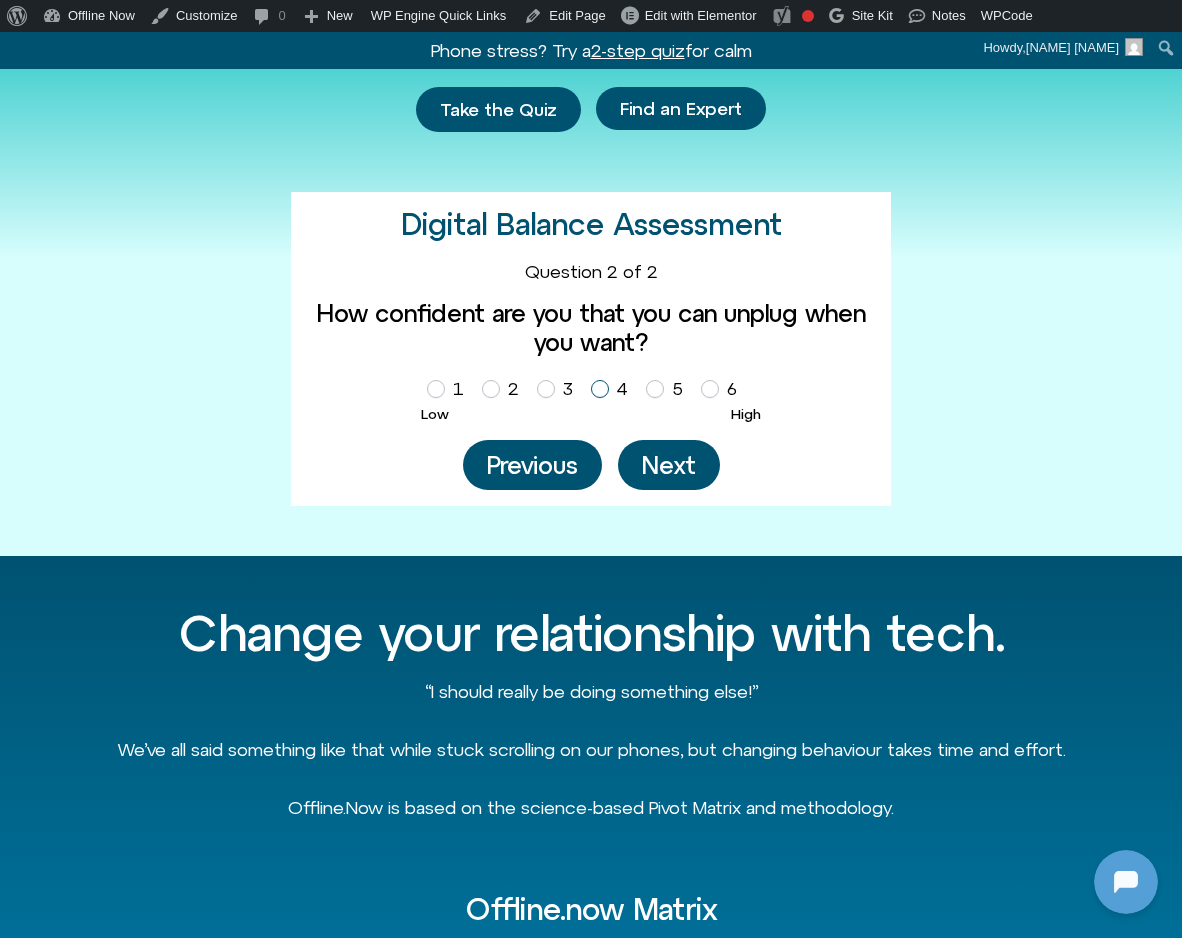 click on "4" at bounding box center [613, 389] 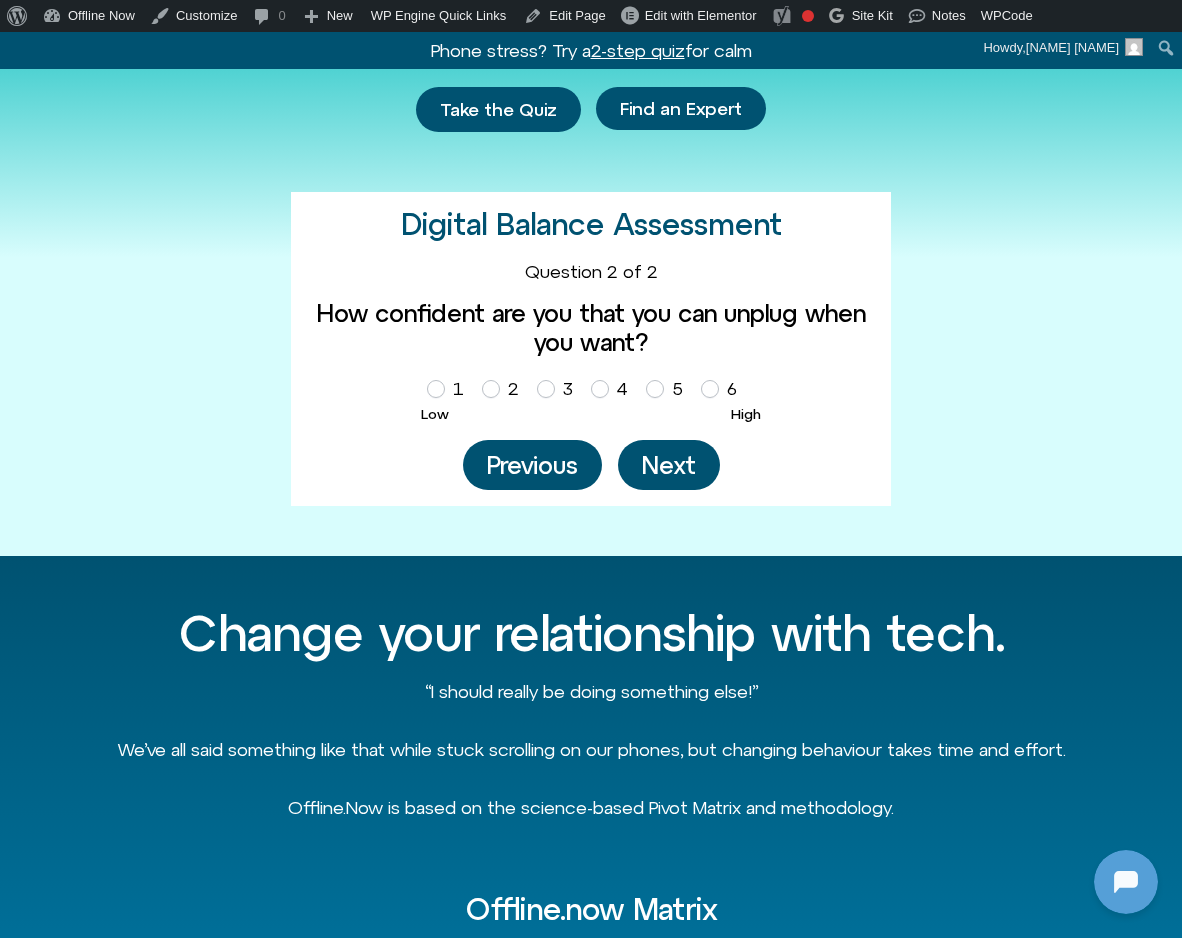 click on "Next" at bounding box center (669, 465) 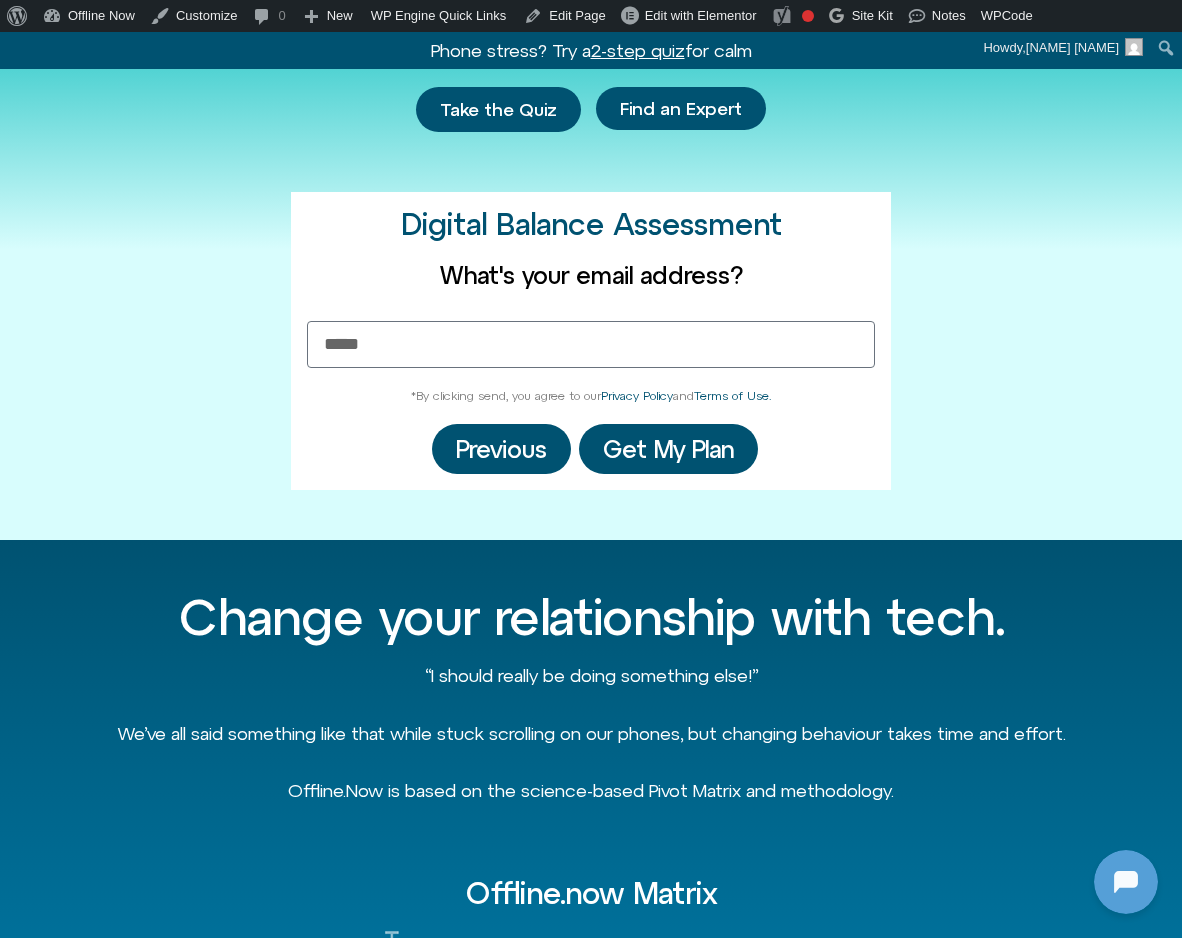click on "Welcome to Offline.now! (Yes, we know we’re online)
Our goal is to help you balance both worlds and avoid digital overload.
Take the Quiz
Find an Expert
Digital Balance Assessment
1 2 3
Question 1 of 2
How motivated are you to reduce phone distractions?
1
2
3   4" at bounding box center [591, 249] 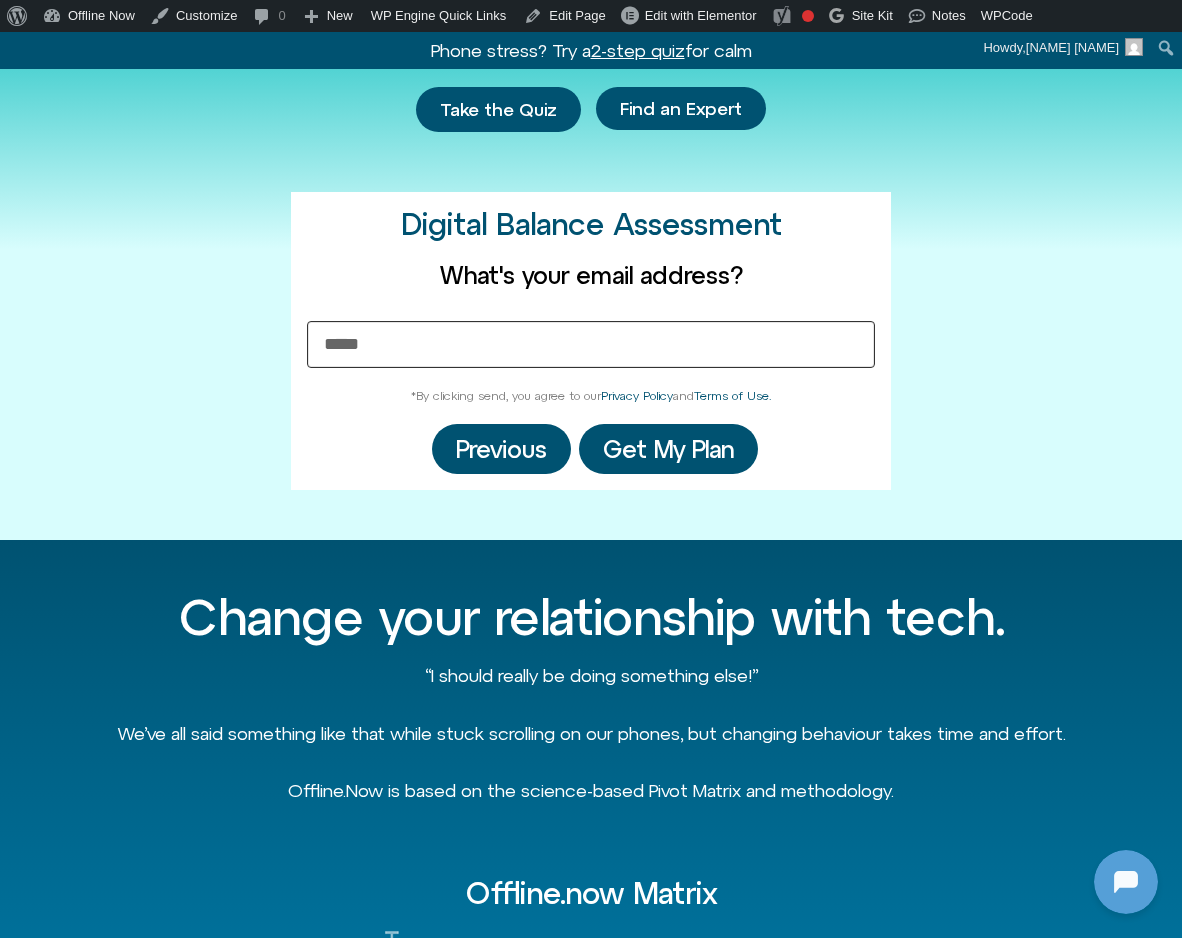 click on "What's your email address?" at bounding box center [591, 344] 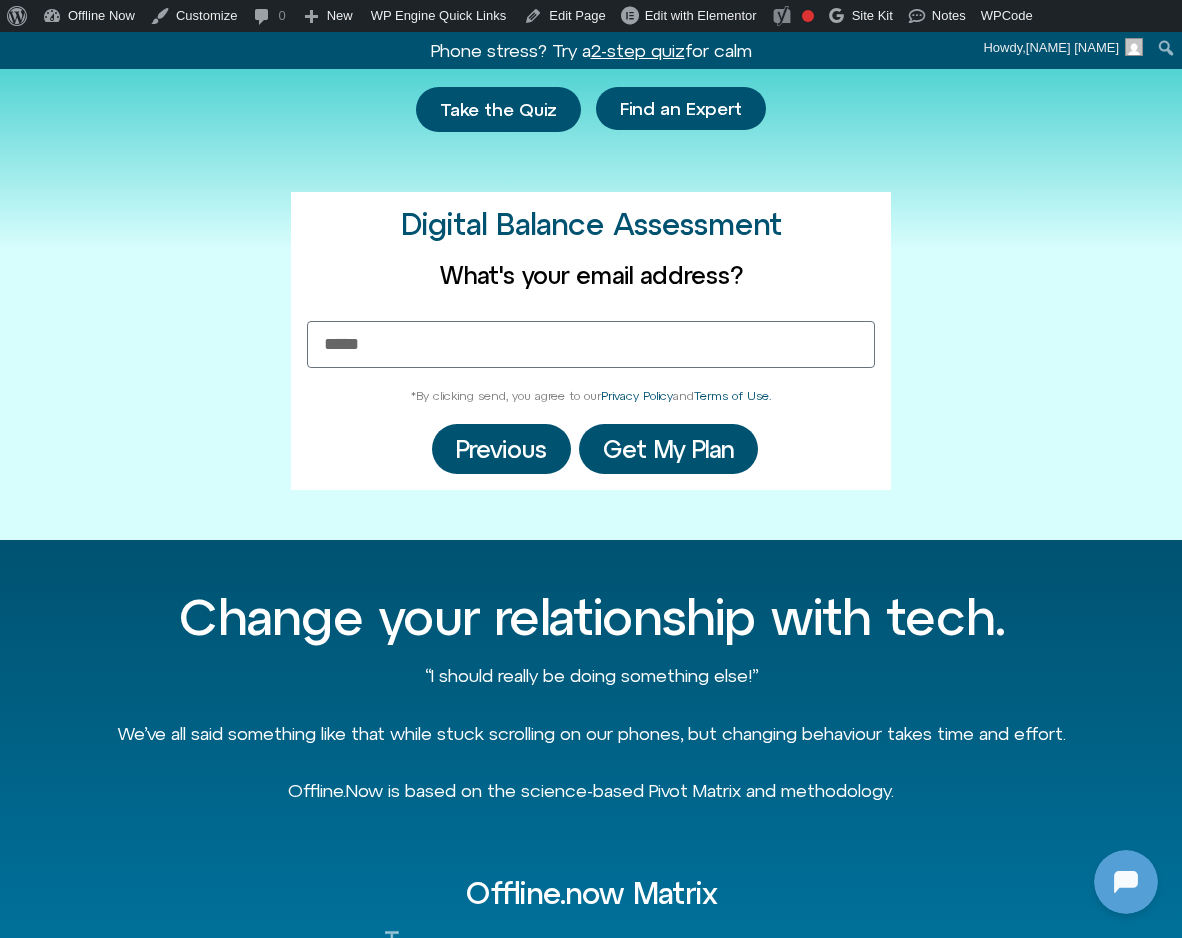 click on "Welcome to Offline.now! (Yes, we know we’re online)
Our goal is to help you balance both worlds and avoid digital overload.
Take the Quiz
Find an Expert
Digital Balance Assessment
1 2 3
Question 1 of 2
How motivated are you to reduce phone distractions?
1
2
3   4" at bounding box center [591, 249] 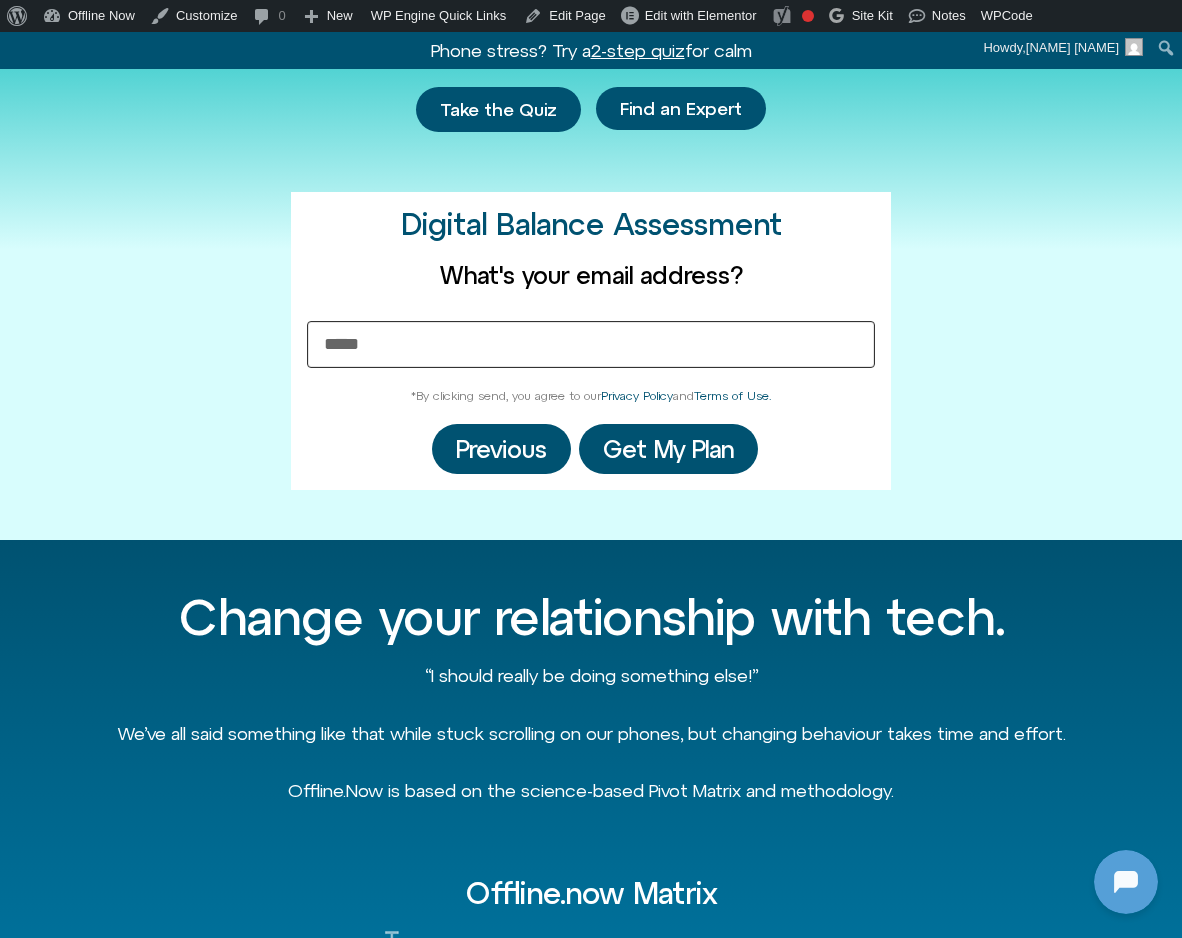 click on "What's your email address?" at bounding box center [591, 344] 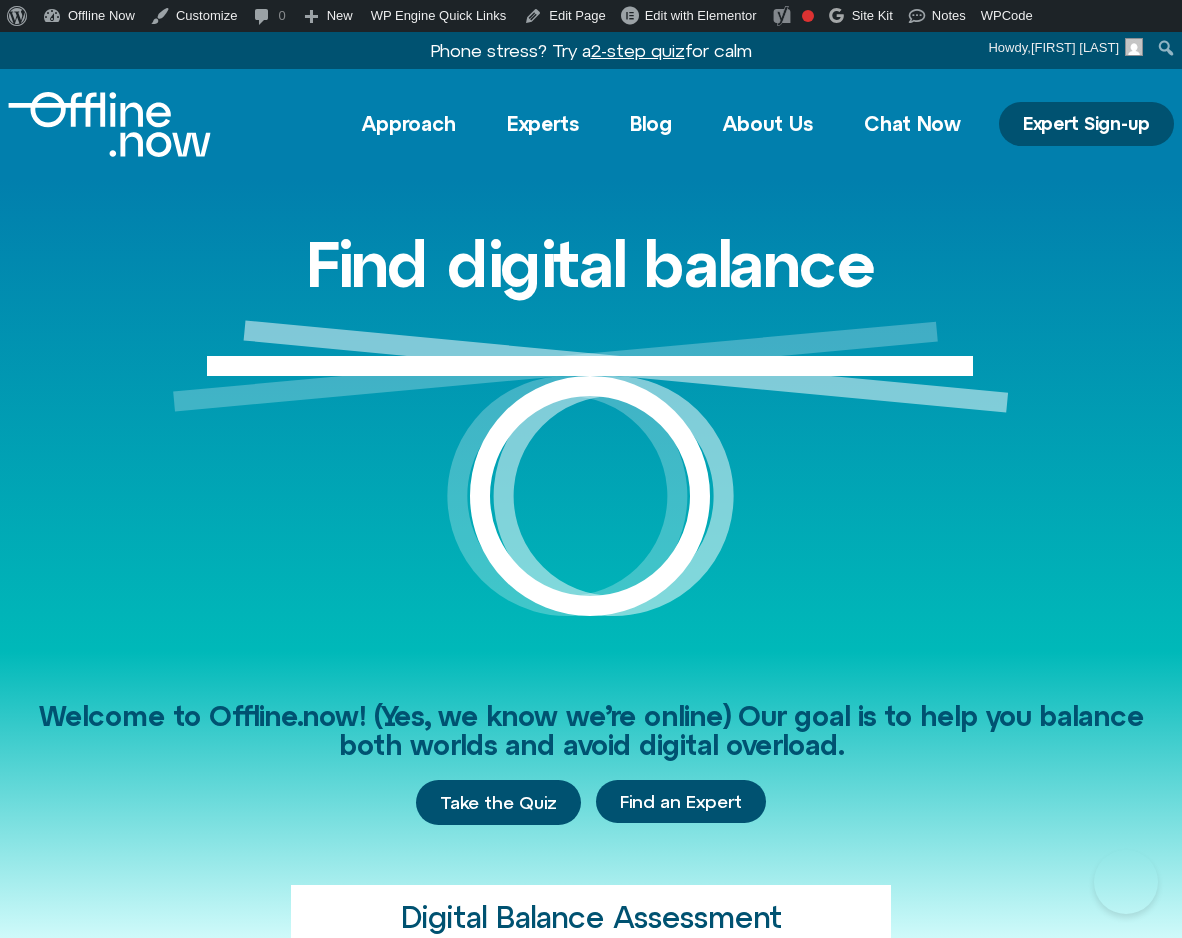 scroll, scrollTop: 0, scrollLeft: 0, axis: both 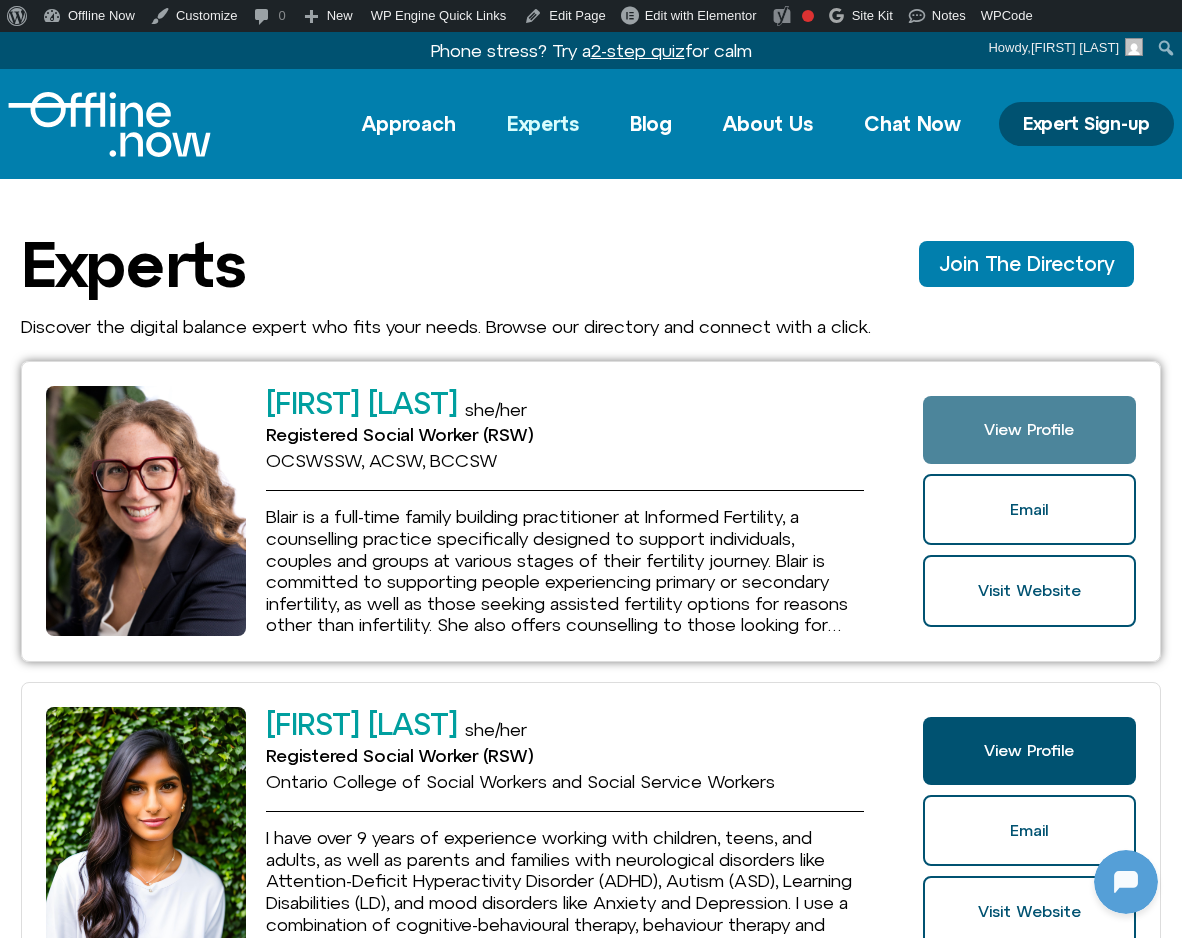 click on "View Profile" 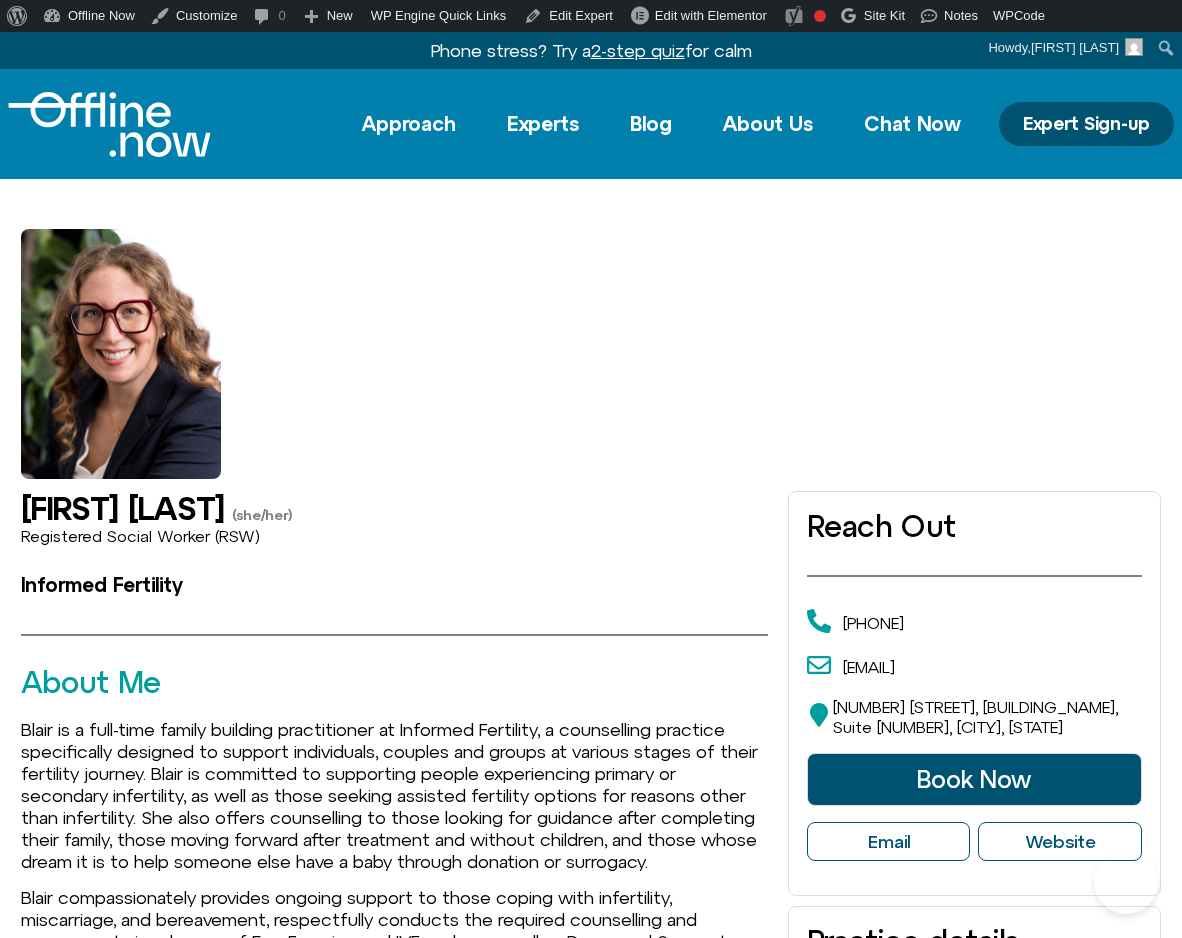 scroll, scrollTop: 0, scrollLeft: 0, axis: both 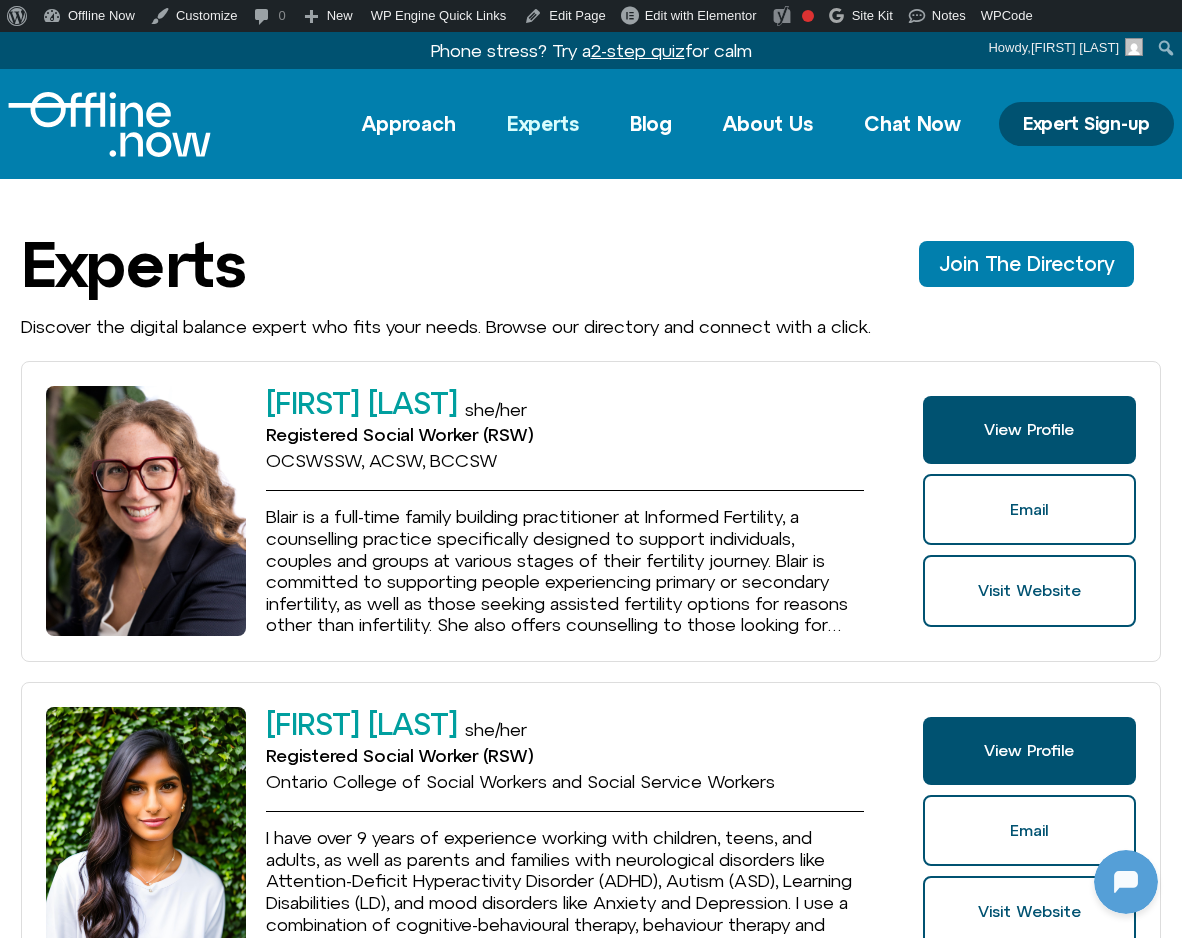 click on "Experts" 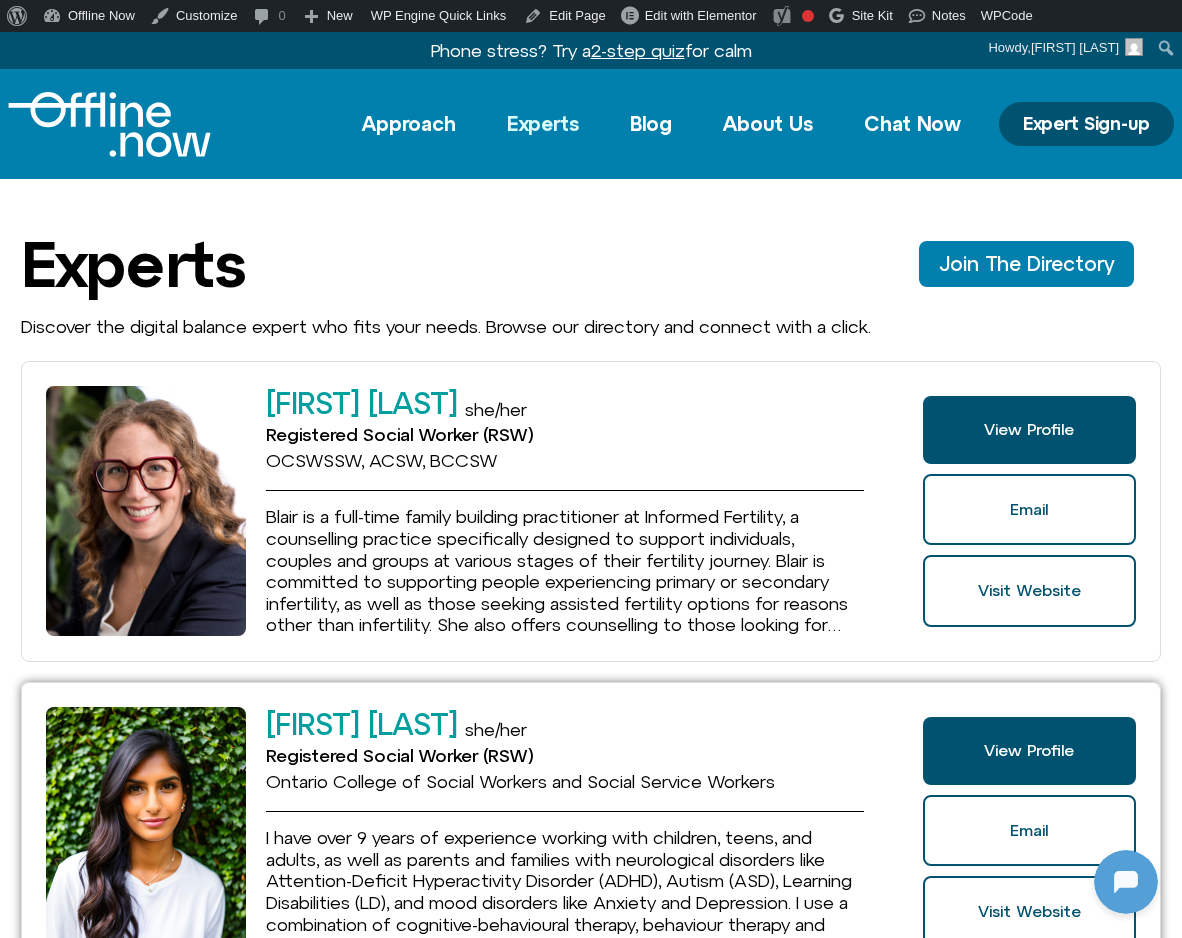 click on "[NAME] [NAME]" 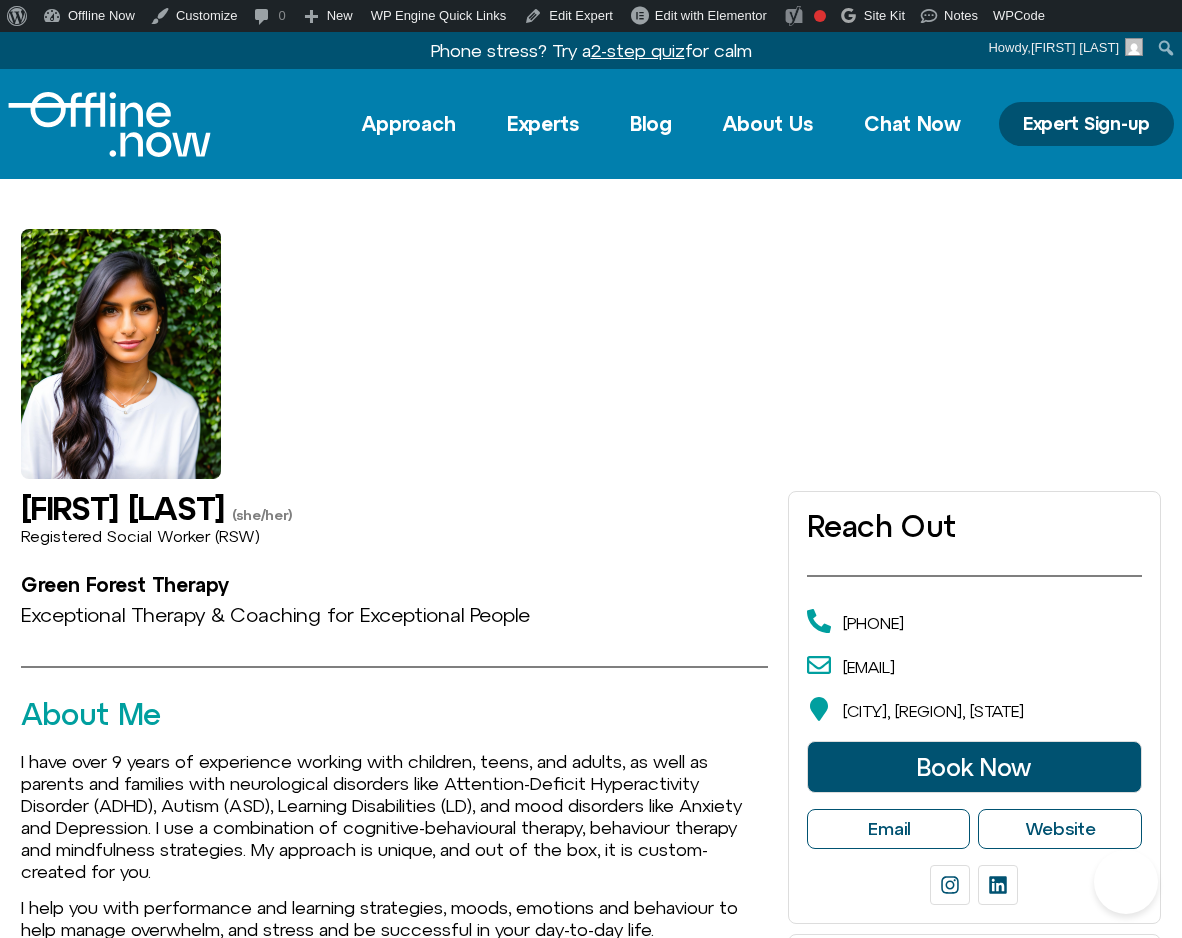 scroll, scrollTop: 0, scrollLeft: 0, axis: both 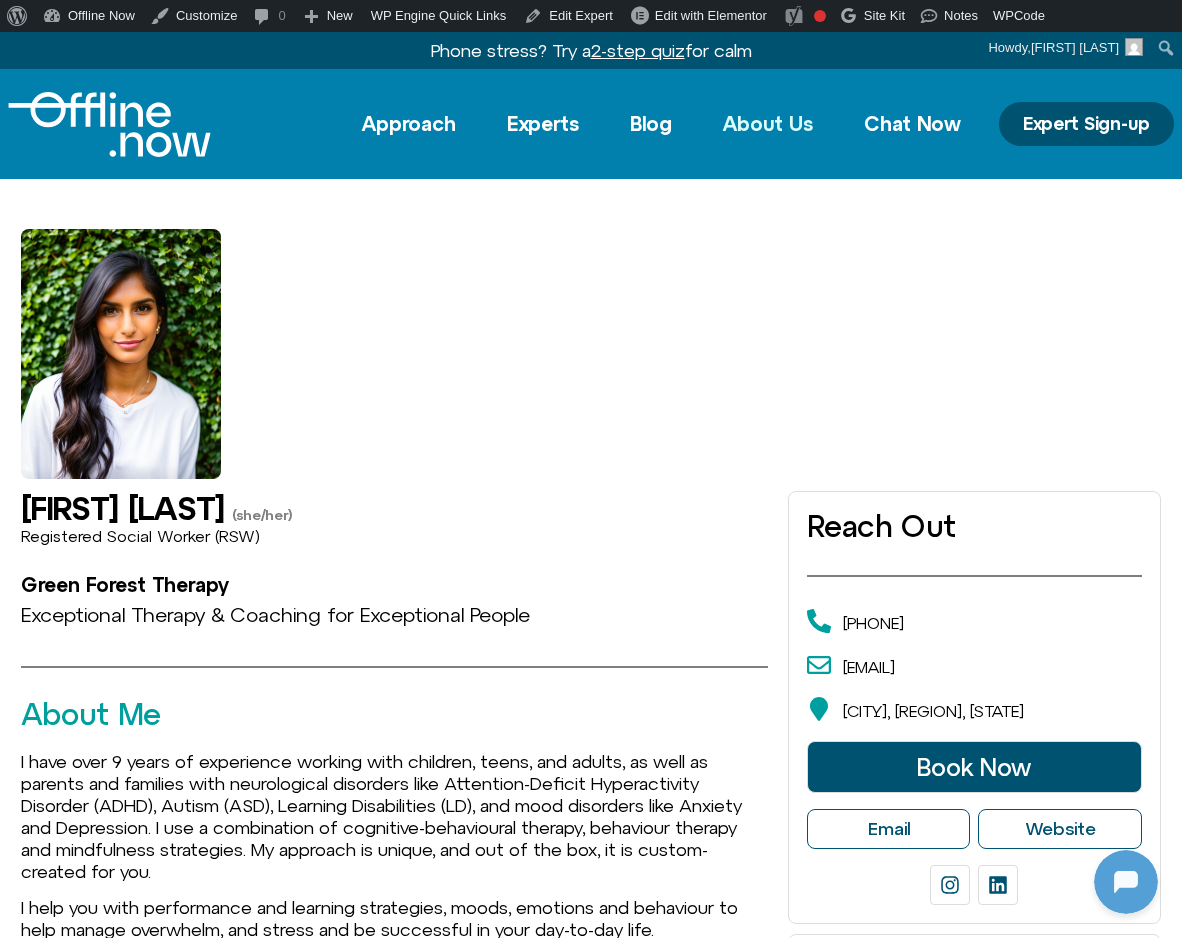 click on "About Us" 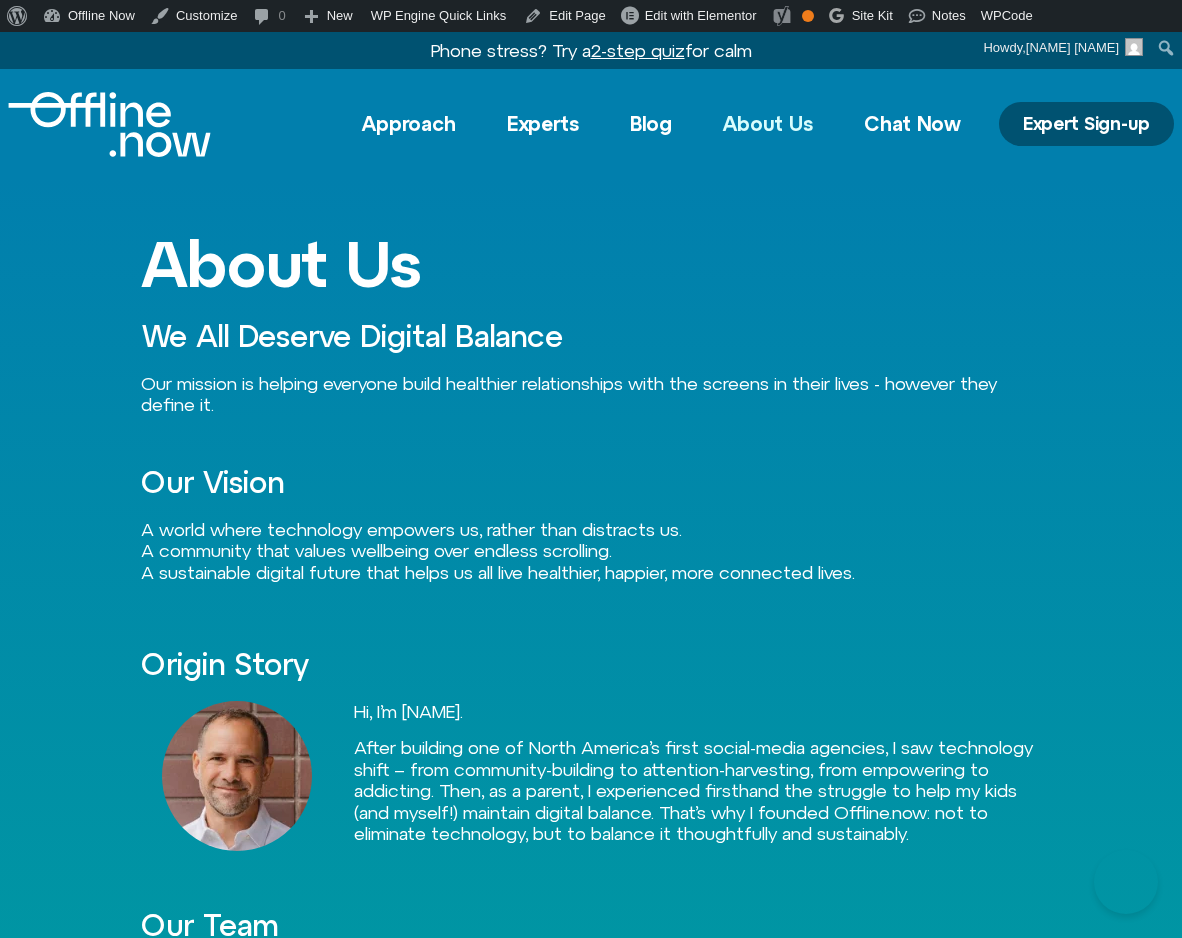 scroll, scrollTop: 0, scrollLeft: 0, axis: both 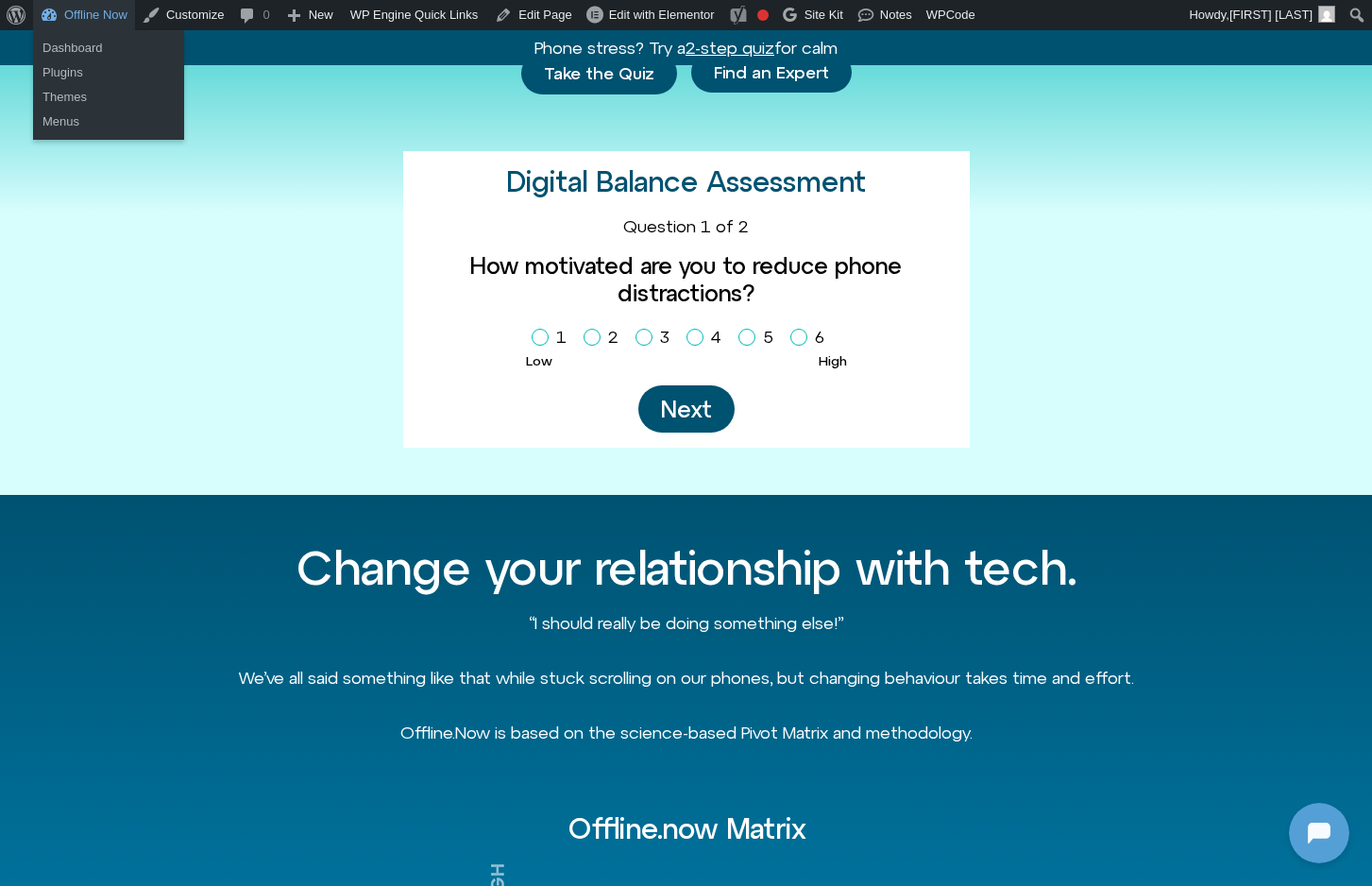 click on "Offline Now" at bounding box center (84, 15) 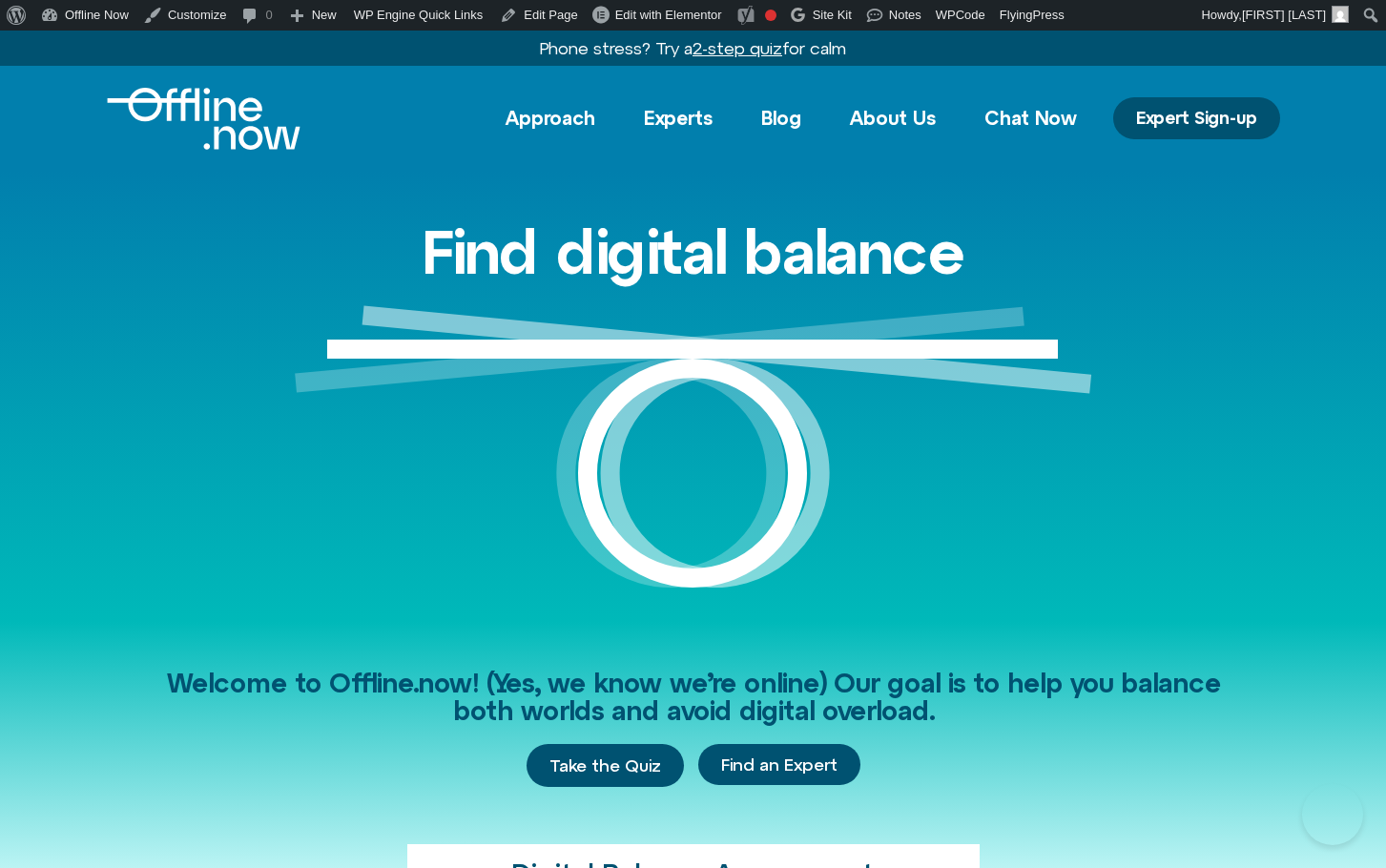 scroll, scrollTop: 0, scrollLeft: 0, axis: both 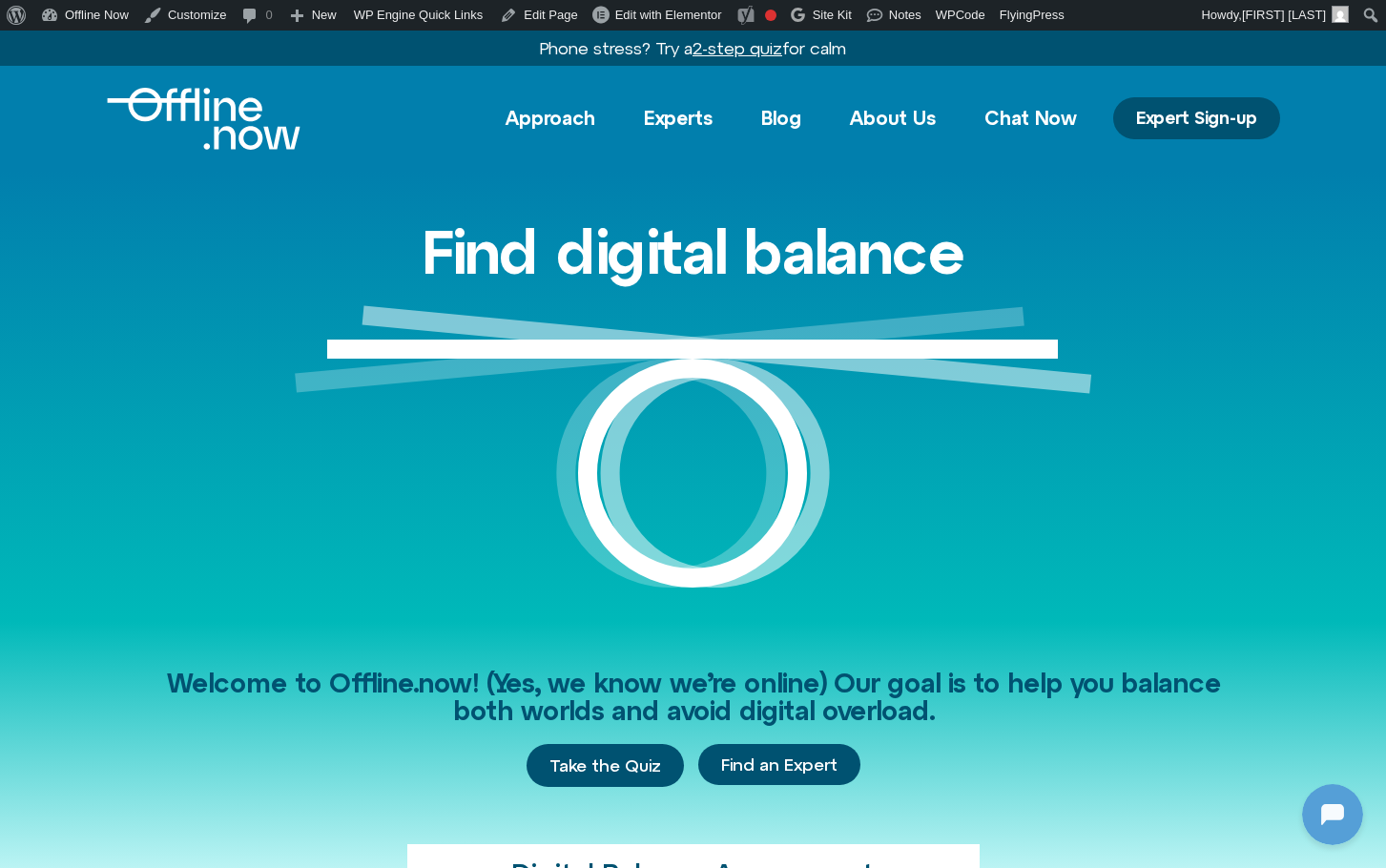click at bounding box center (203, 118) 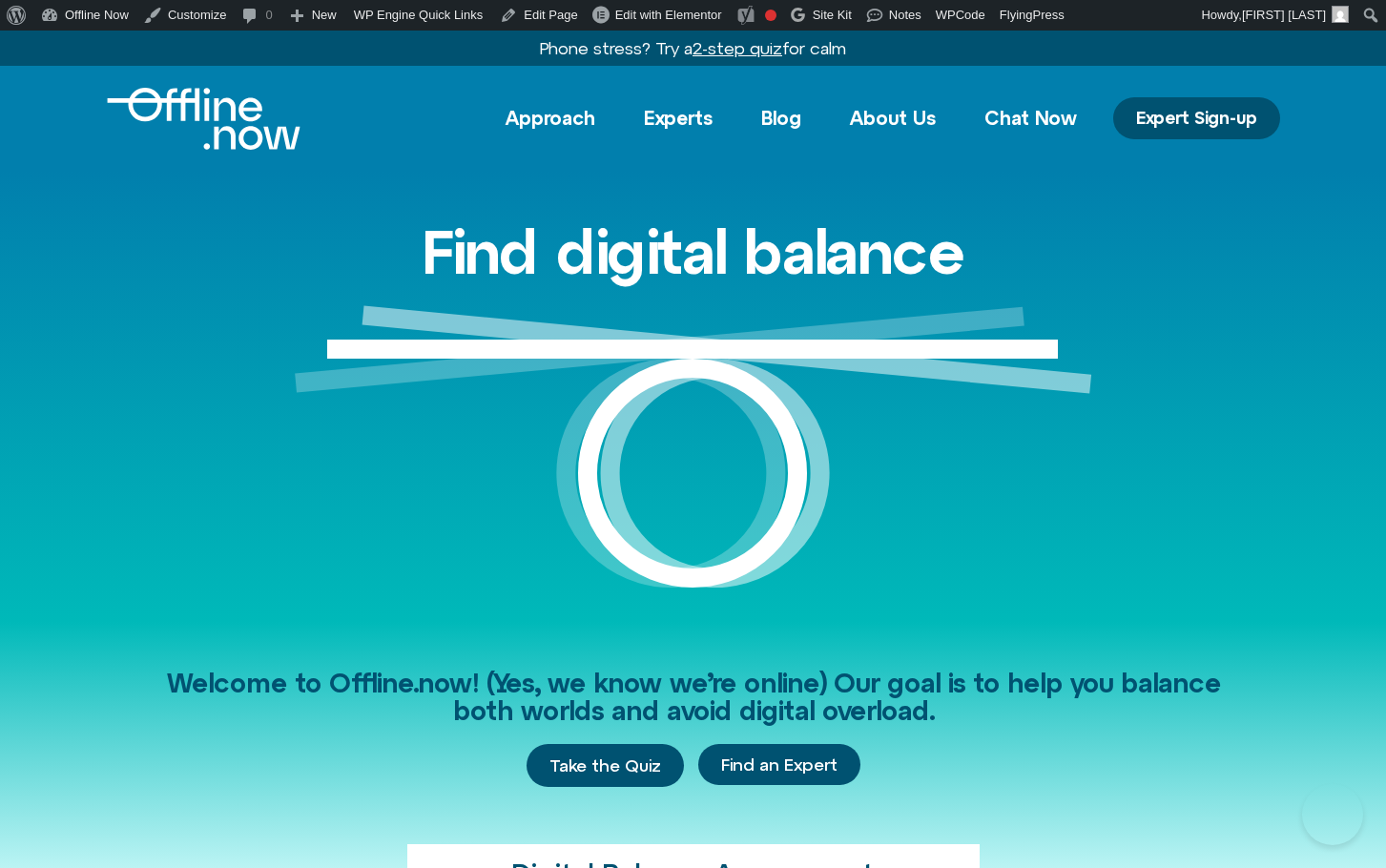 scroll, scrollTop: 0, scrollLeft: 0, axis: both 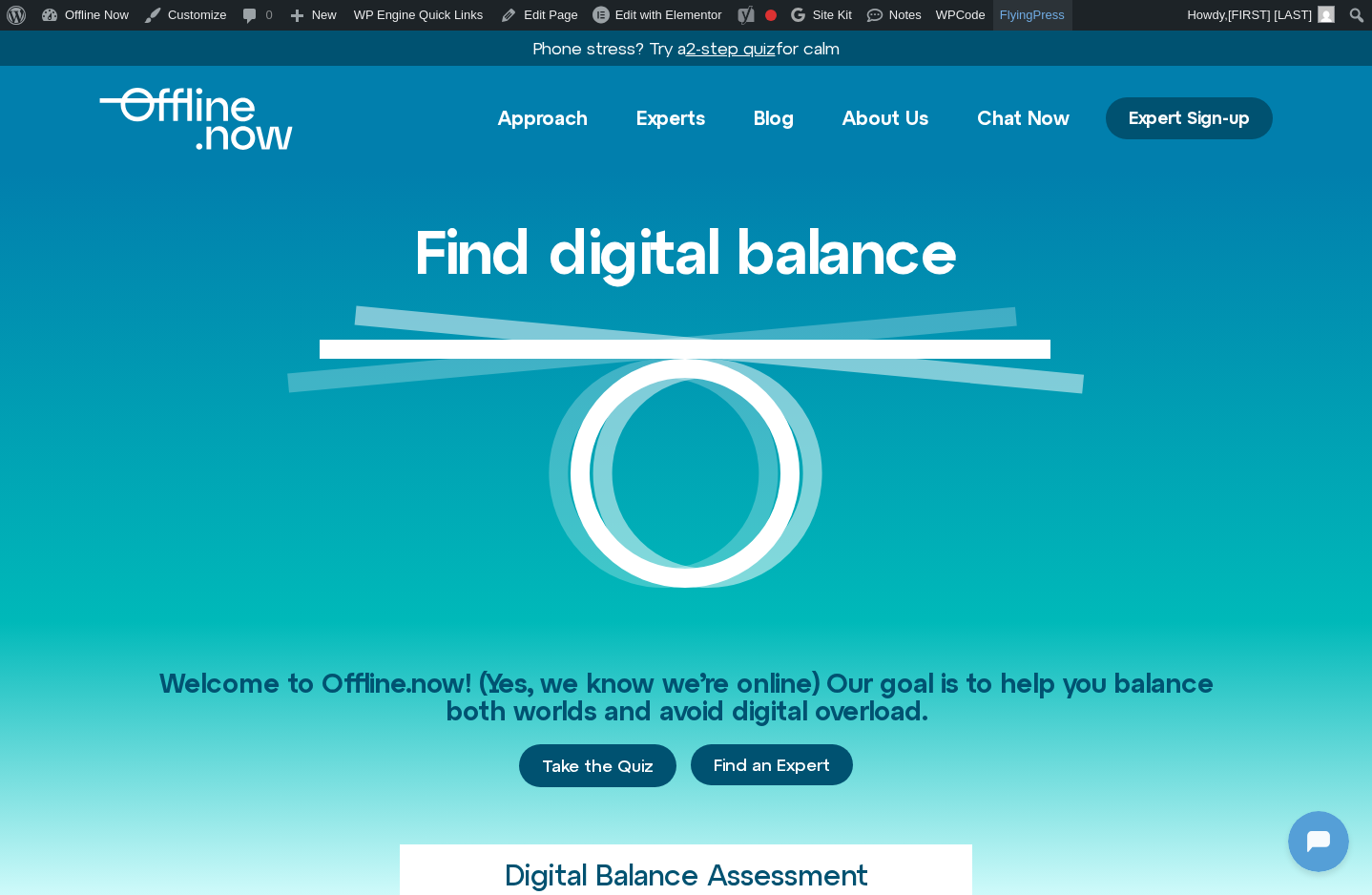 click on "FlyingPress" at bounding box center [1032, 15] 